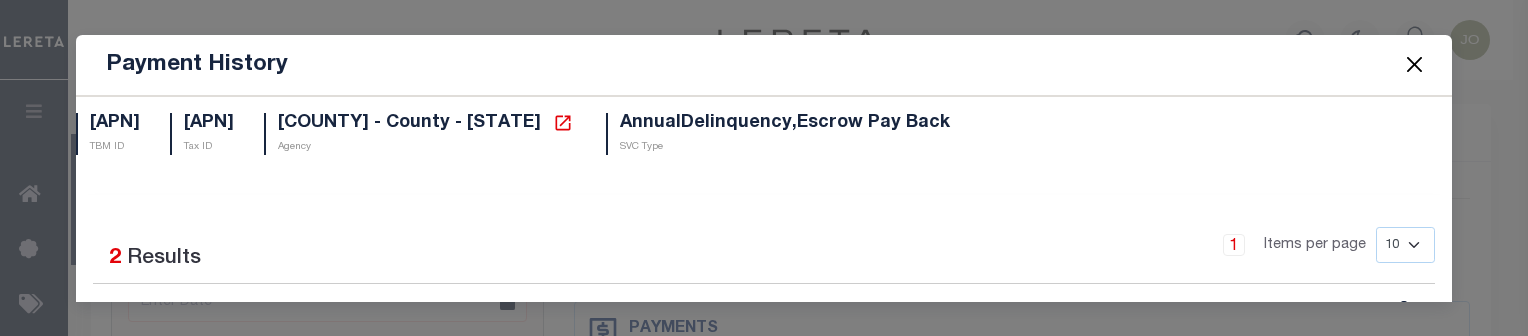 select on "DUE" 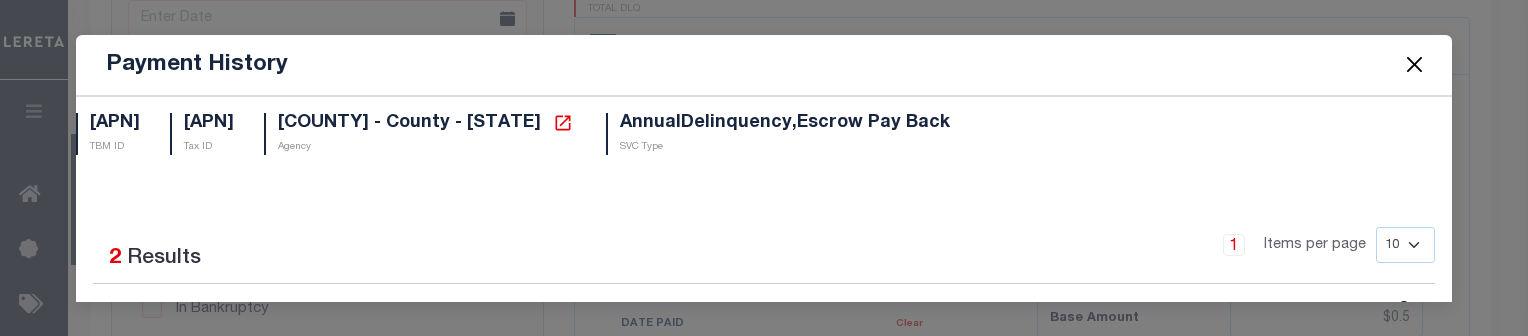 scroll, scrollTop: 284, scrollLeft: 0, axis: vertical 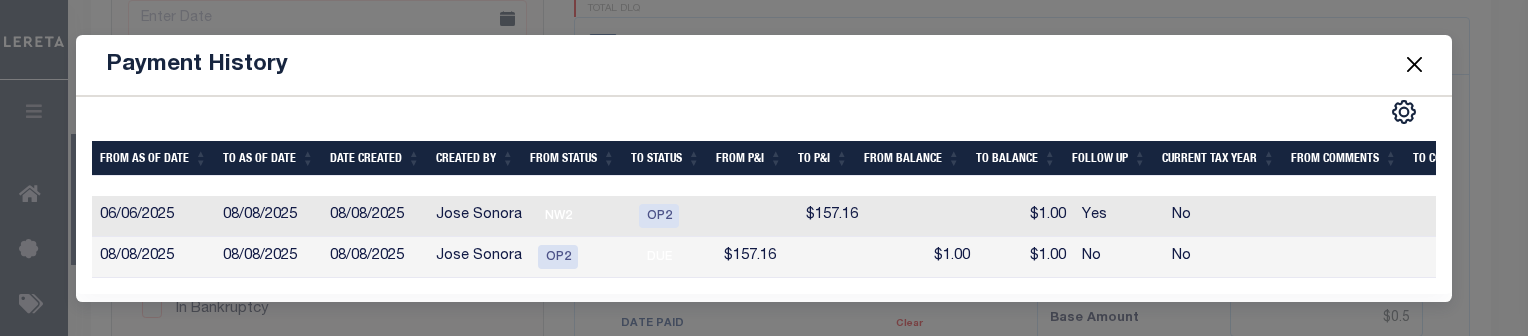 click at bounding box center (1414, 65) 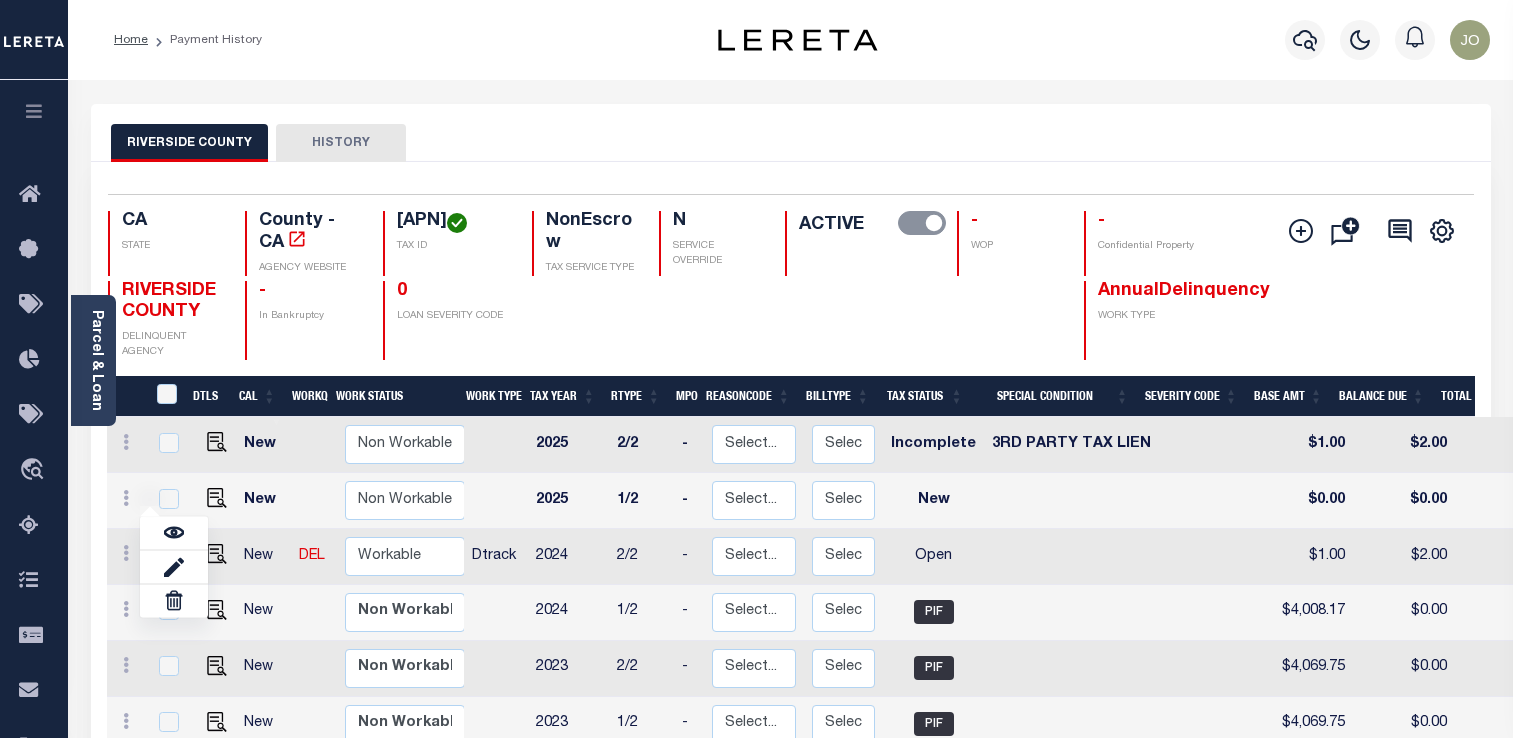 scroll, scrollTop: 0, scrollLeft: 0, axis: both 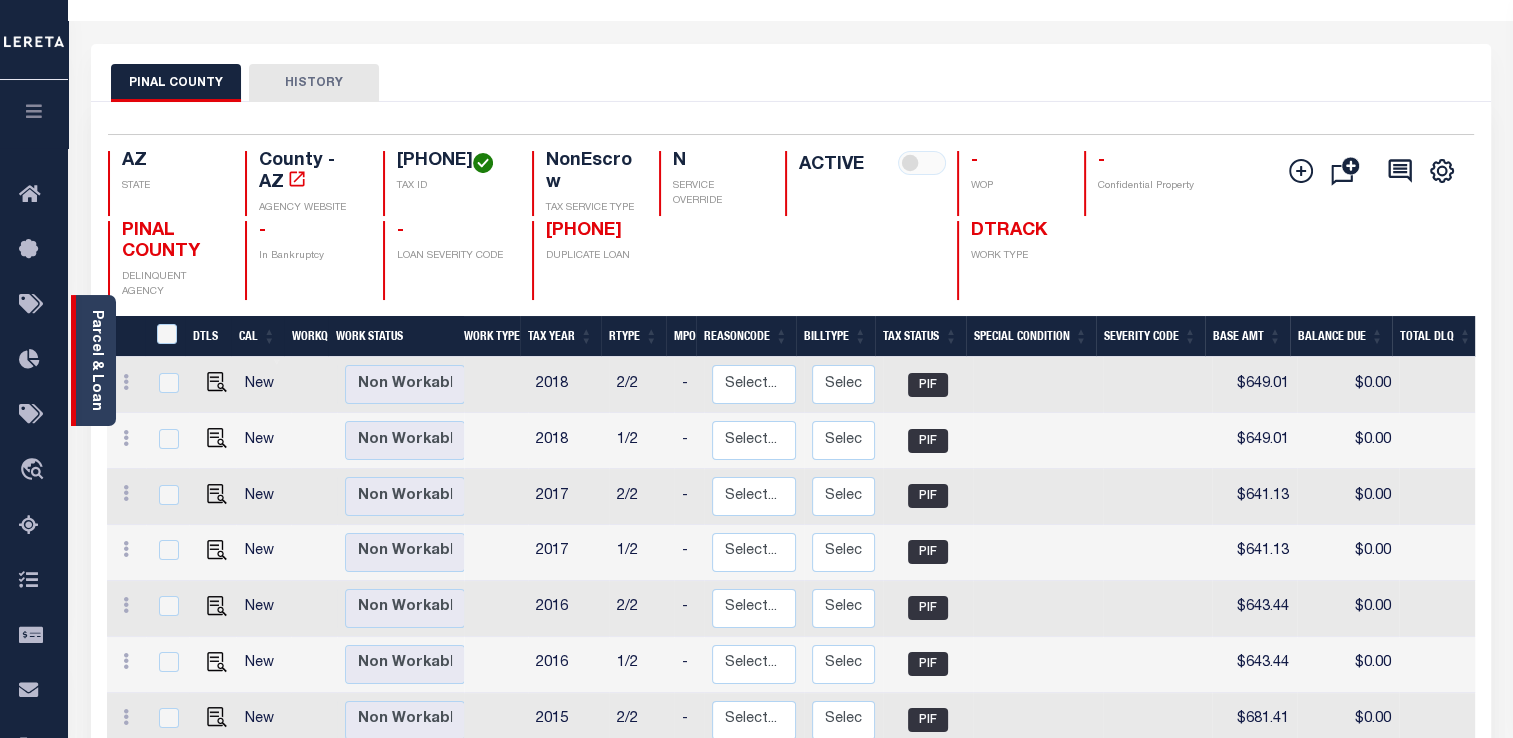 click on "Parcel & Loan" at bounding box center (96, 360) 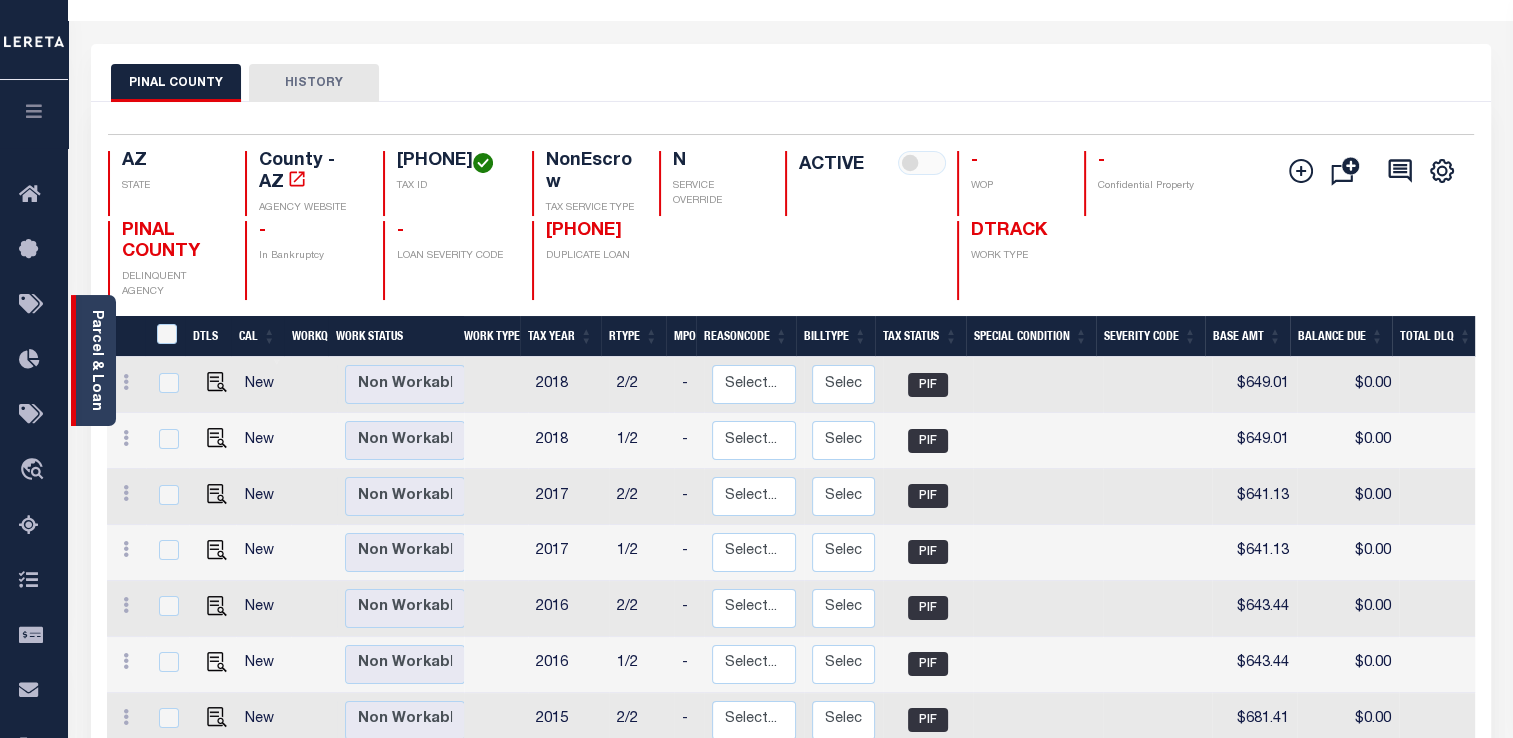 scroll, scrollTop: 0, scrollLeft: 0, axis: both 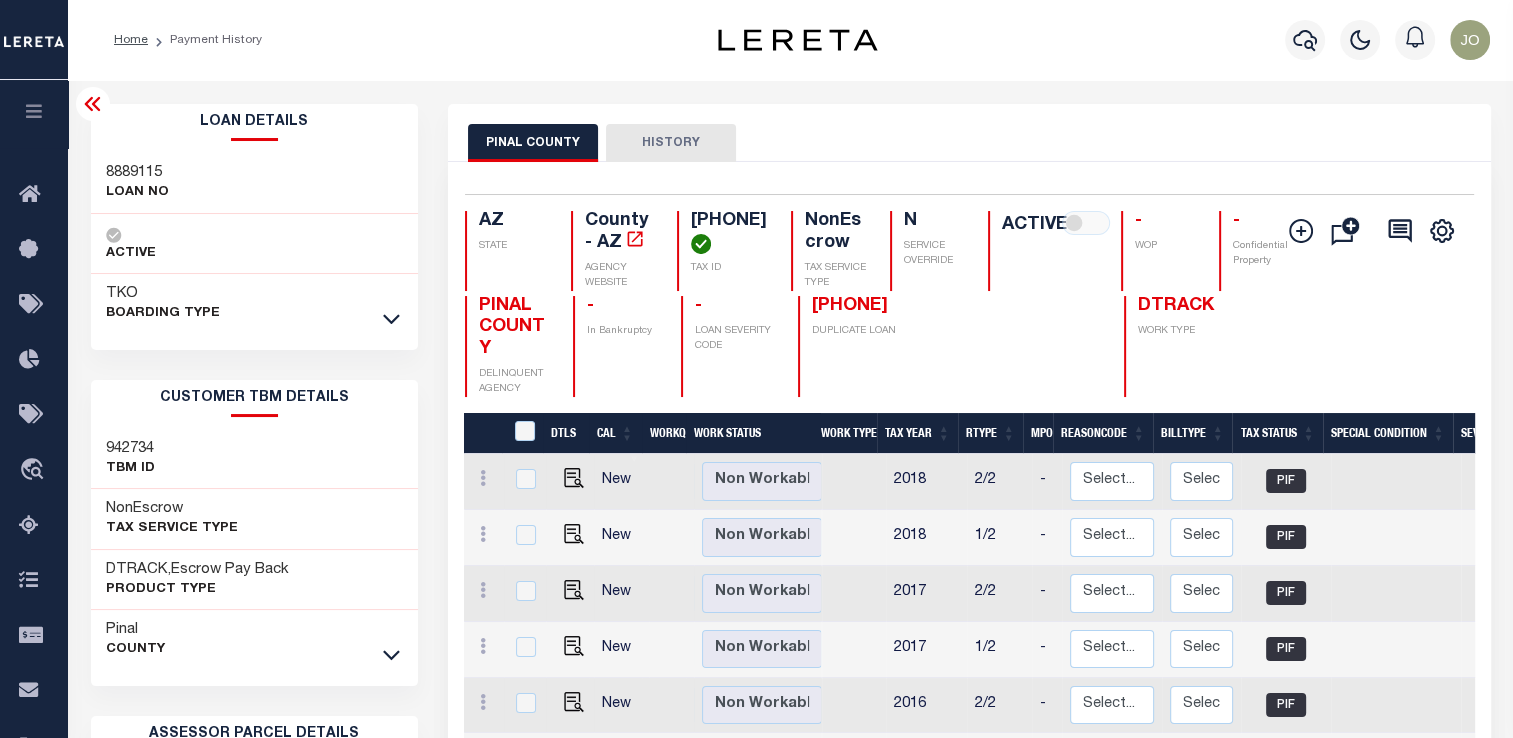 drag, startPoint x: 853, startPoint y: 318, endPoint x: 840, endPoint y: 134, distance: 184.45866 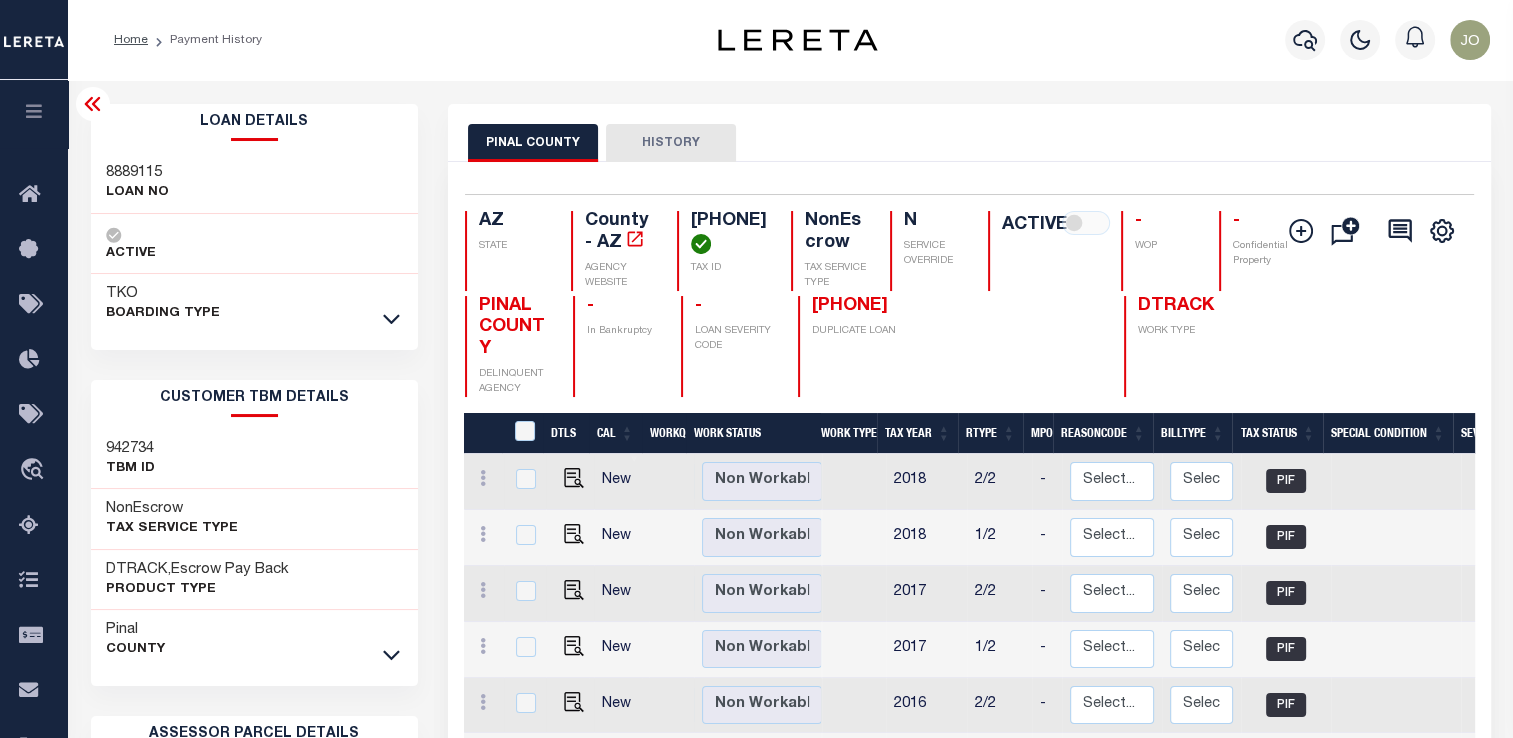 click on "PINAL COUNTY
HISTORY" at bounding box center [969, 142] 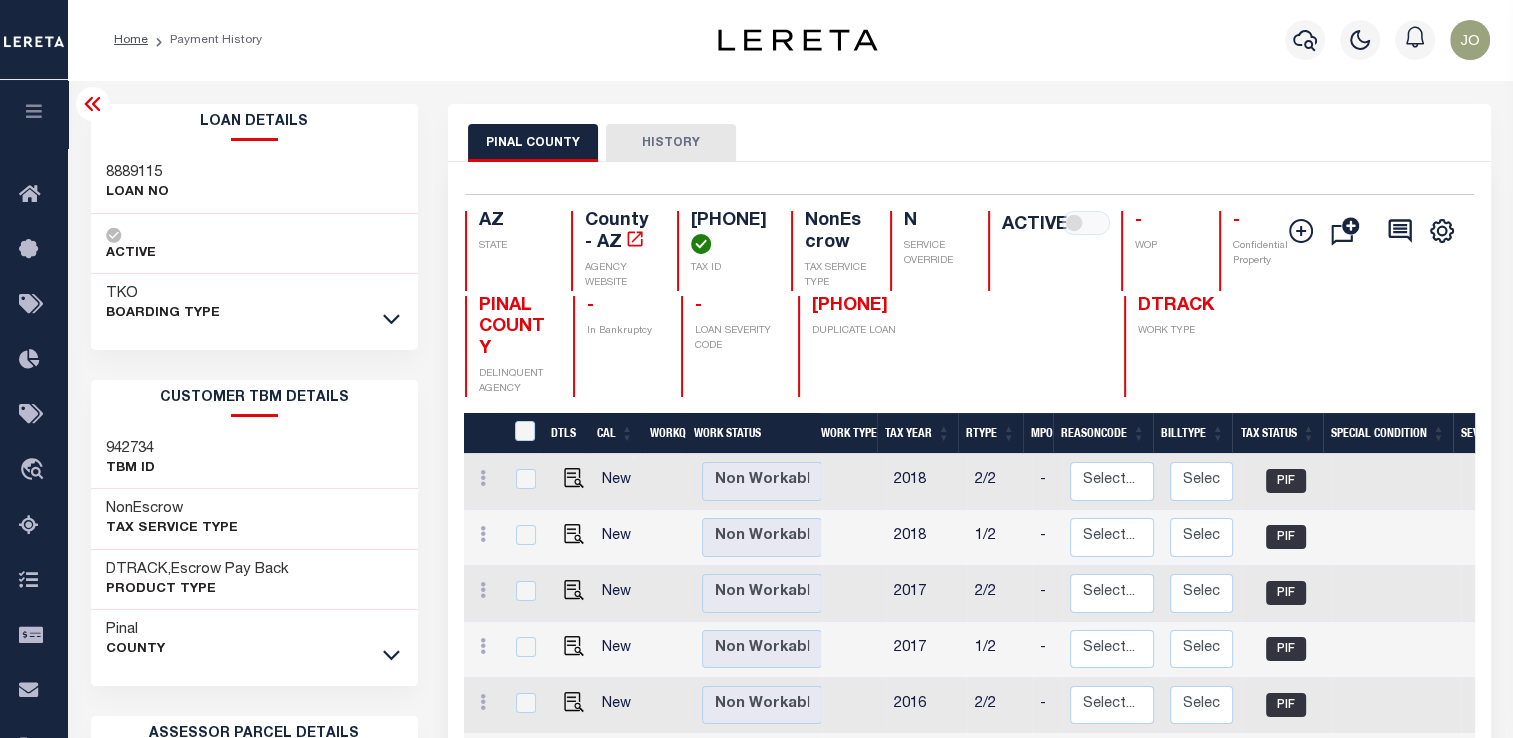 scroll, scrollTop: 1, scrollLeft: 0, axis: vertical 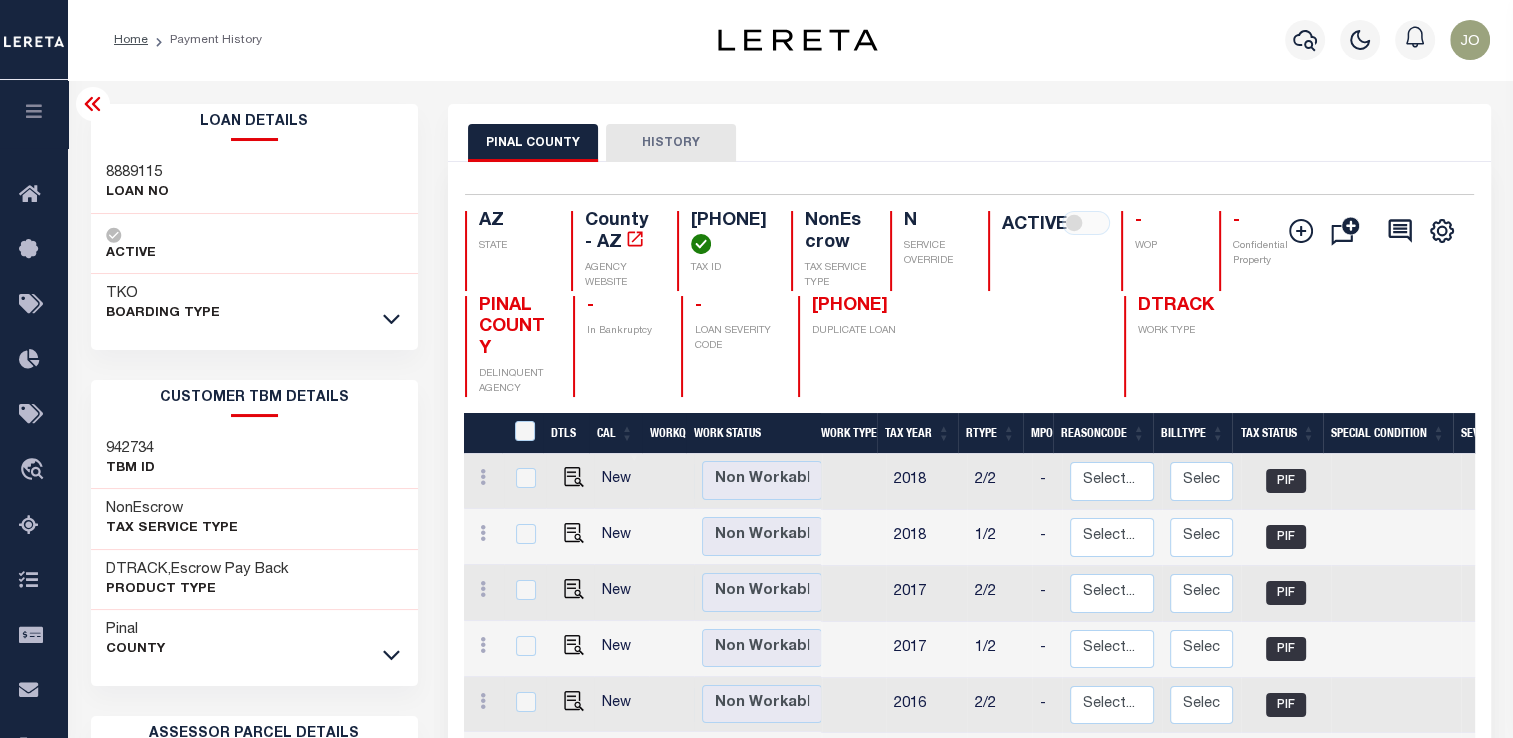 click 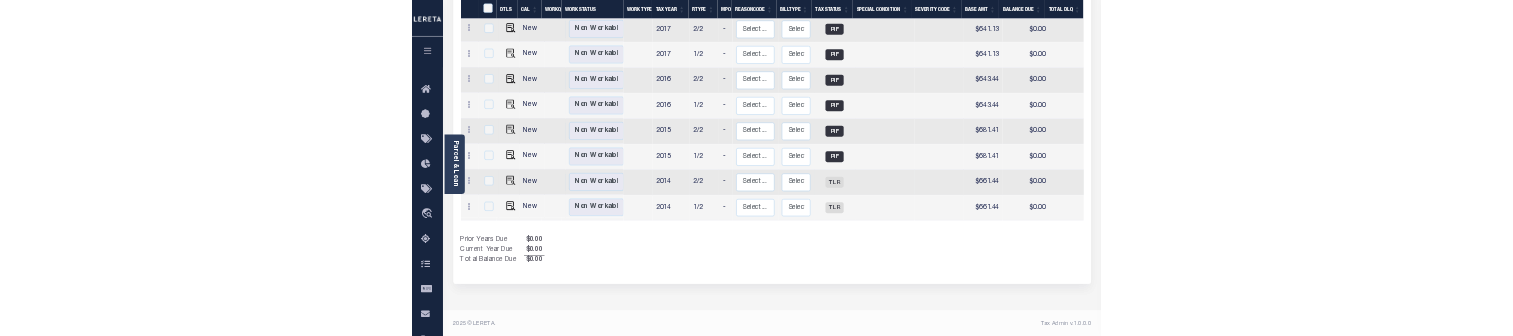 scroll, scrollTop: 393, scrollLeft: 0, axis: vertical 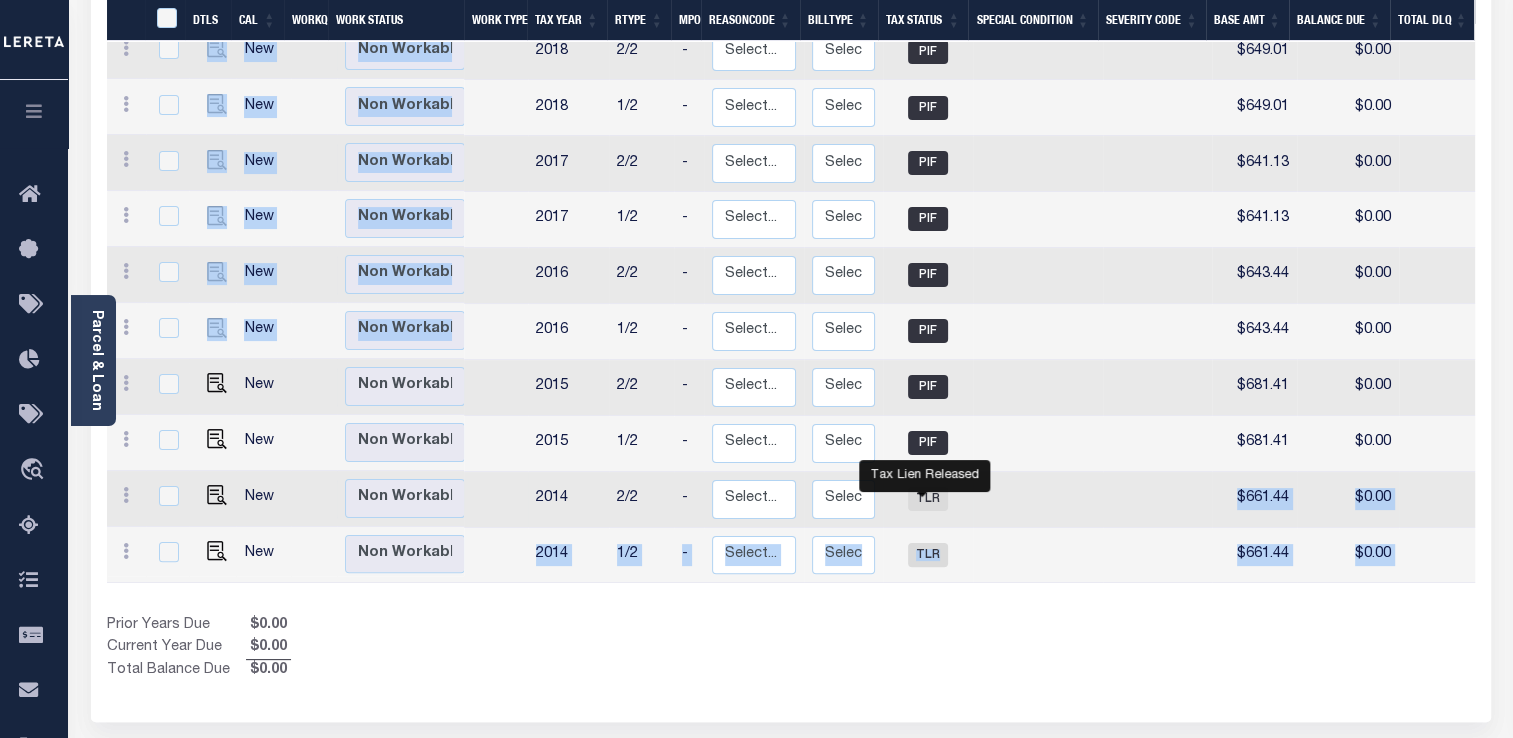 drag, startPoint x: 144, startPoint y: 392, endPoint x: 930, endPoint y: 521, distance: 796.51556 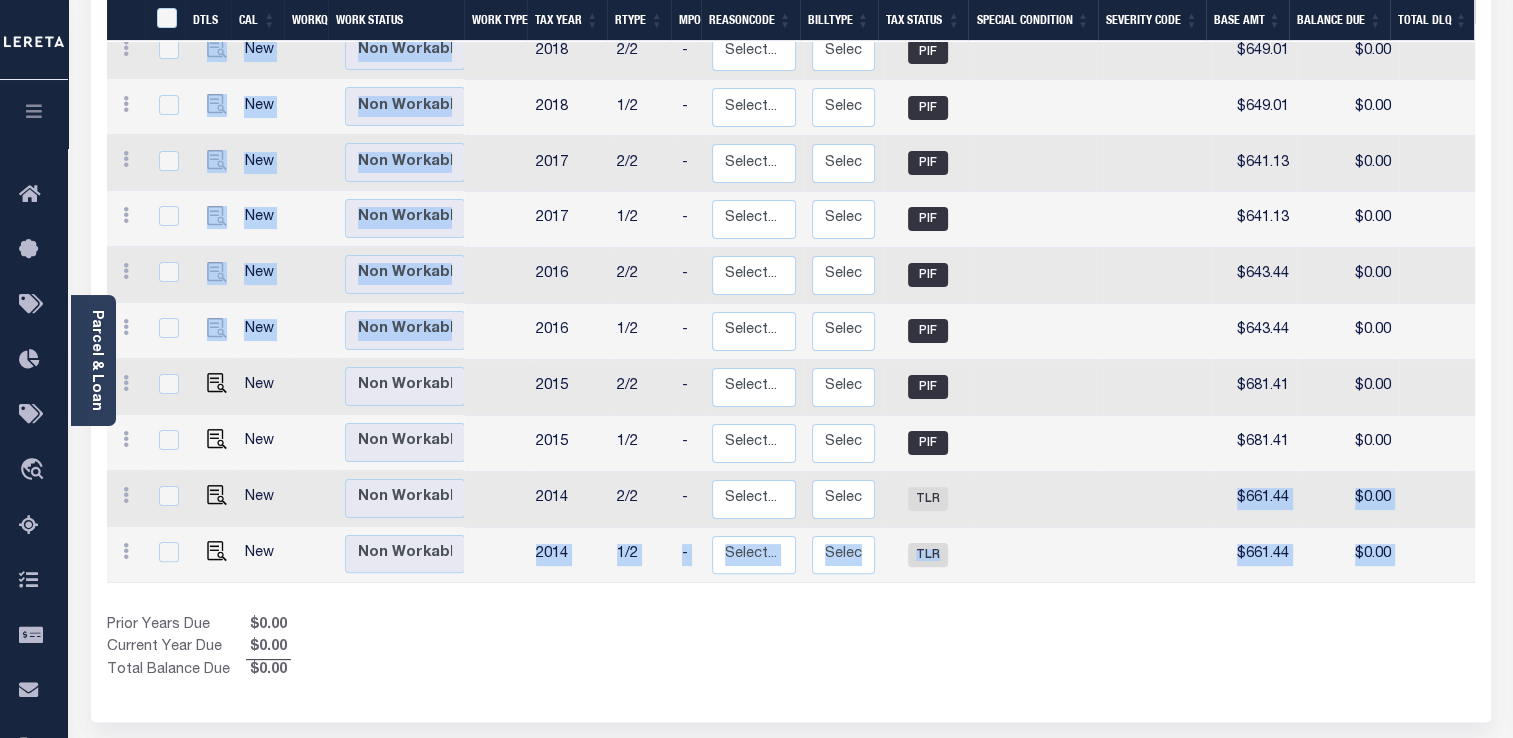 drag, startPoint x: 930, startPoint y: 521, endPoint x: 1066, endPoint y: 639, distance: 180.05554 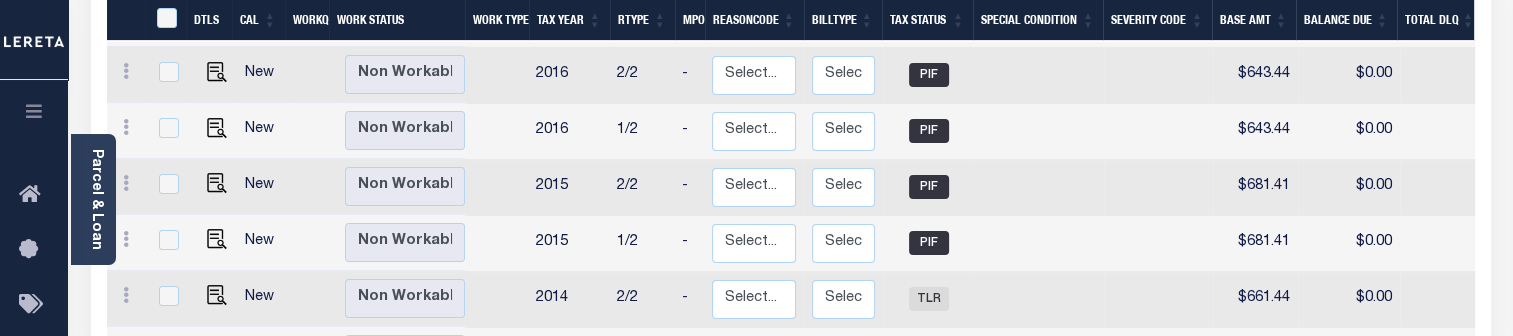 scroll, scrollTop: 893, scrollLeft: 0, axis: vertical 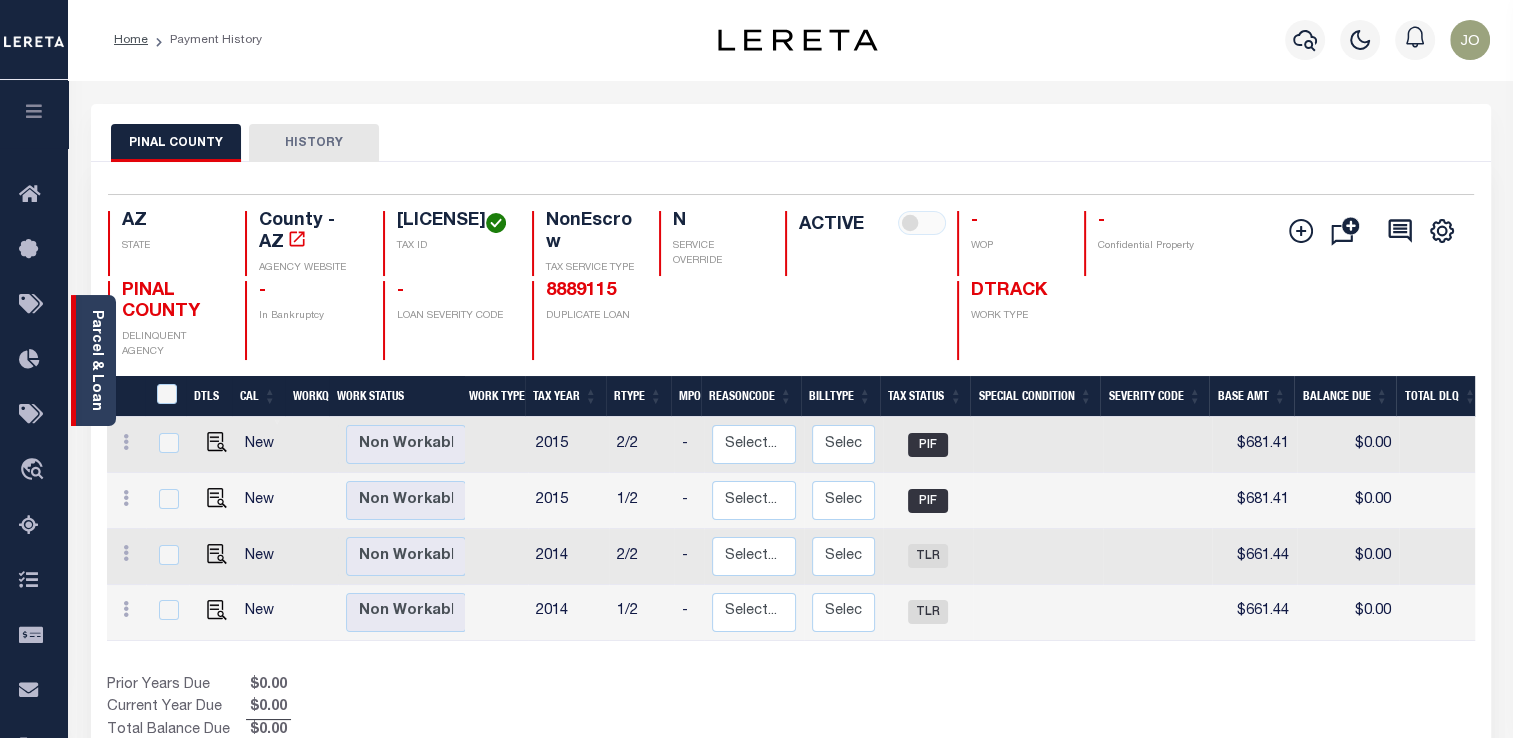 click on "Parcel & Loan" at bounding box center (93, 360) 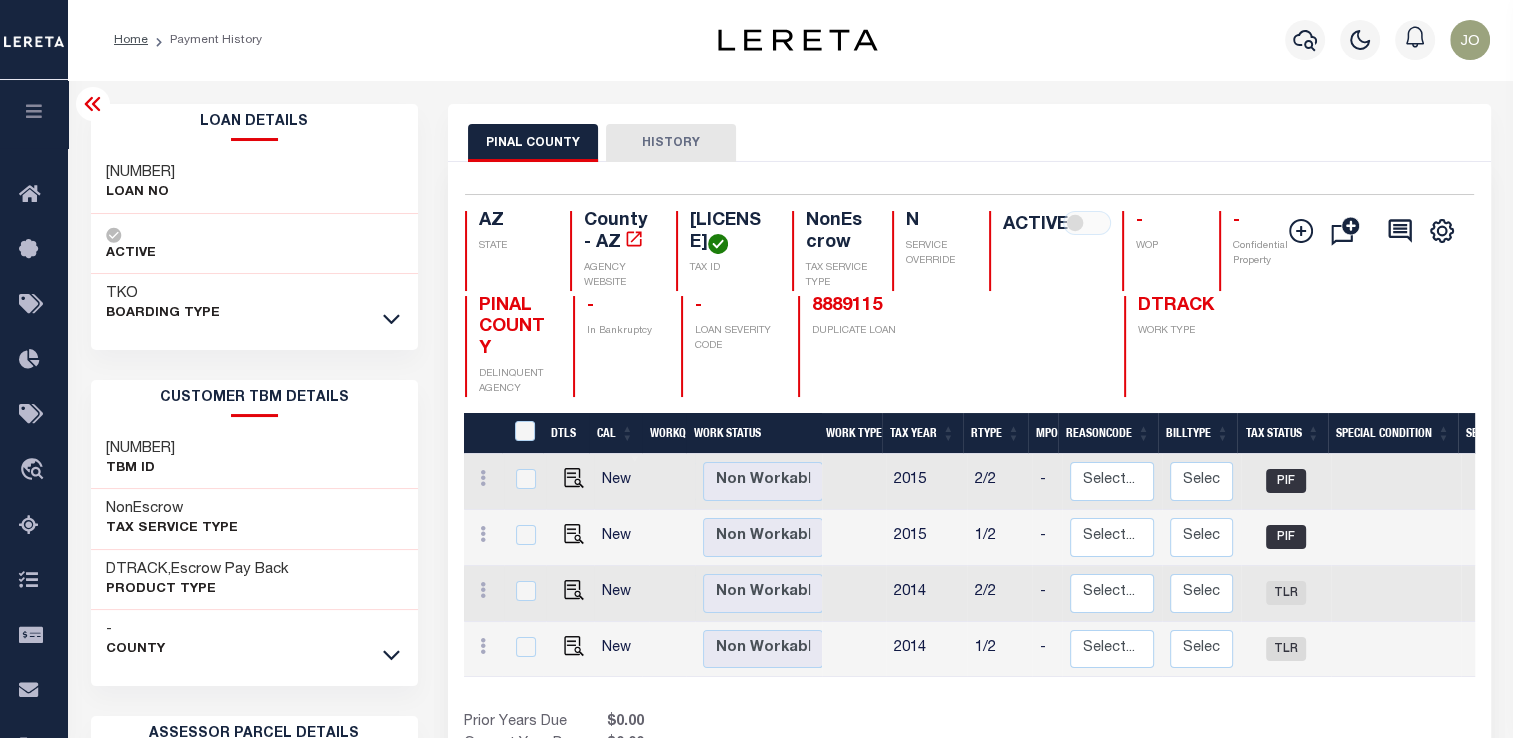 click 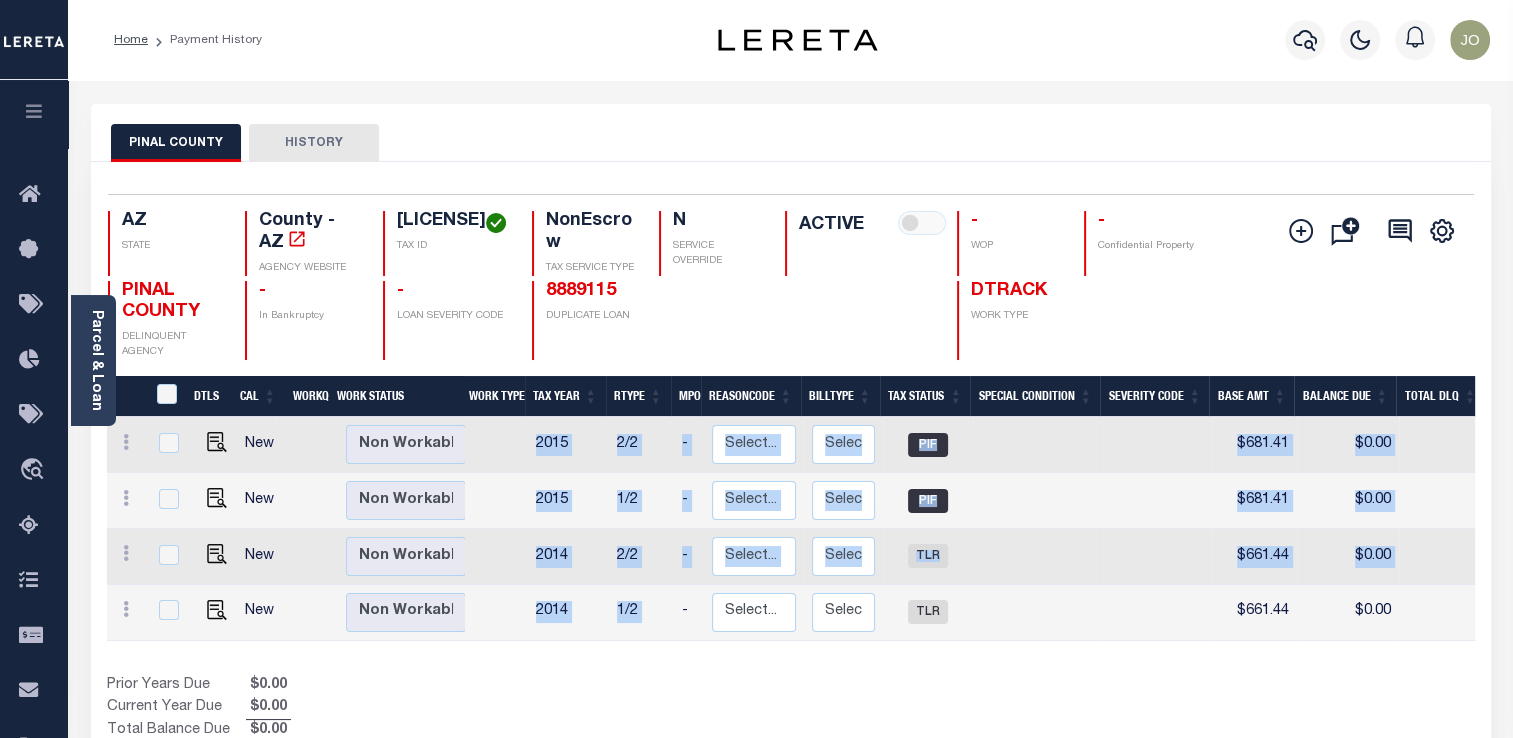 drag, startPoint x: 522, startPoint y: 455, endPoint x: 674, endPoint y: 626, distance: 228.7903 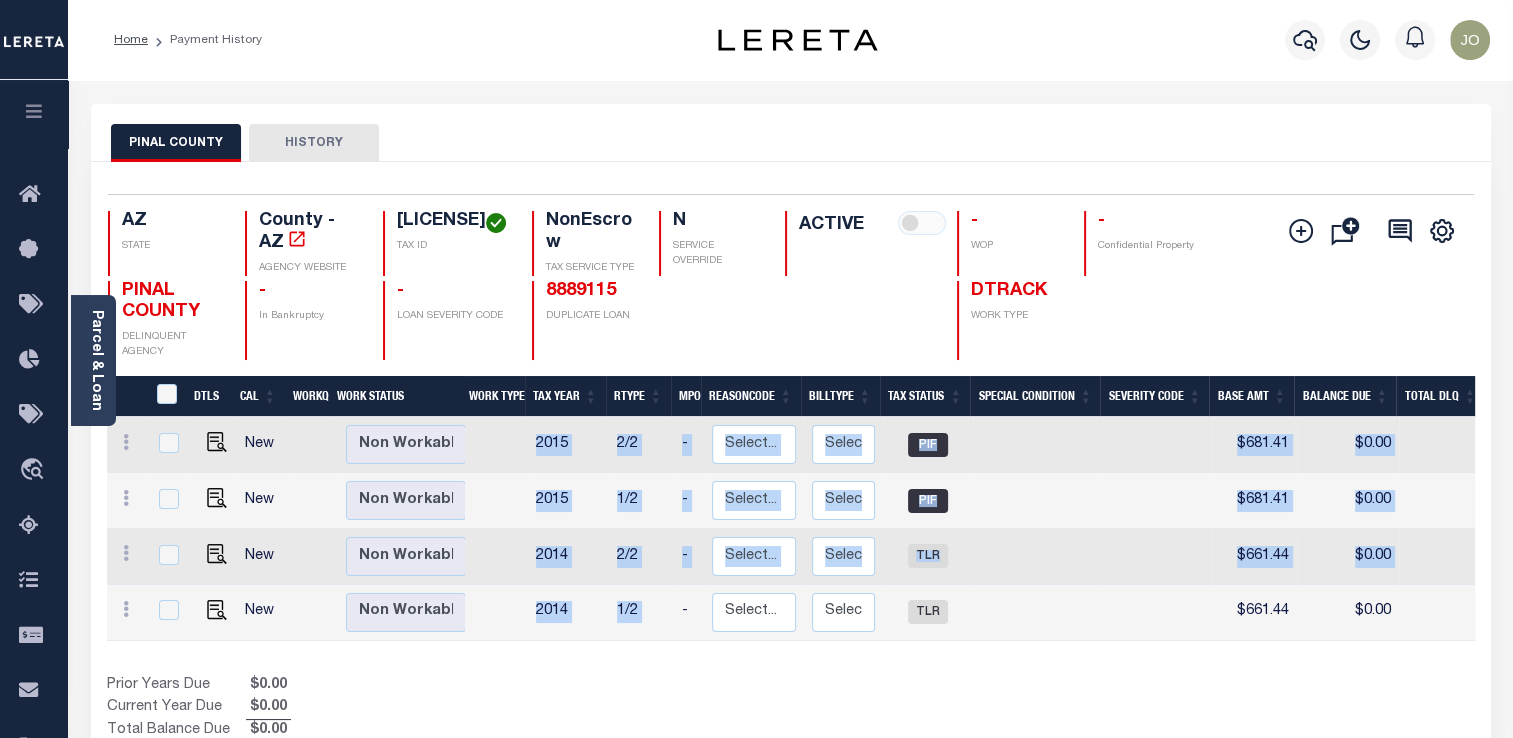 click on "New
Non Workable
Workable
2015 2/2 - Select... Payment Reversal Taxable Value Change Assessment Change Occupancy Tax Rate Change Billing Change Exemption Change Added/Omitted Tax Tax Correction Data Conversion Error Data Entry Error Back Applied Payment Select... Regular Delinquent Supplemental Corrected/Adjusted Bill - Re-Report Corrected/Adjusted Bill - Balance Due PIF $681.41 $0.00 07/25/2016 05/01/2016 05/01/2016
New 2015" at bounding box center (1080, 529) 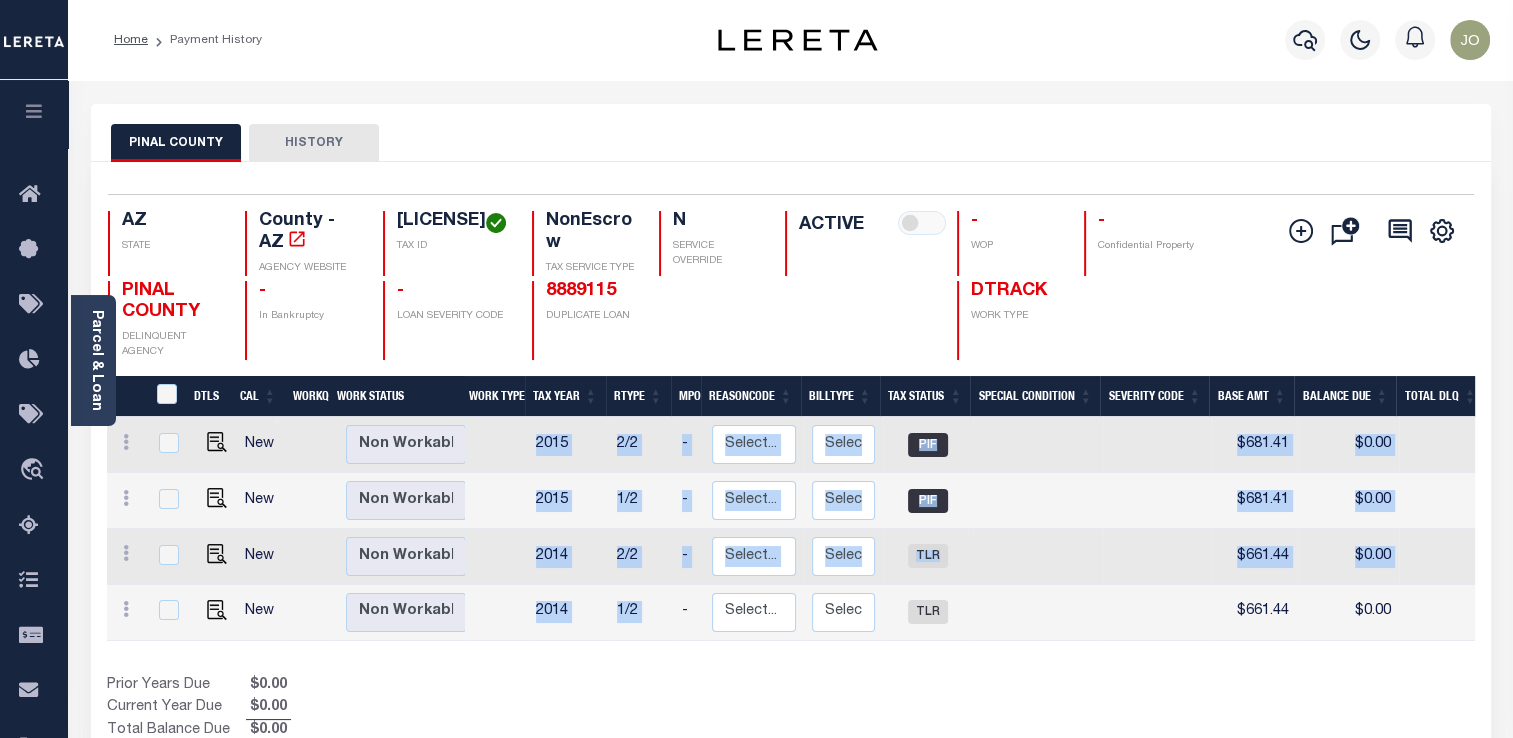 drag, startPoint x: 674, startPoint y: 626, endPoint x: 796, endPoint y: 368, distance: 285.39096 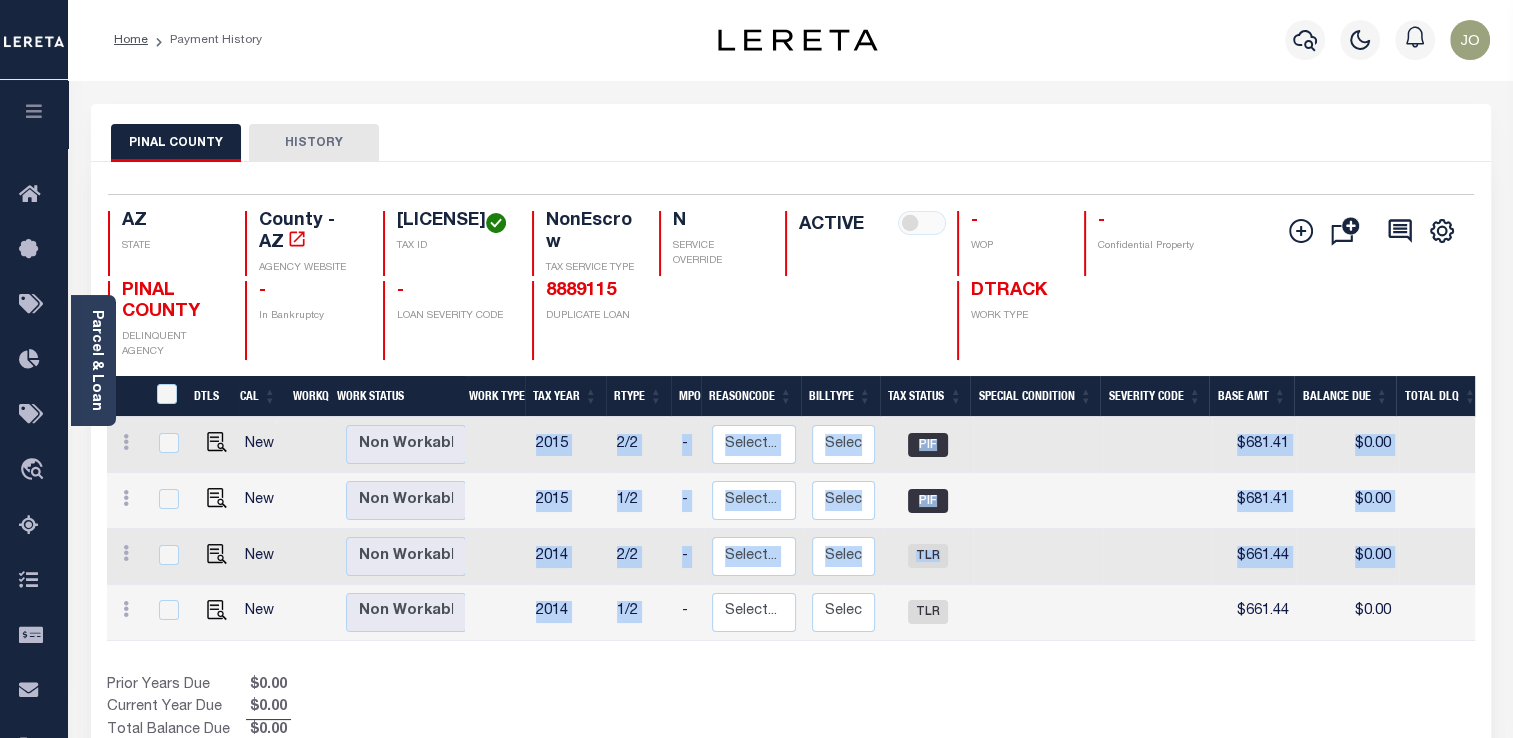 click at bounding box center [859, 321] 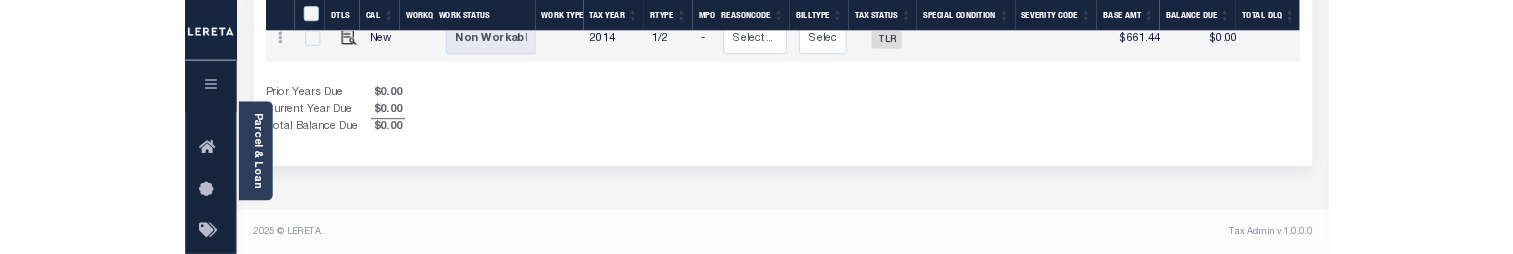 scroll, scrollTop: 696, scrollLeft: 0, axis: vertical 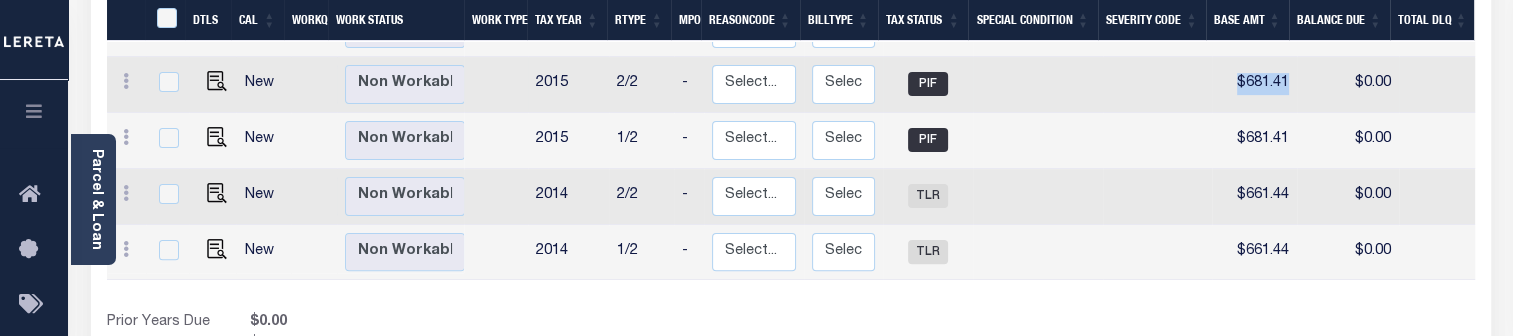 drag, startPoint x: 1218, startPoint y: 95, endPoint x: 1278, endPoint y: 95, distance: 60 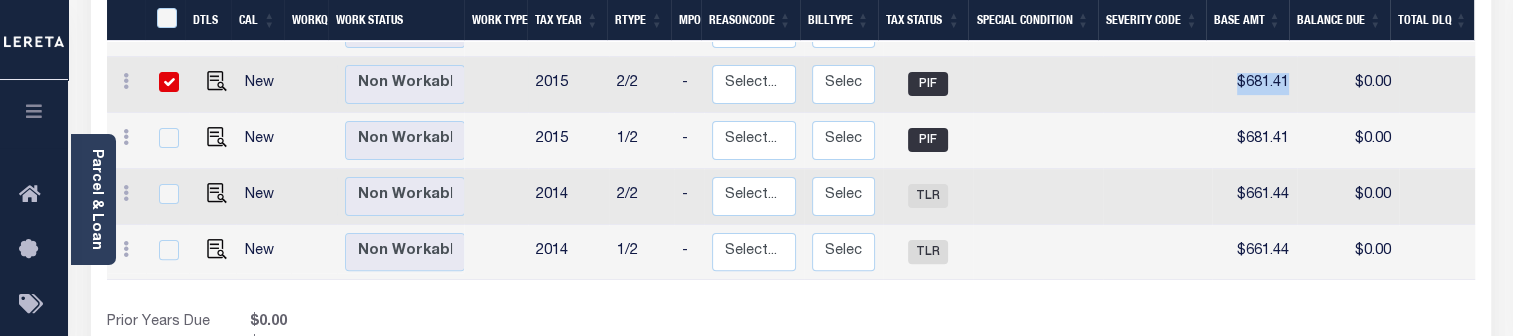 checkbox on "true" 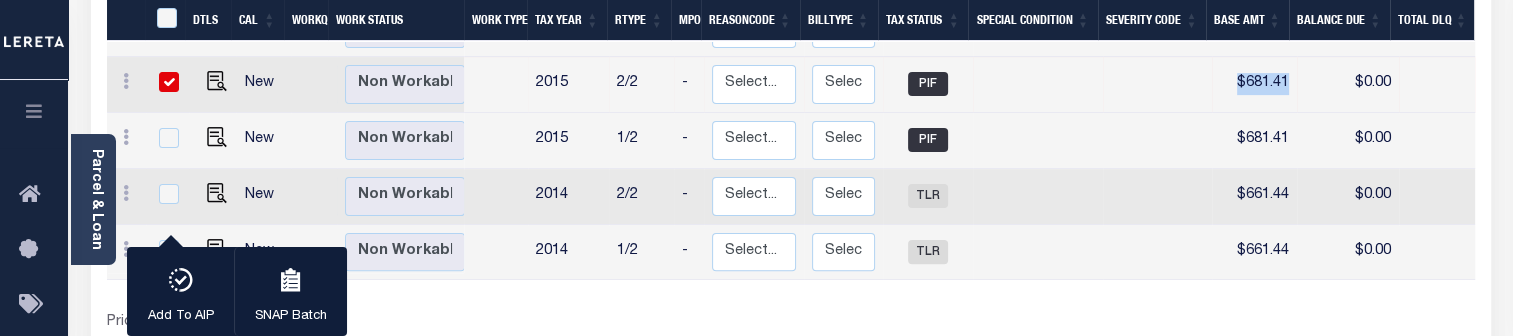 copy on "$681.41" 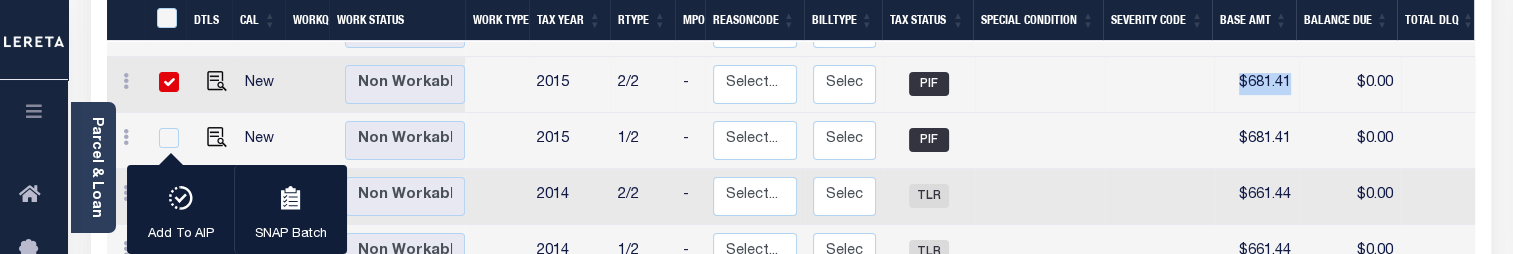 click at bounding box center [169, 82] 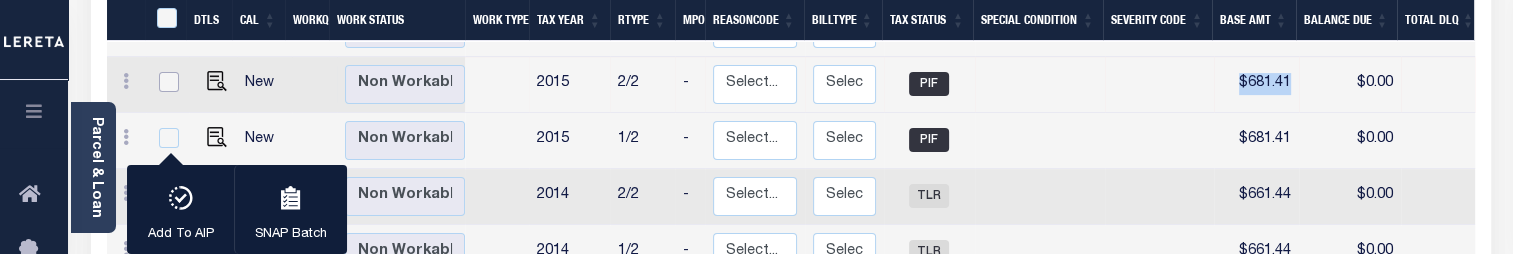 checkbox on "false" 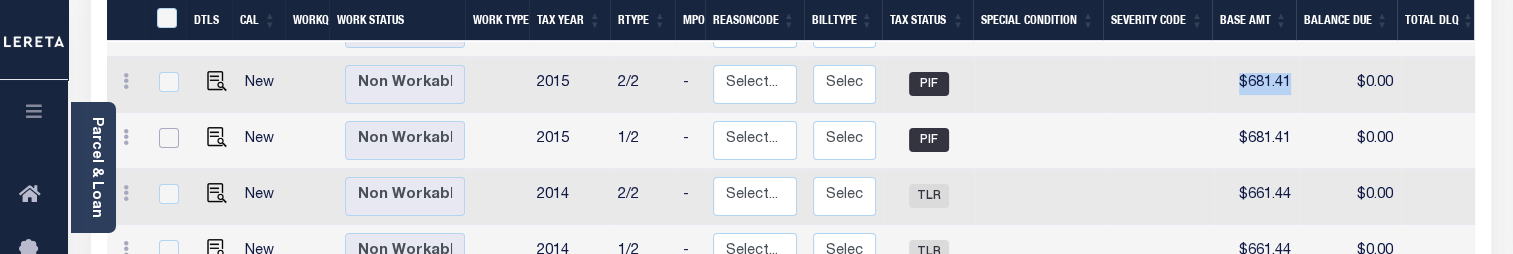 click at bounding box center (169, 138) 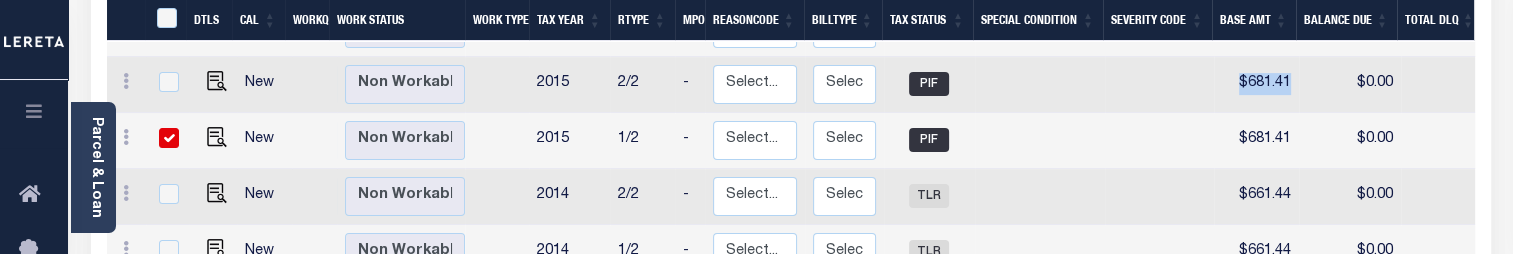 checkbox on "true" 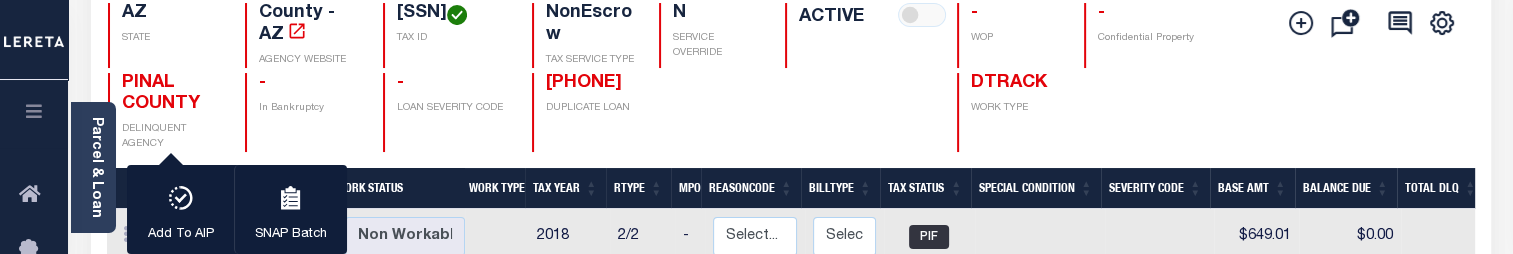 scroll, scrollTop: 210, scrollLeft: 0, axis: vertical 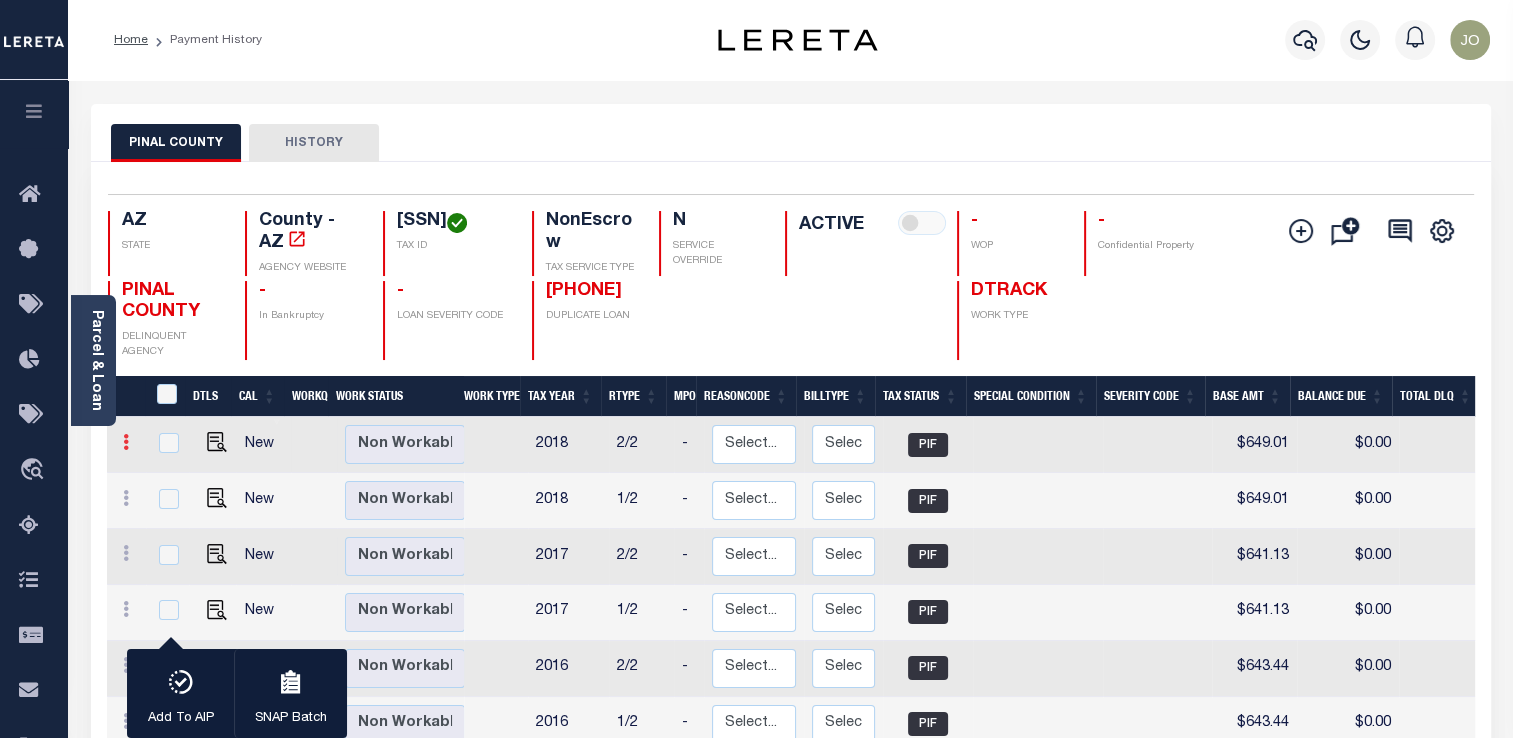 click at bounding box center [126, 442] 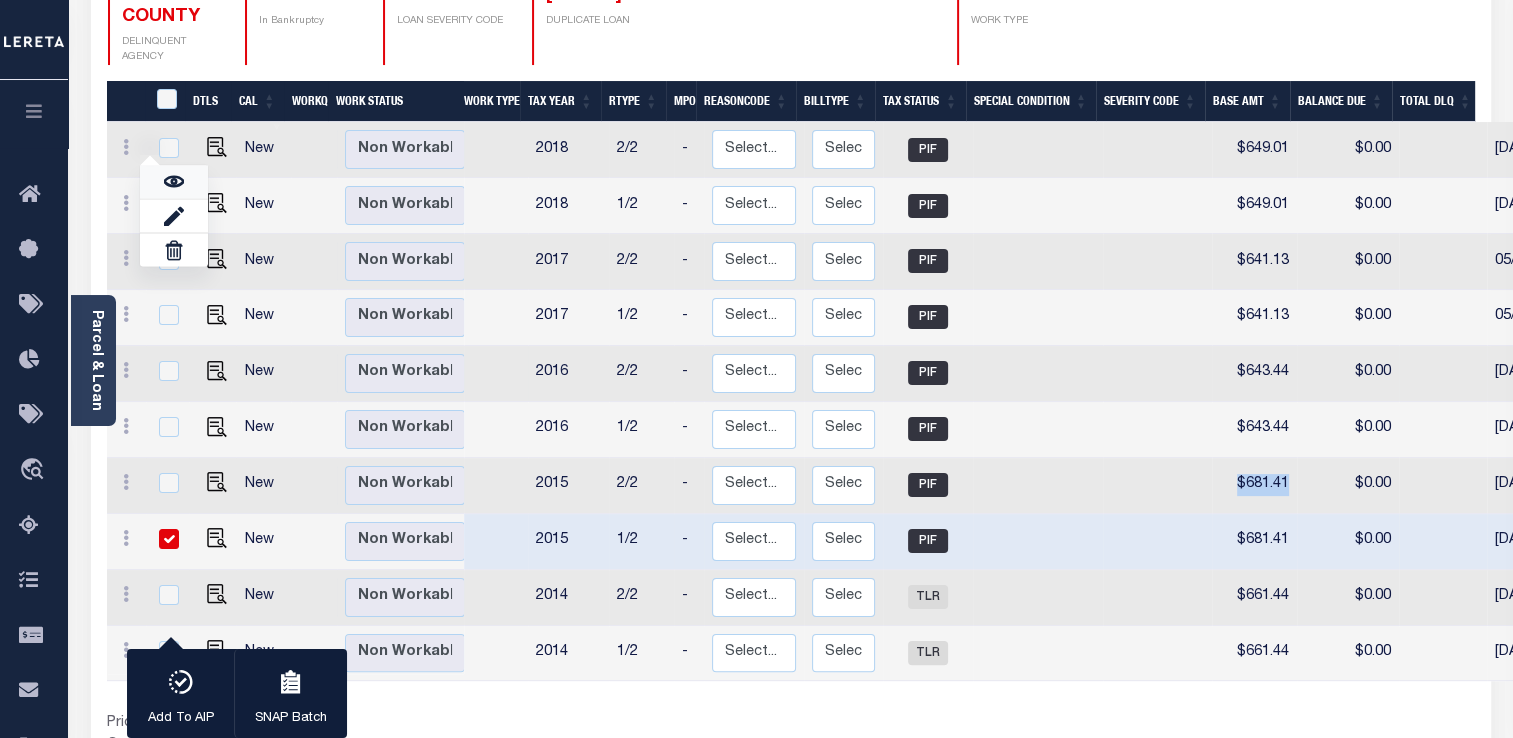 scroll, scrollTop: 296, scrollLeft: 0, axis: vertical 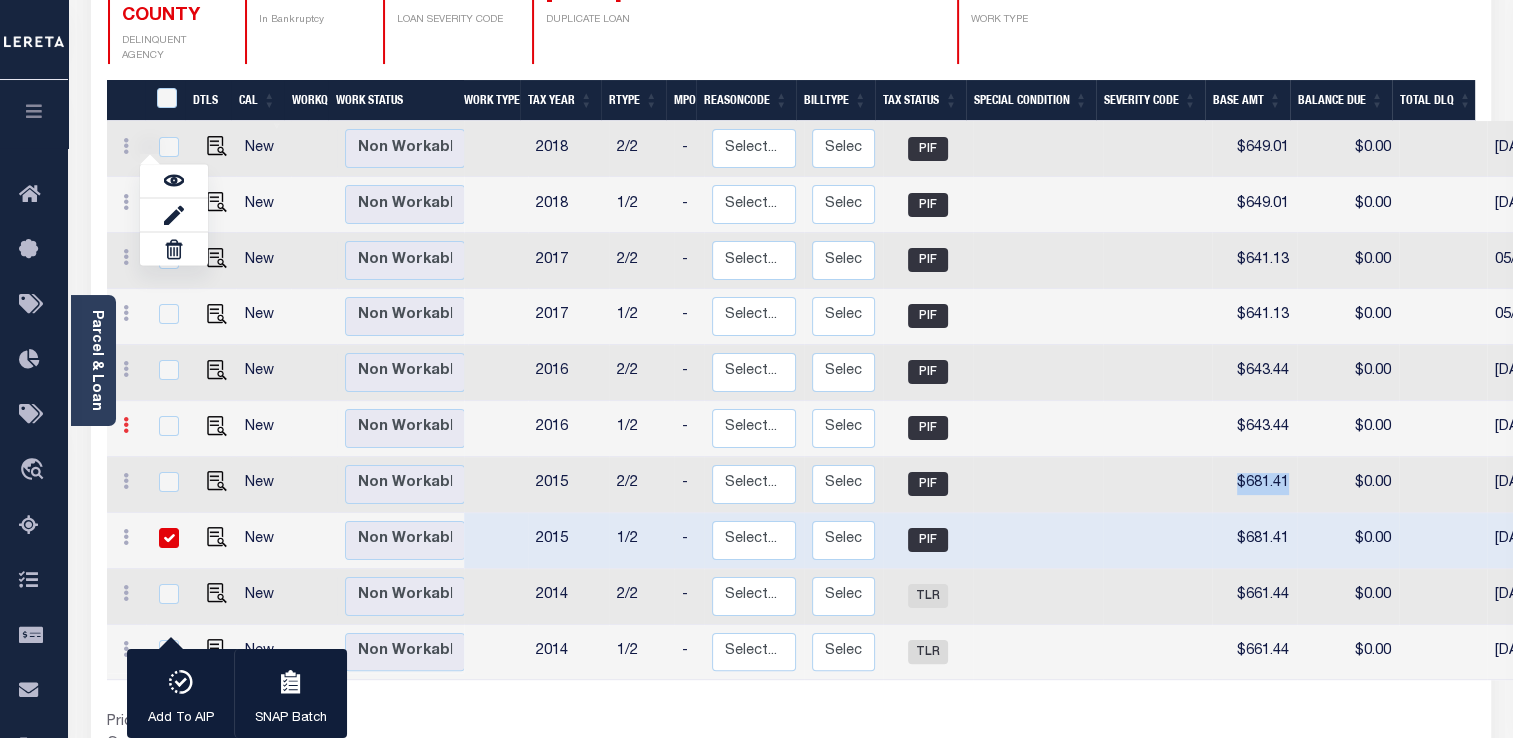 click at bounding box center (126, 425) 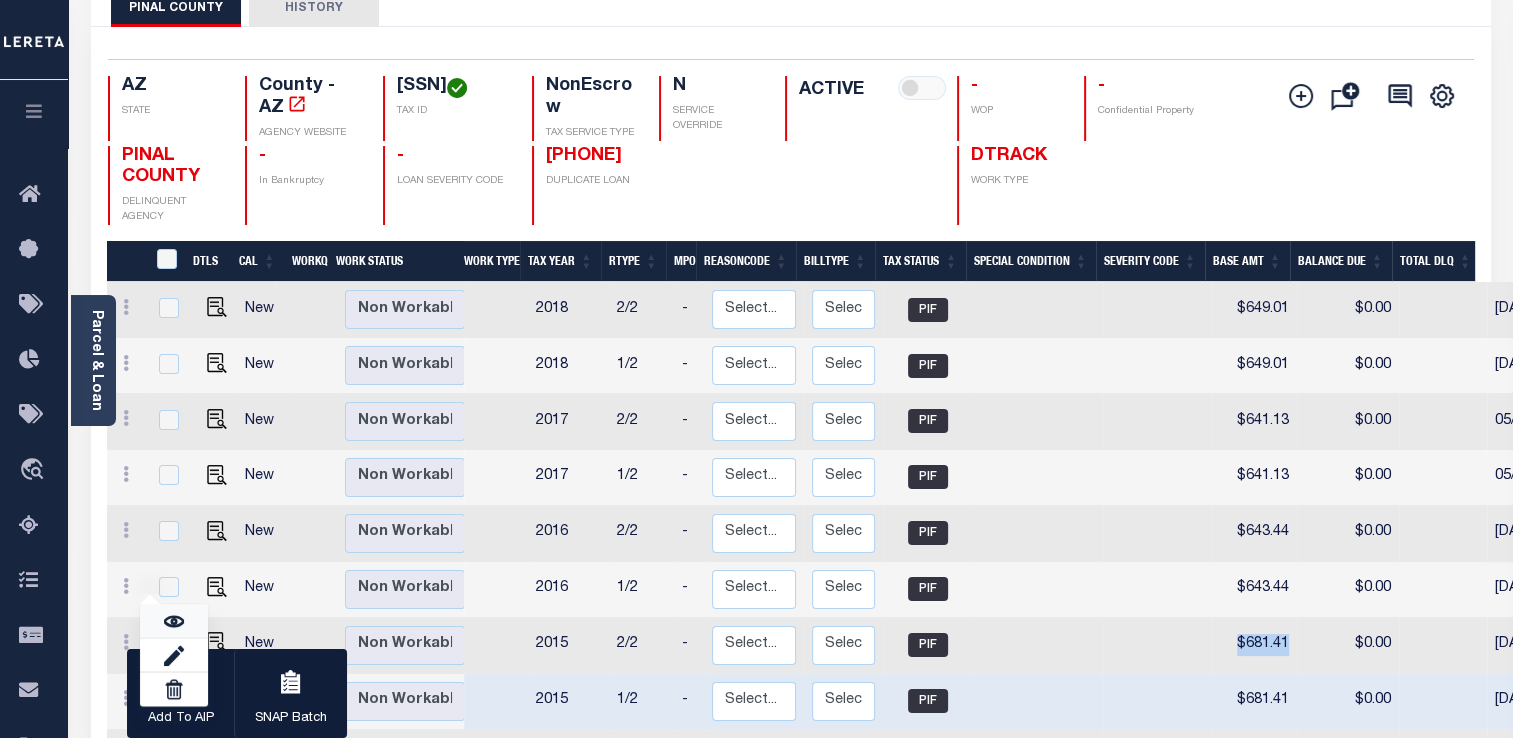 scroll, scrollTop: 0, scrollLeft: 0, axis: both 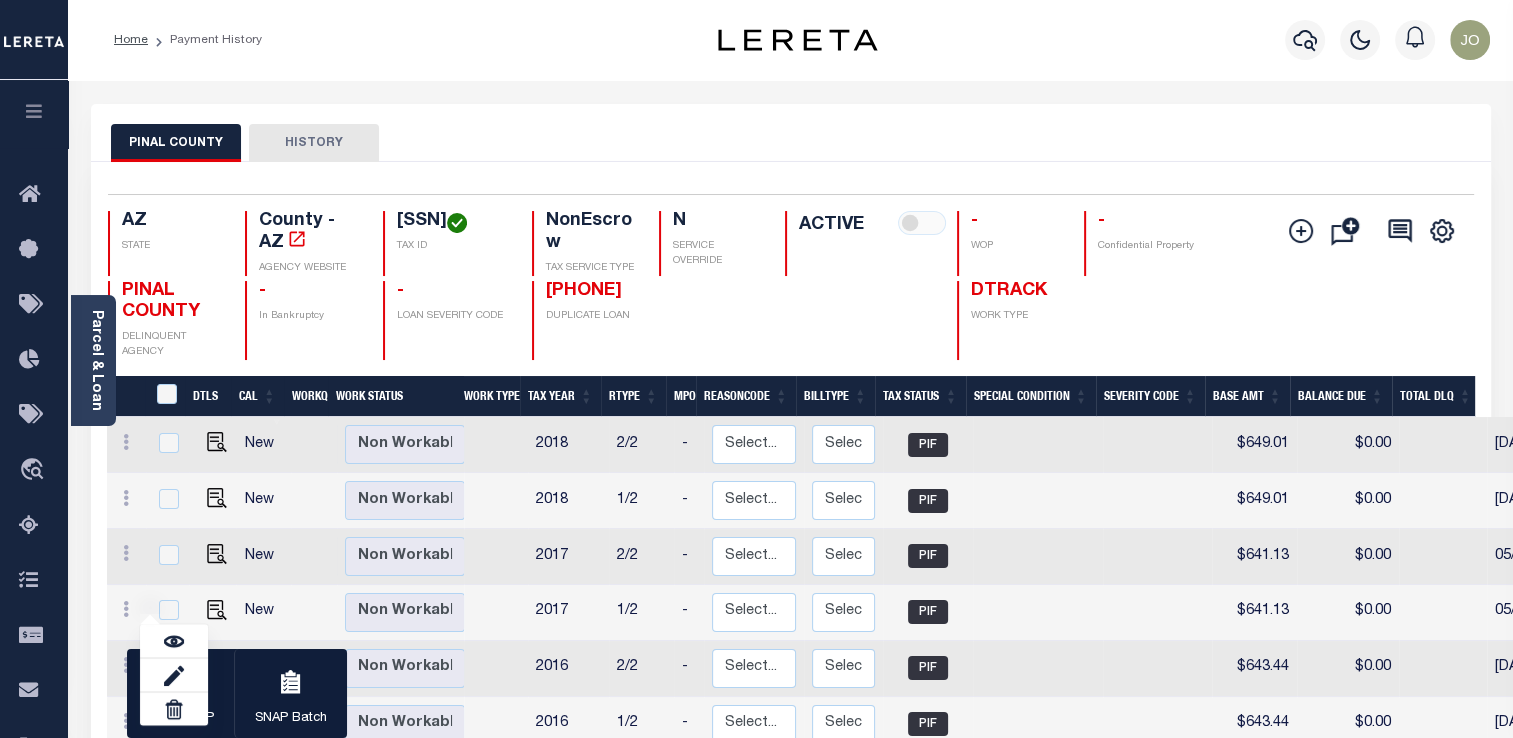 click at bounding box center (34, 111) 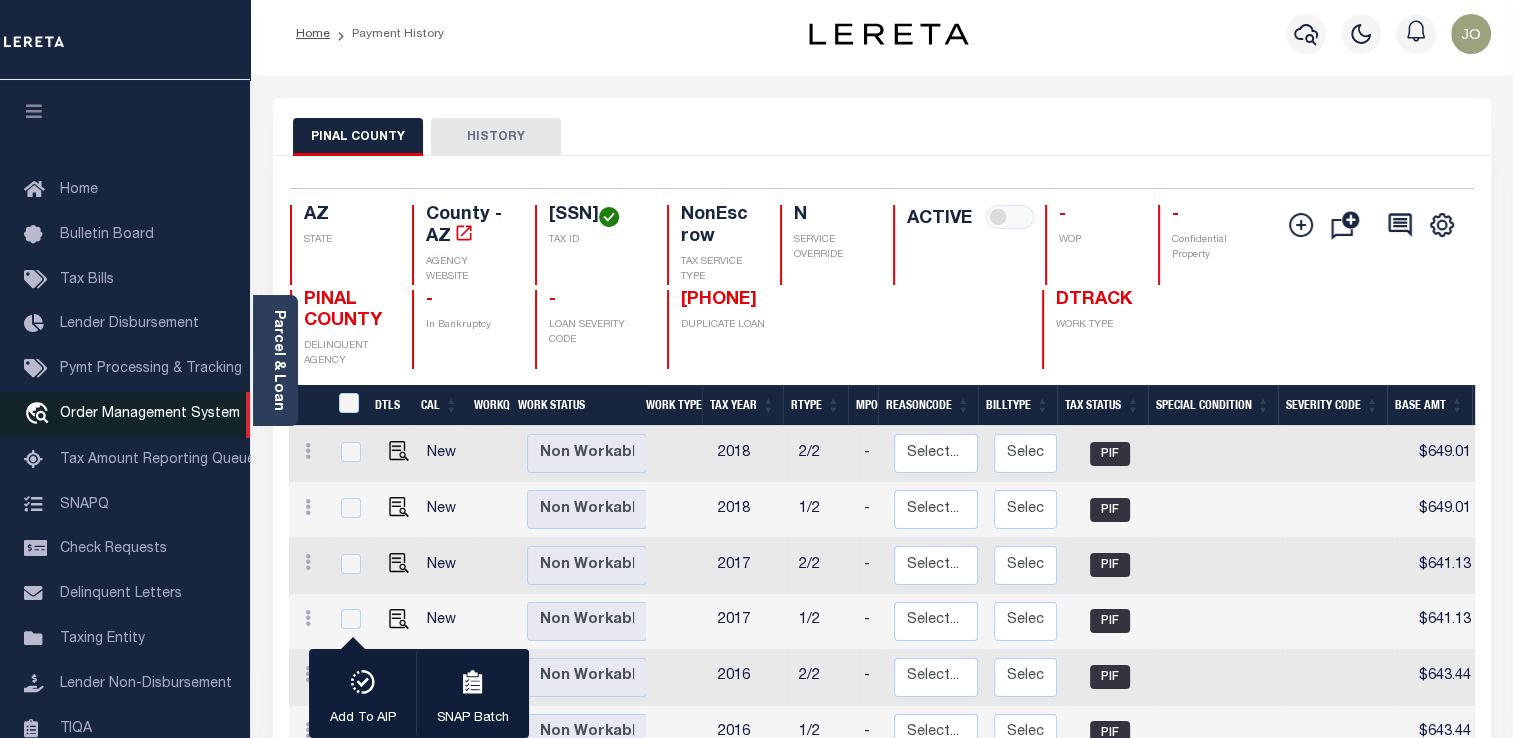 click on "Order Management System" at bounding box center (150, 414) 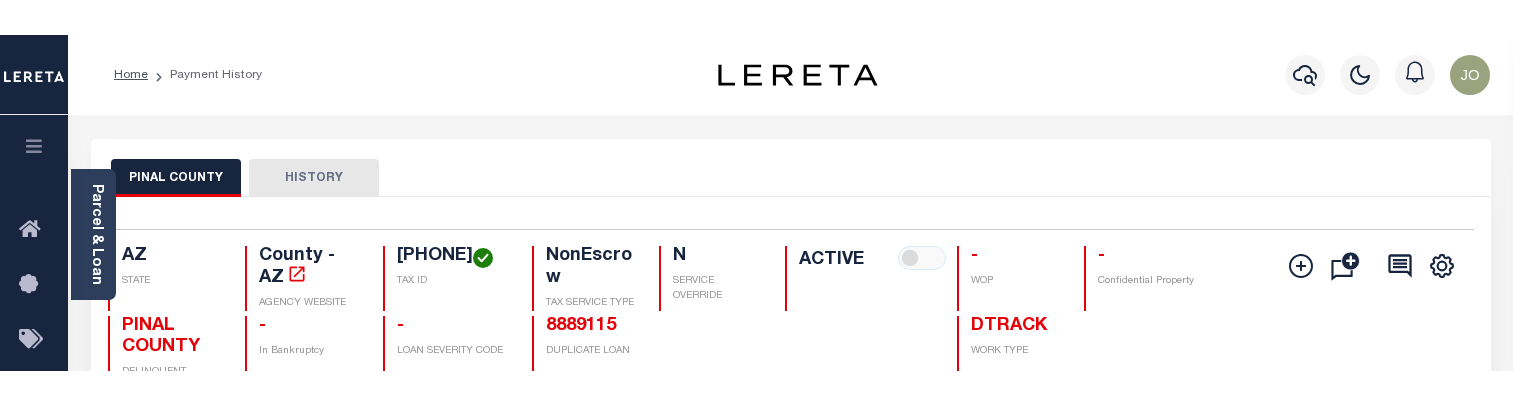 scroll, scrollTop: 0, scrollLeft: 0, axis: both 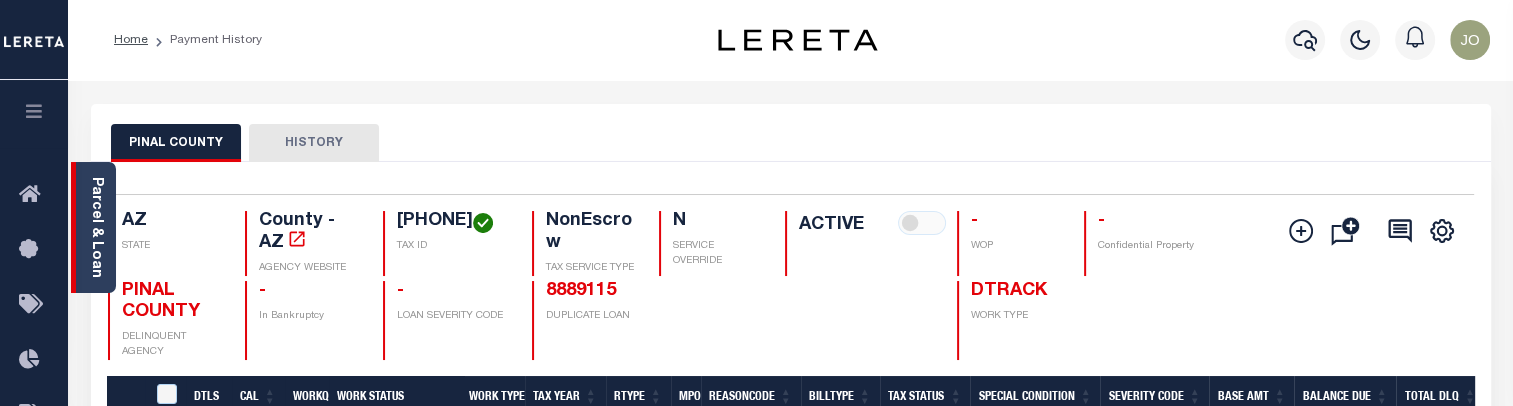 click on "Parcel & Loan" at bounding box center [96, 227] 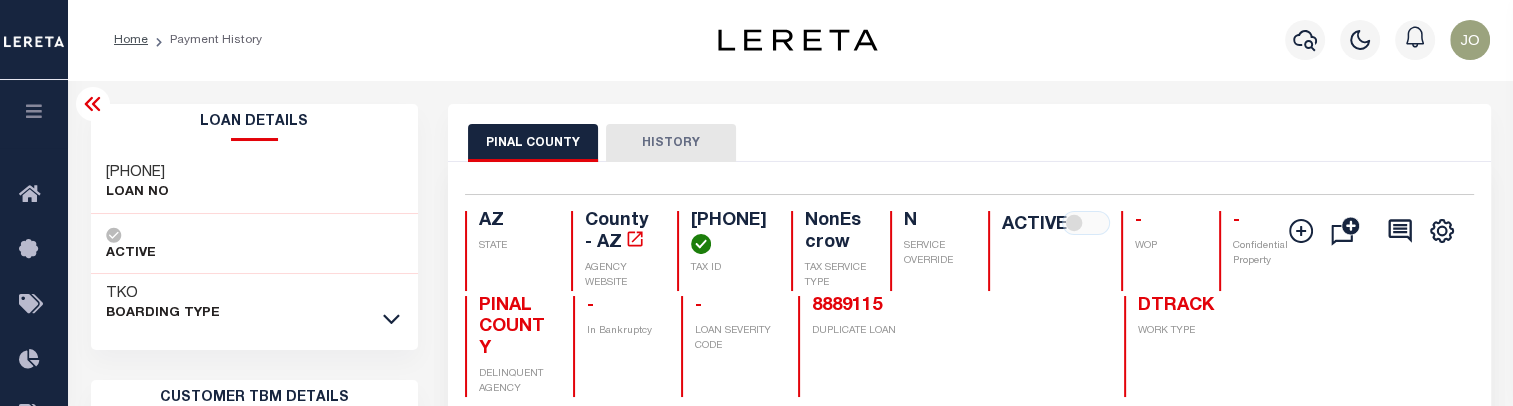 click on "[PHONE]" at bounding box center (137, 173) 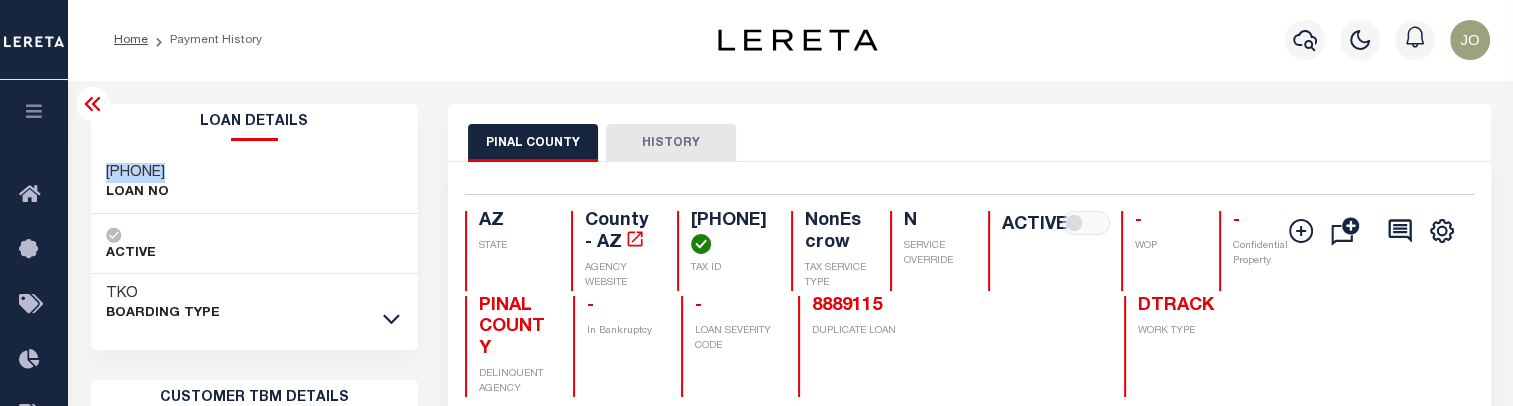 copy on "[NUMBER]" 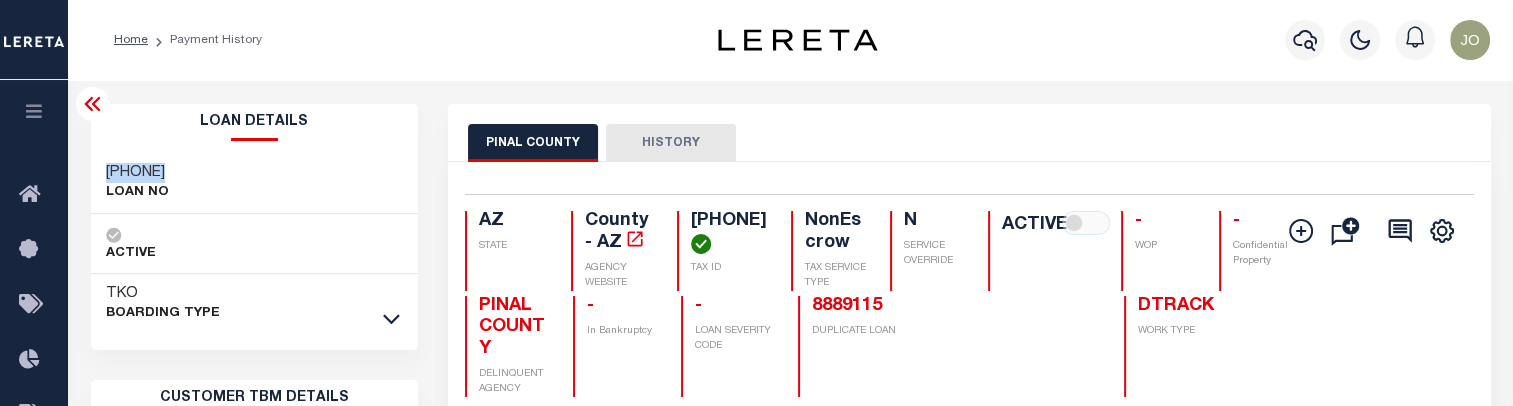 click 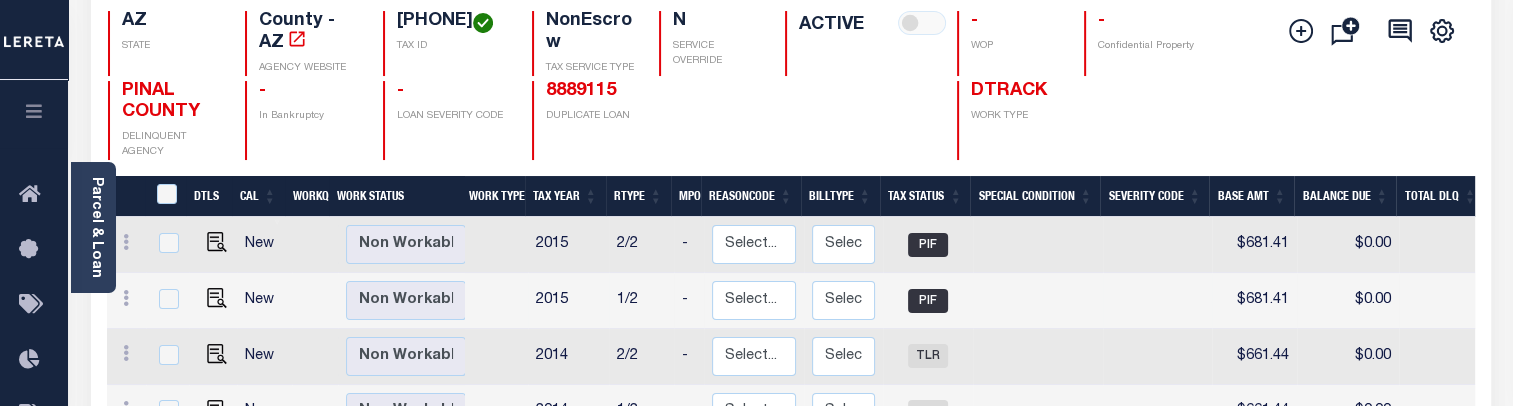 scroll, scrollTop: 300, scrollLeft: 0, axis: vertical 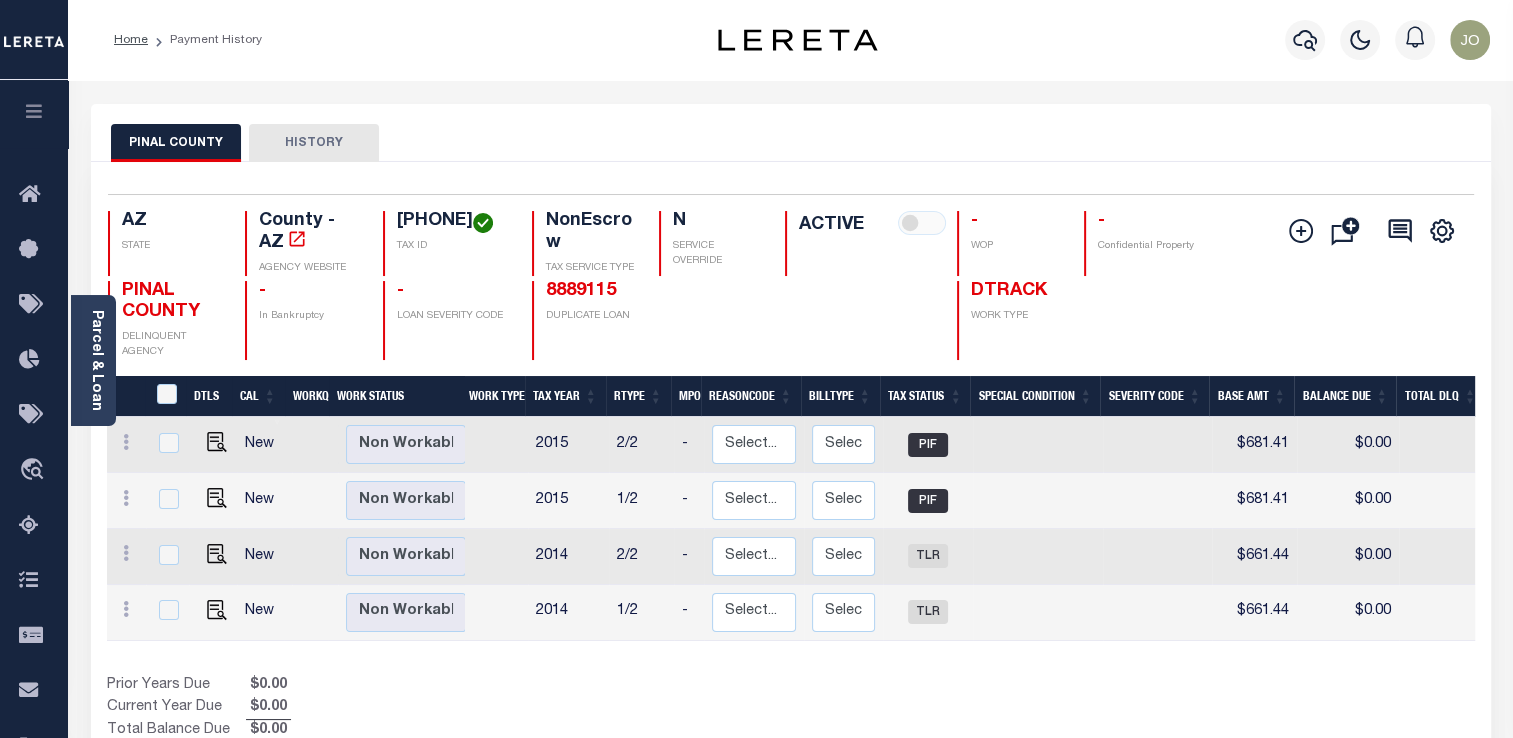 click at bounding box center [34, 111] 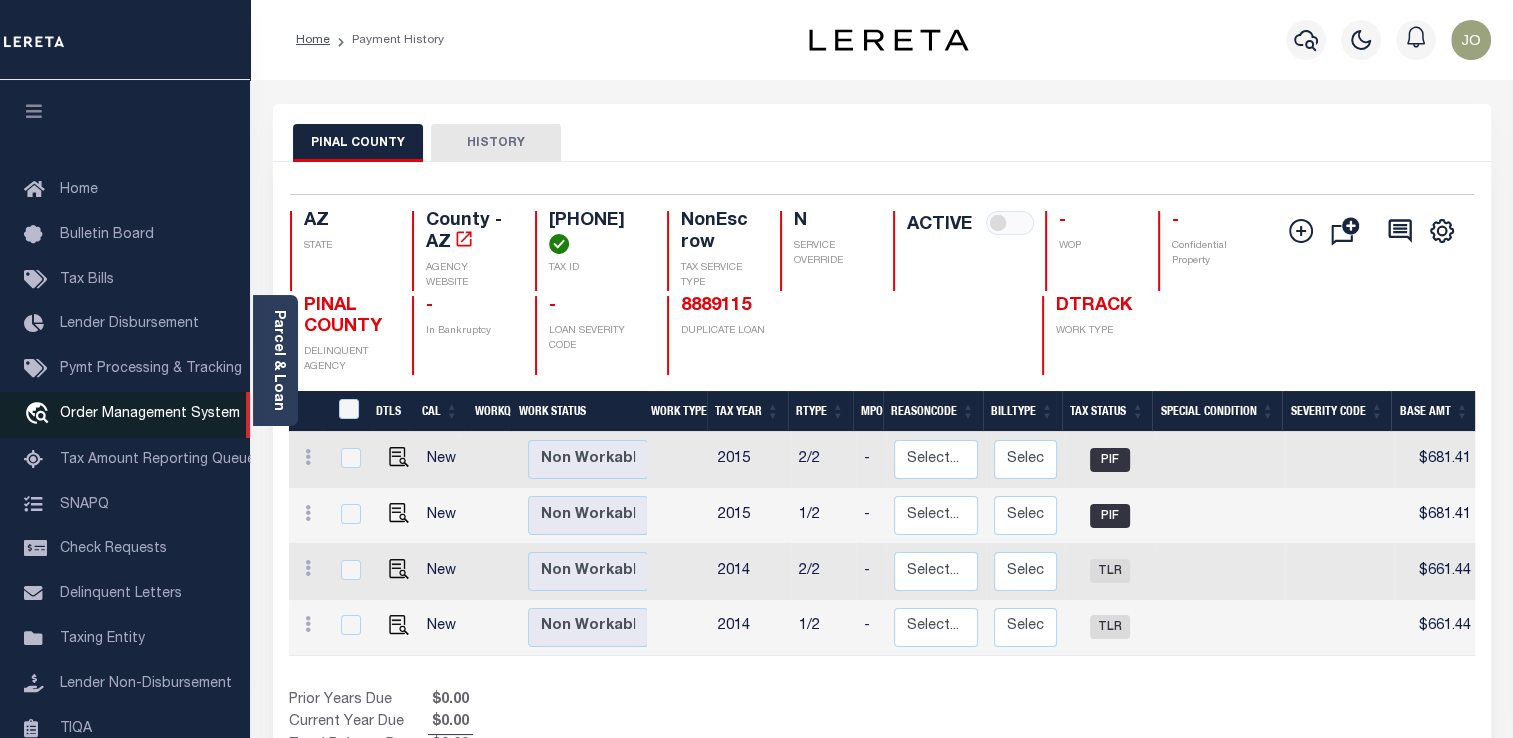 click on "Order Management System" at bounding box center [150, 414] 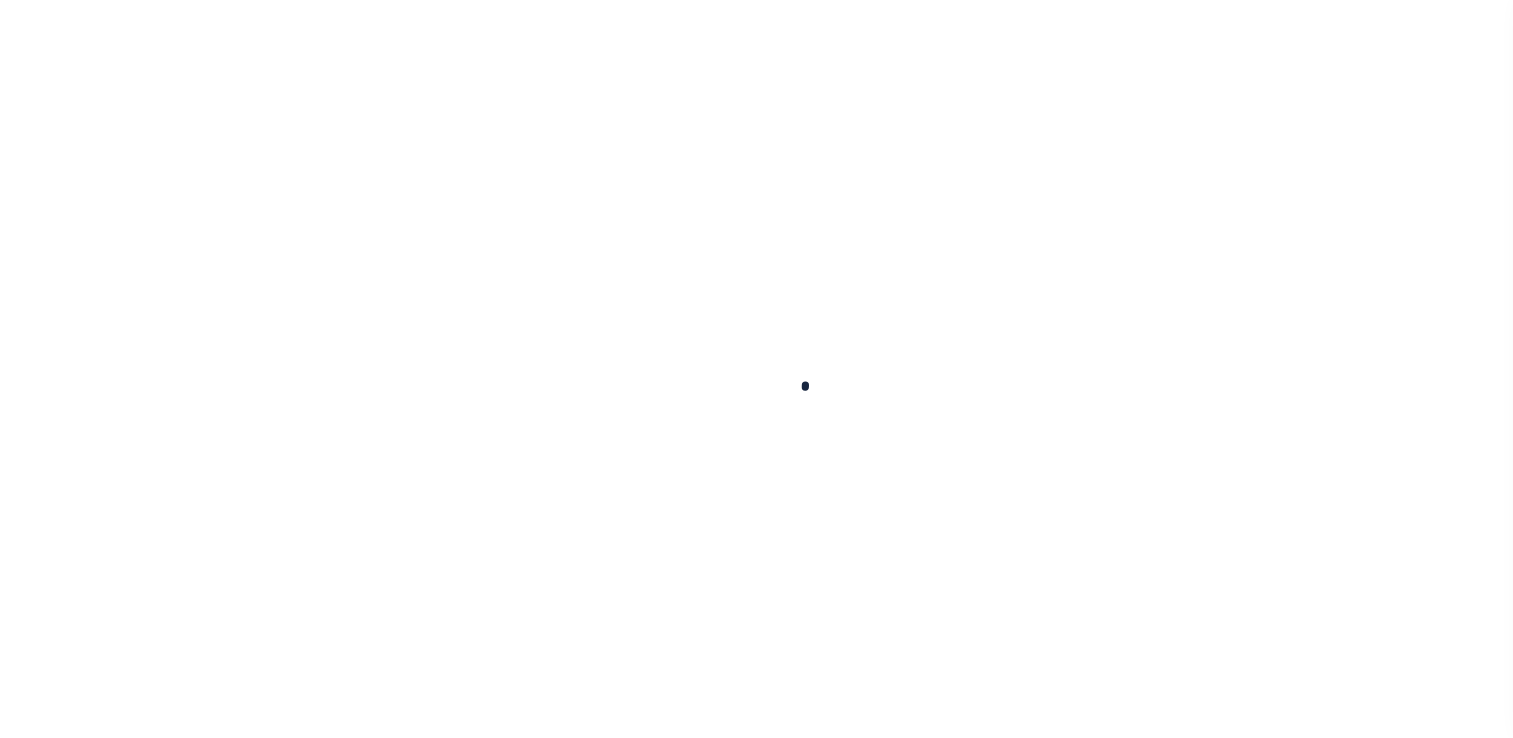 scroll, scrollTop: 0, scrollLeft: 0, axis: both 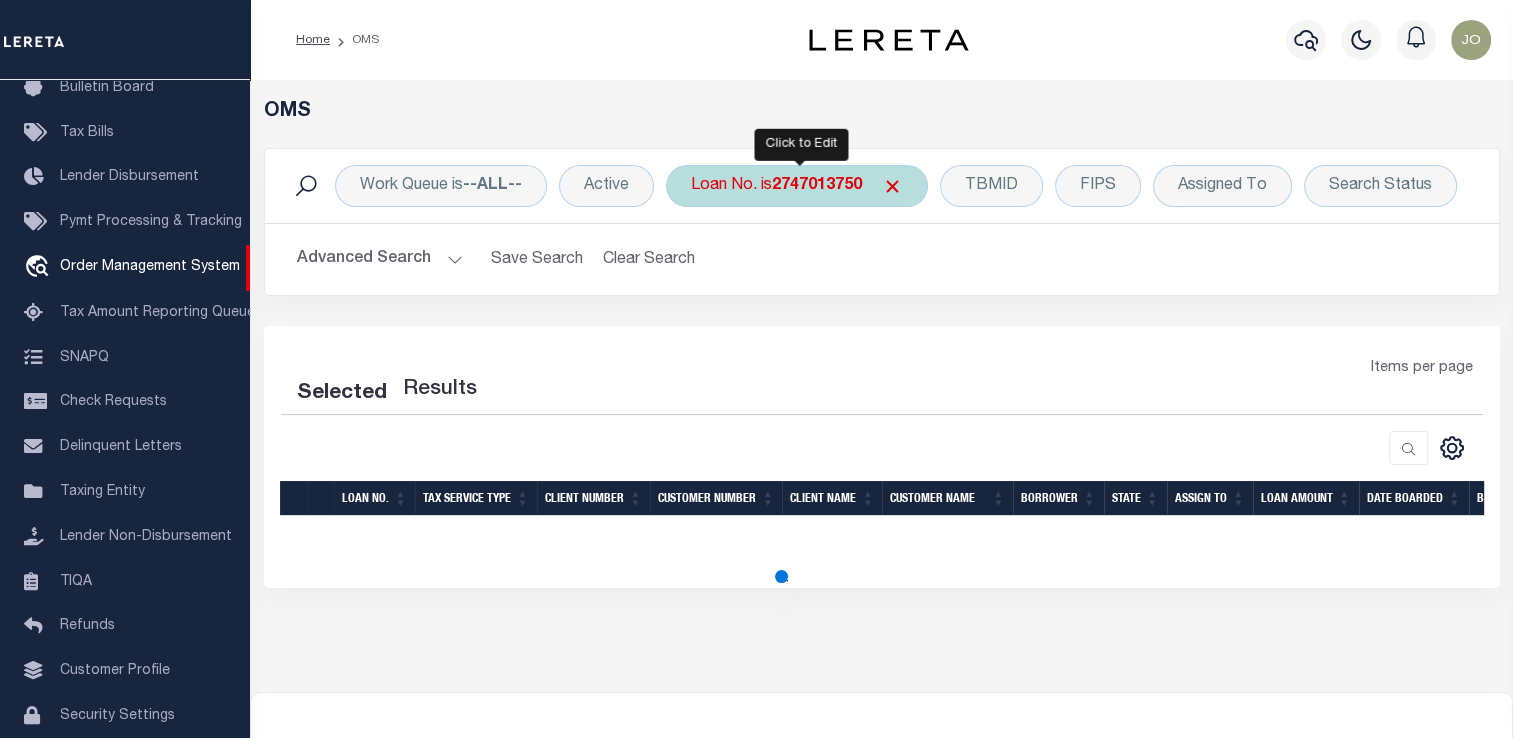click on "Loan No. is  2747013750" at bounding box center [797, 186] 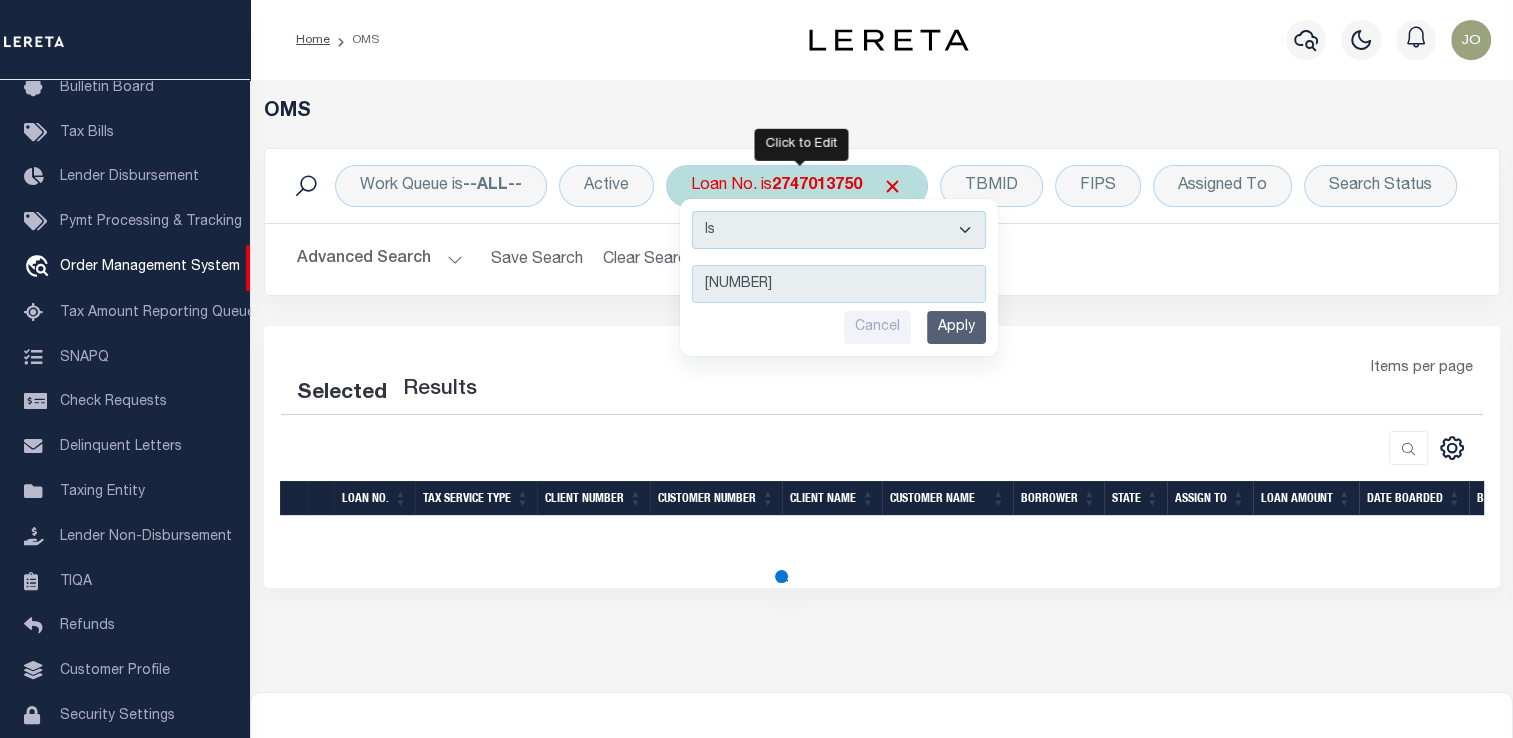 type on "4708240035150" 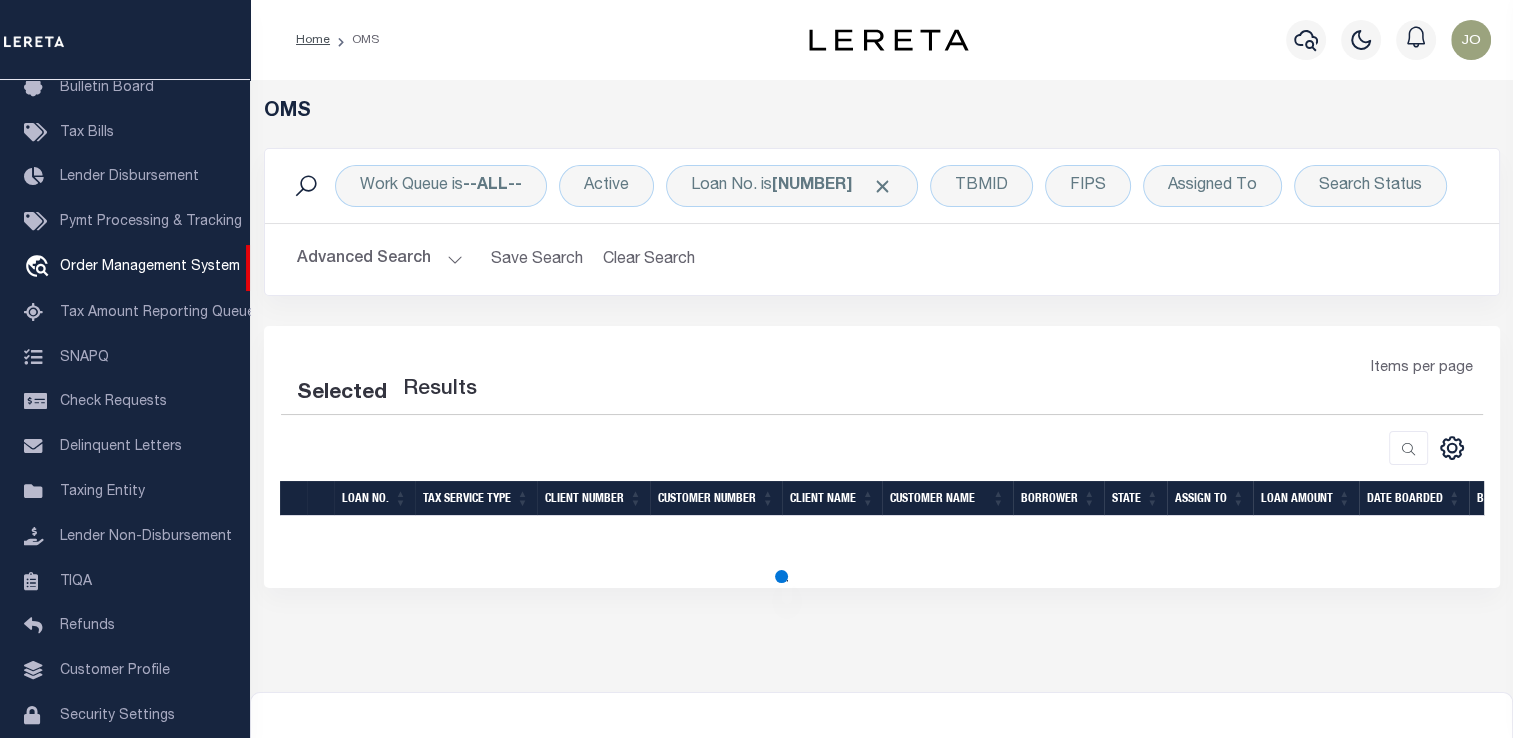 select on "200" 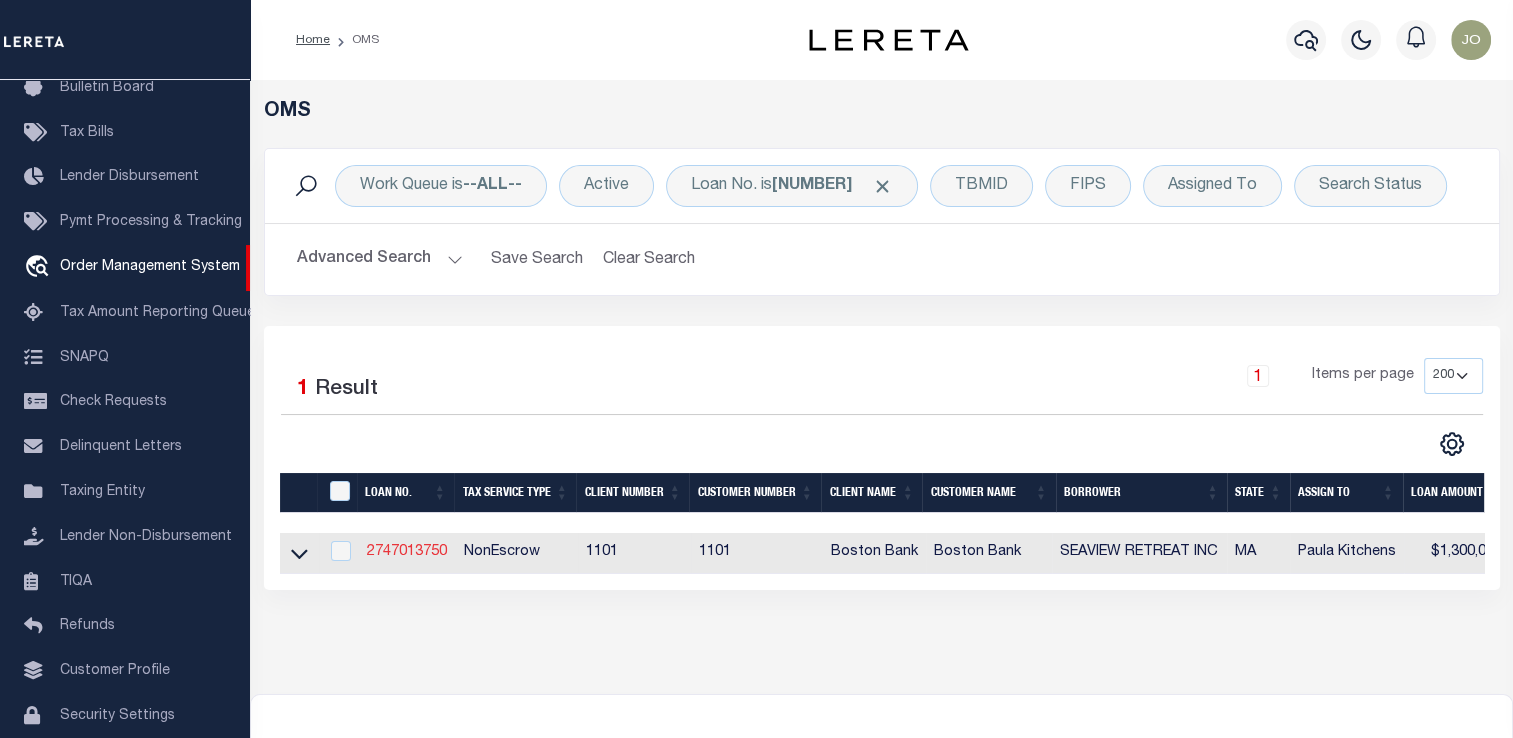 click on "2747013750" at bounding box center [407, 552] 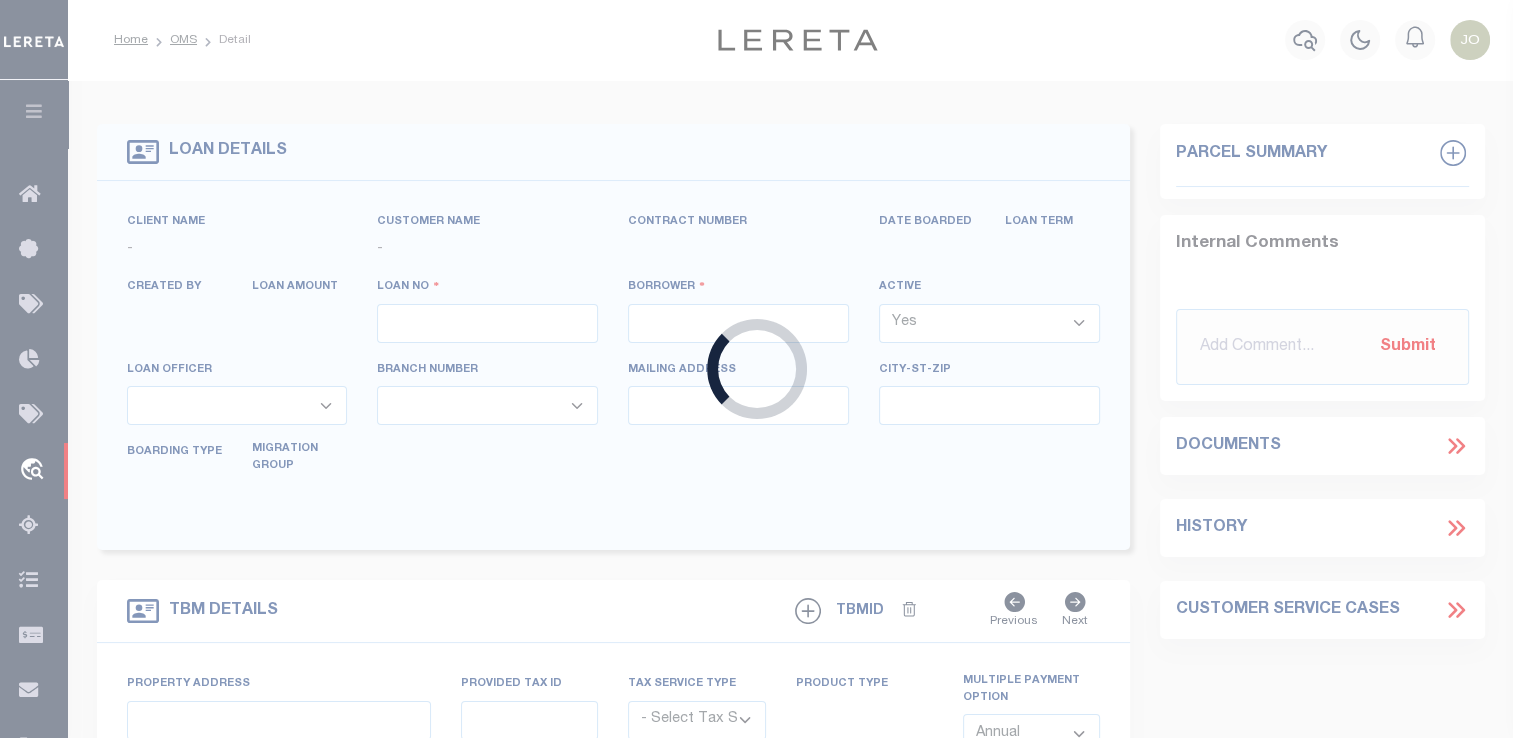 type on "2747013750" 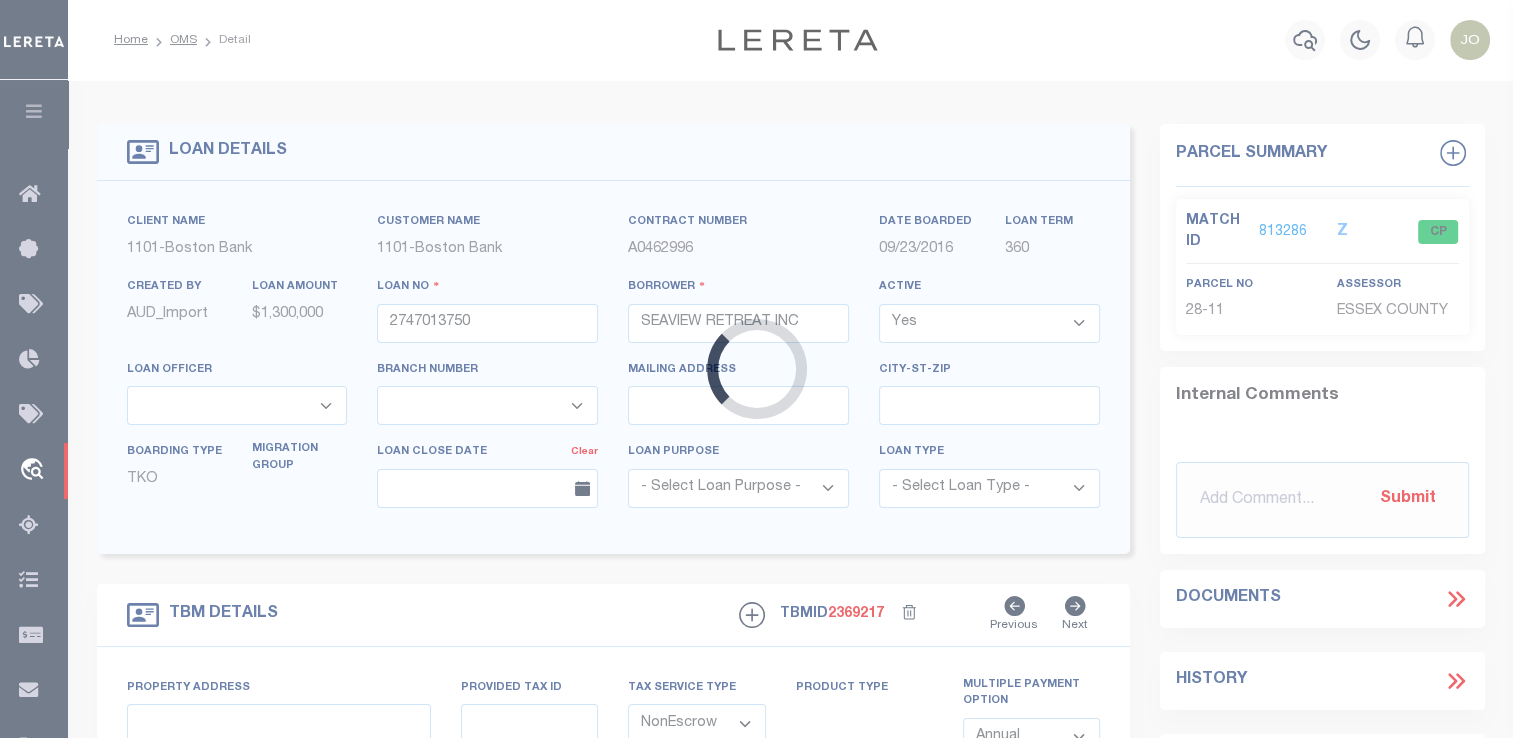 select on "3178" 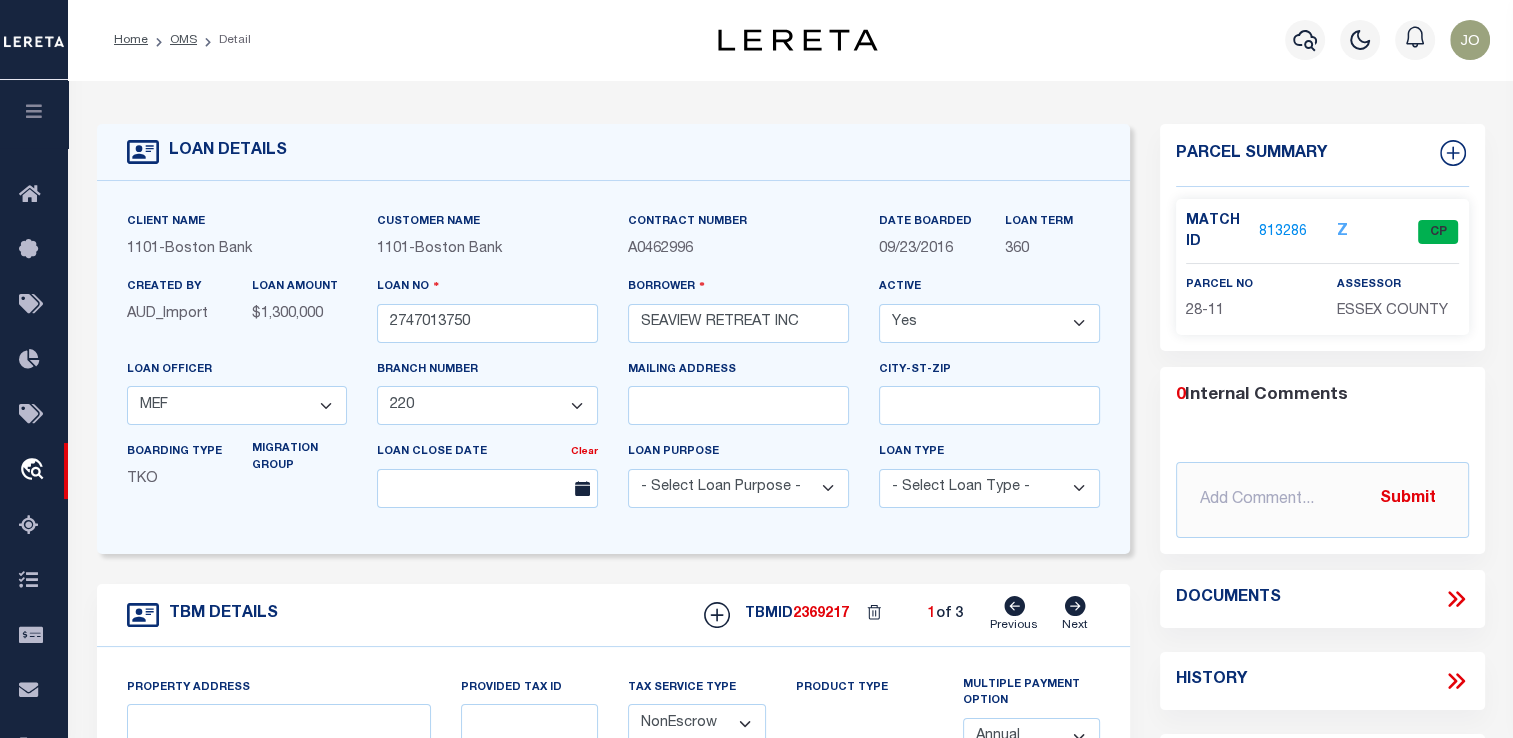 type on "255 CENTRAL ST" 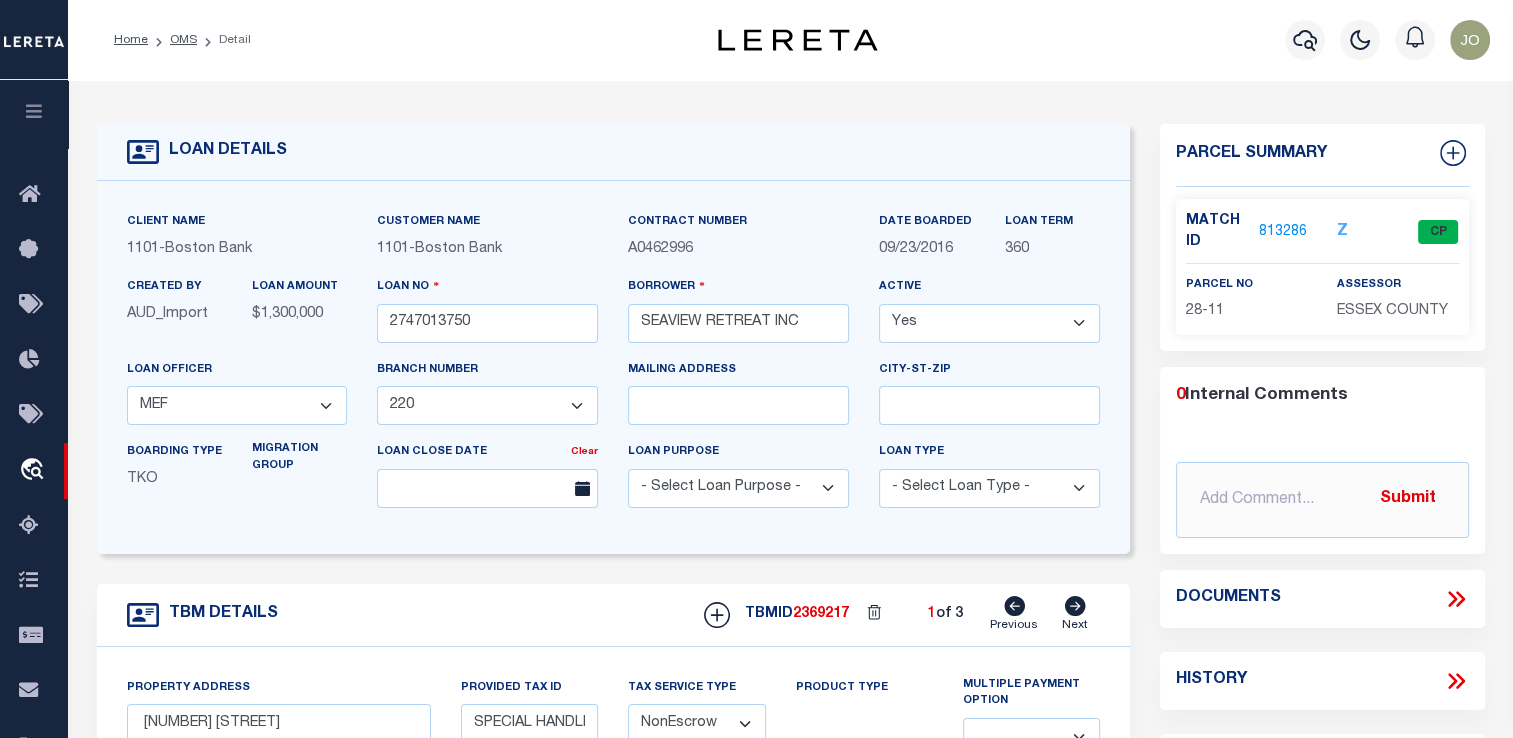 select on "Essex" 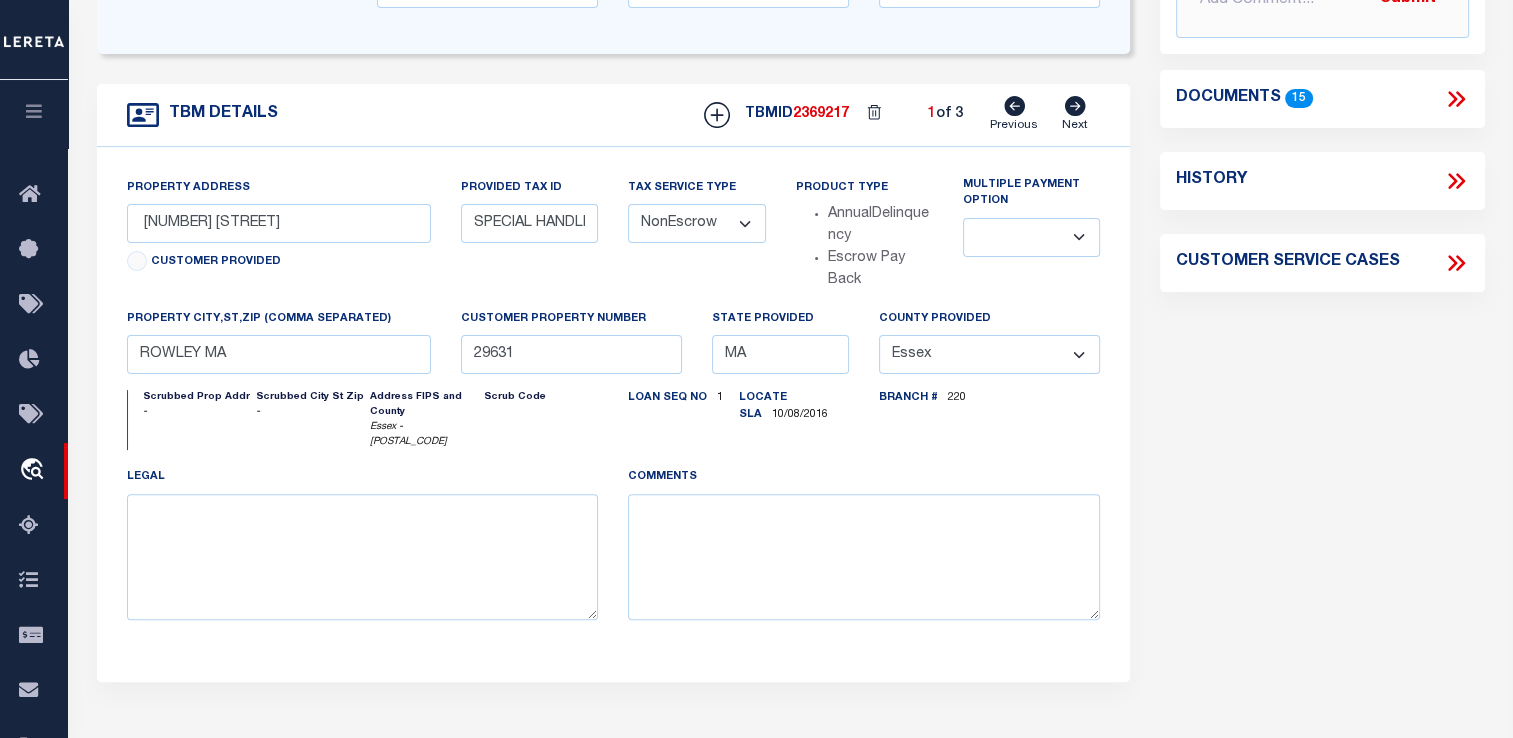 scroll, scrollTop: 300, scrollLeft: 0, axis: vertical 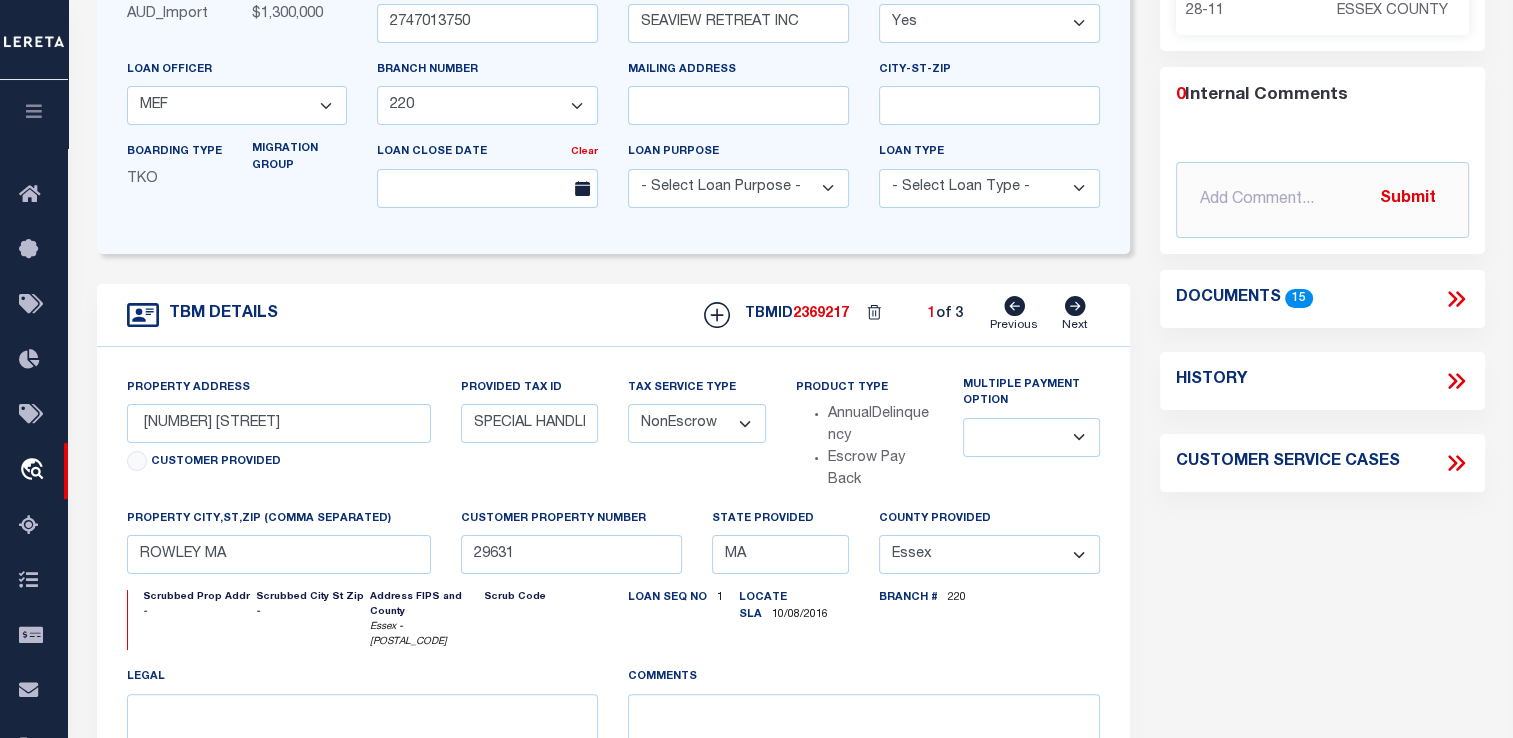 click 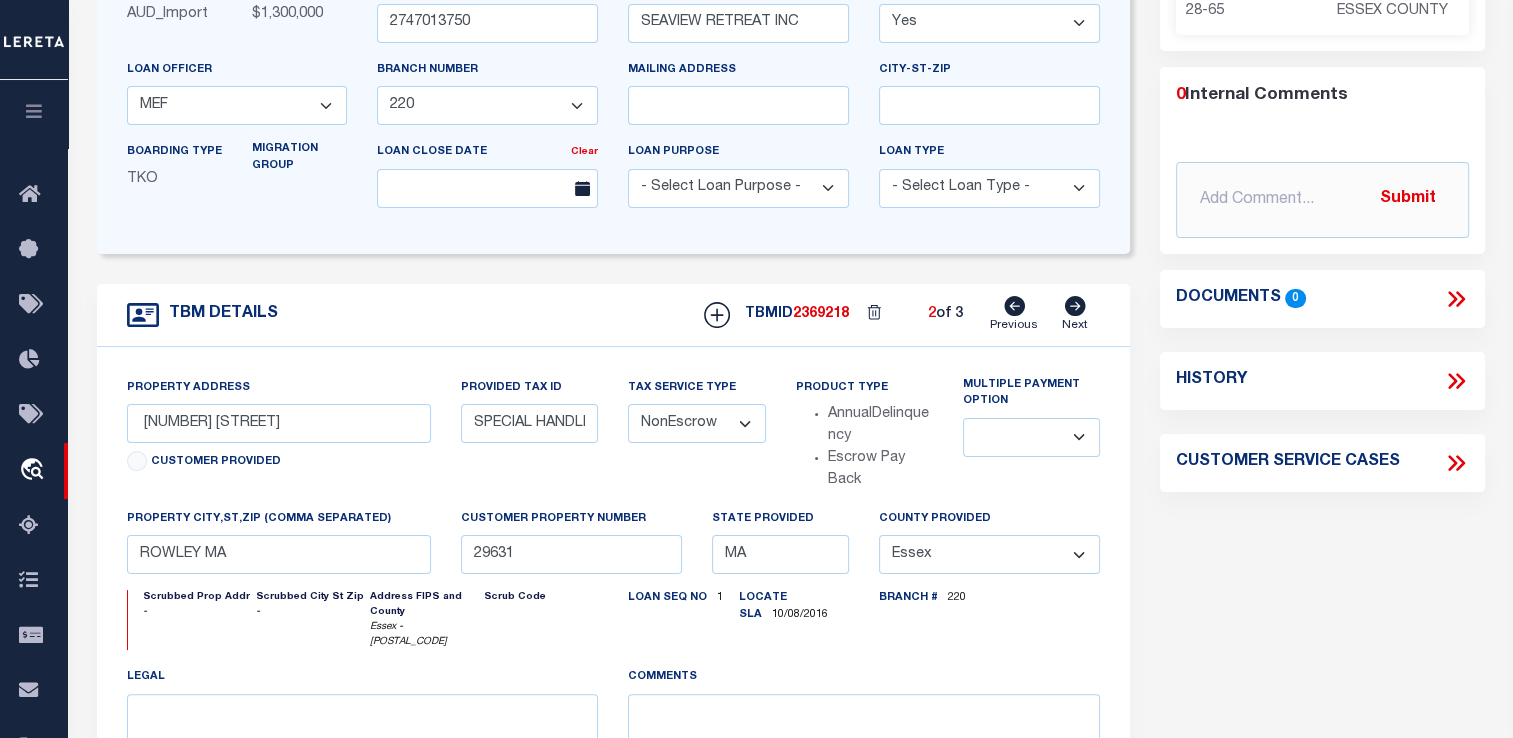 type on "50 MANSION DRIVE" 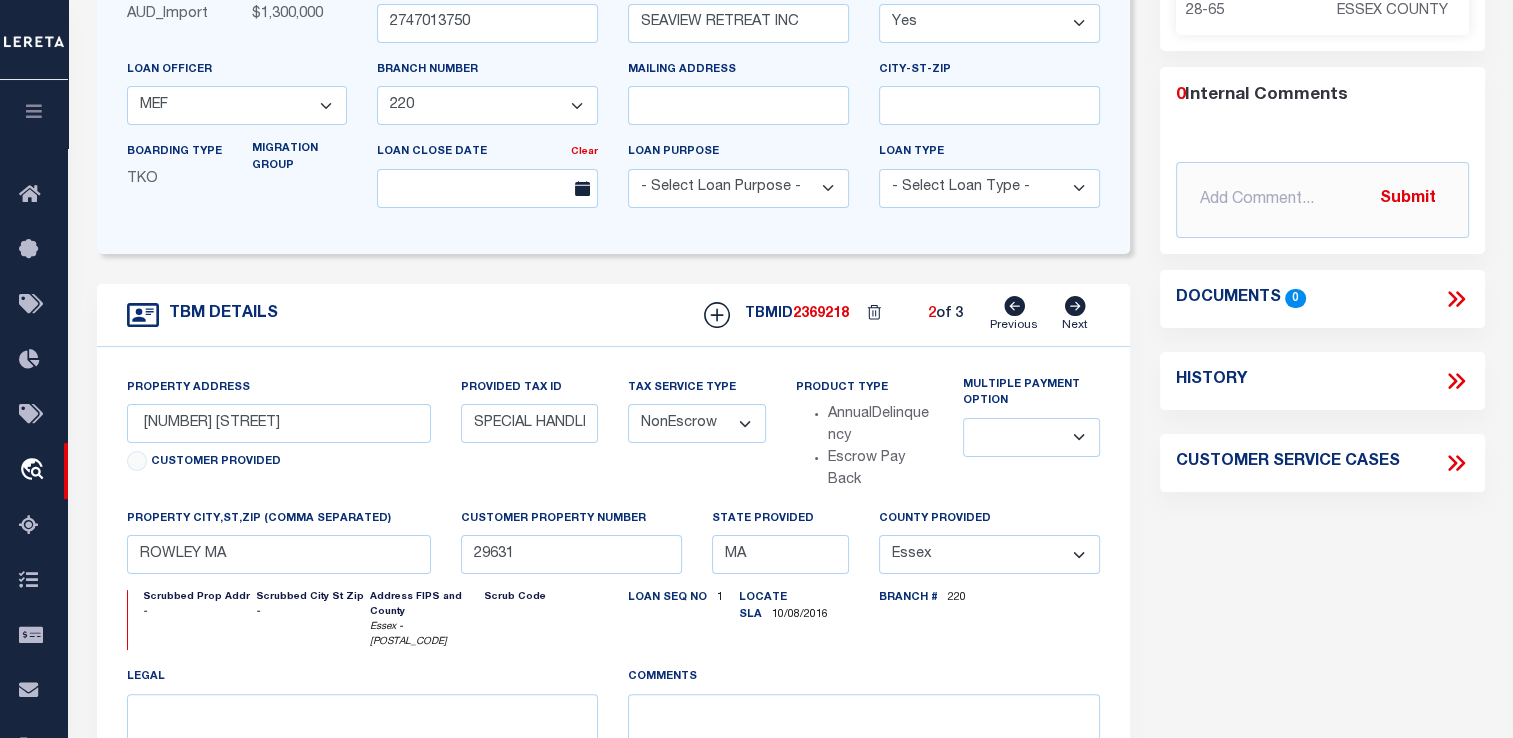select 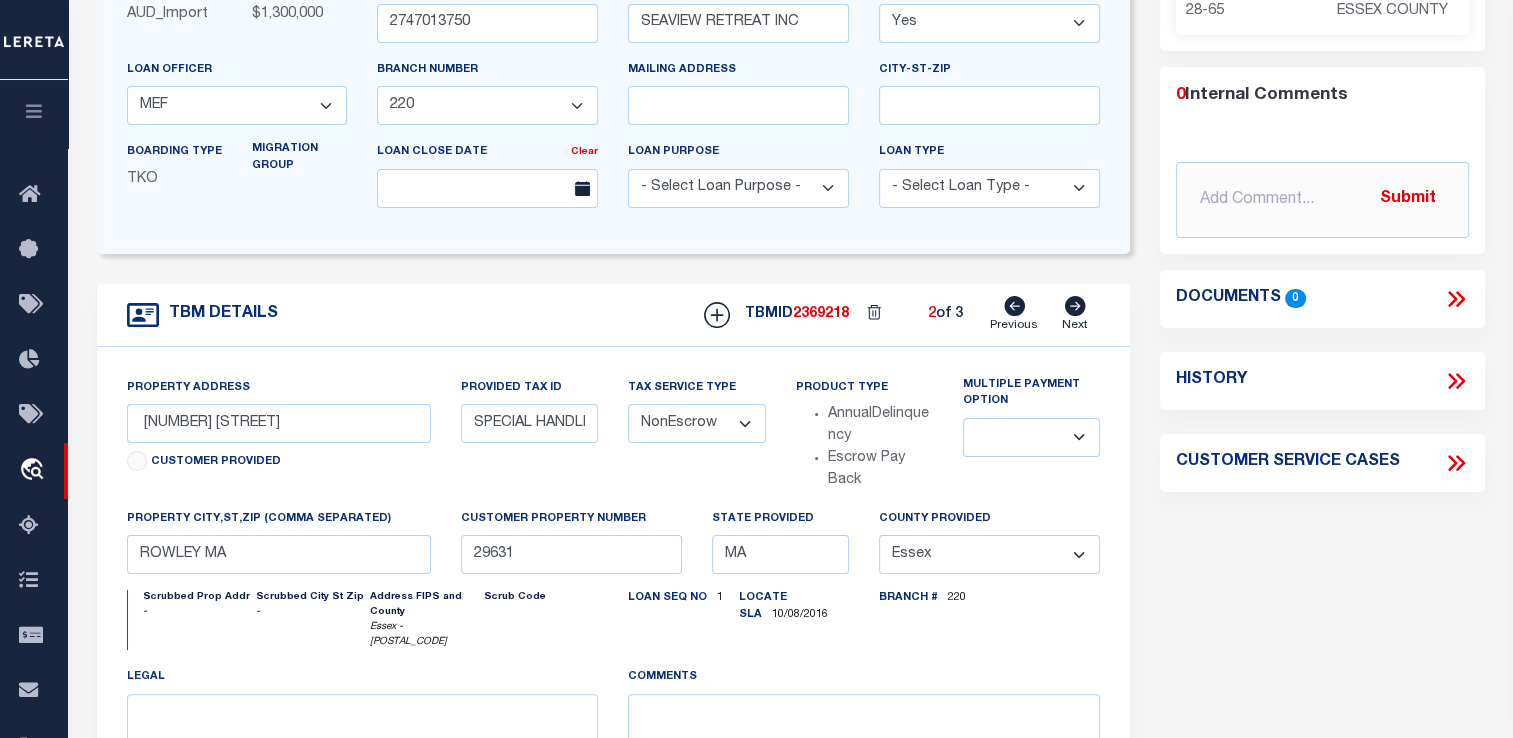 type on "ROWLEY MA 01969" 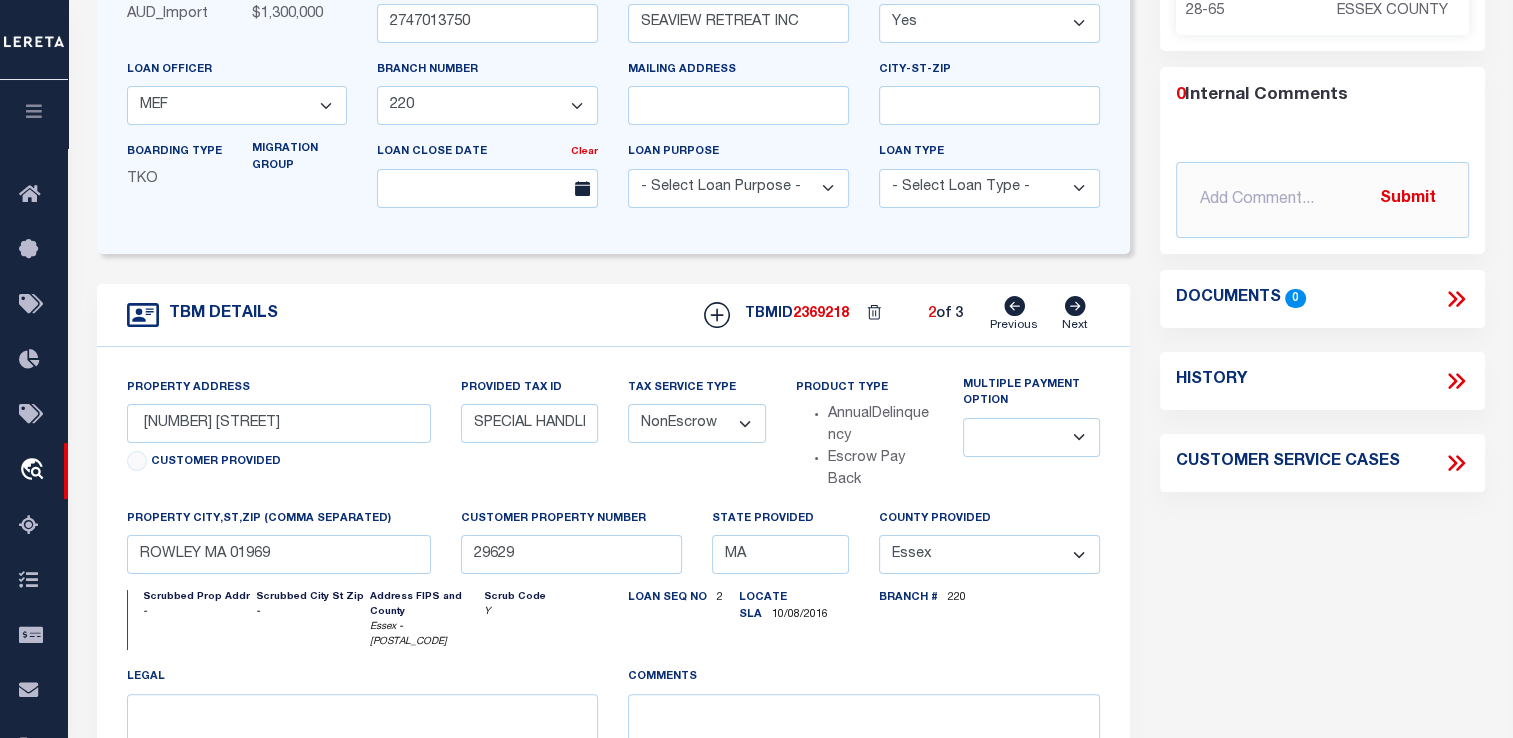 click 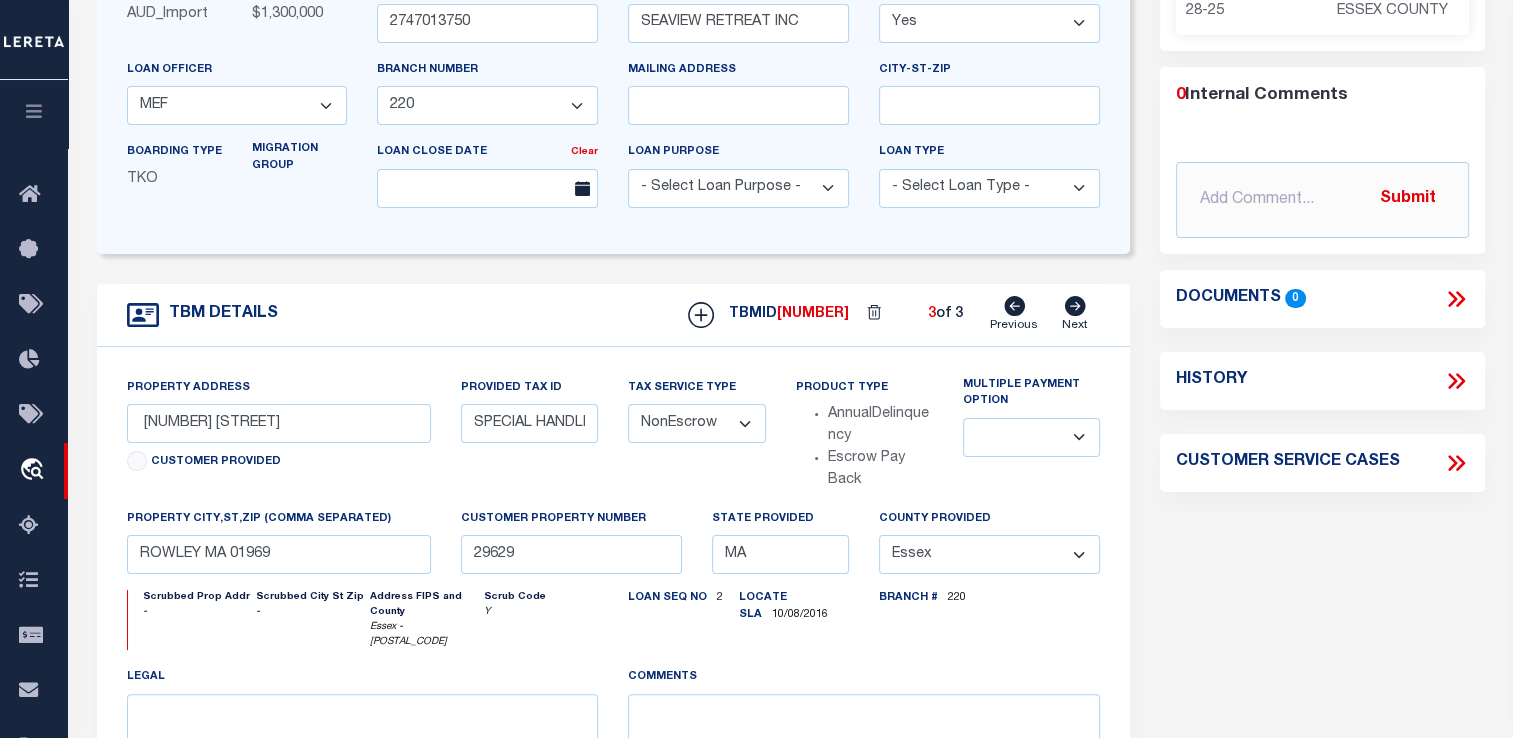 type on "98 FENNO DRIVE" 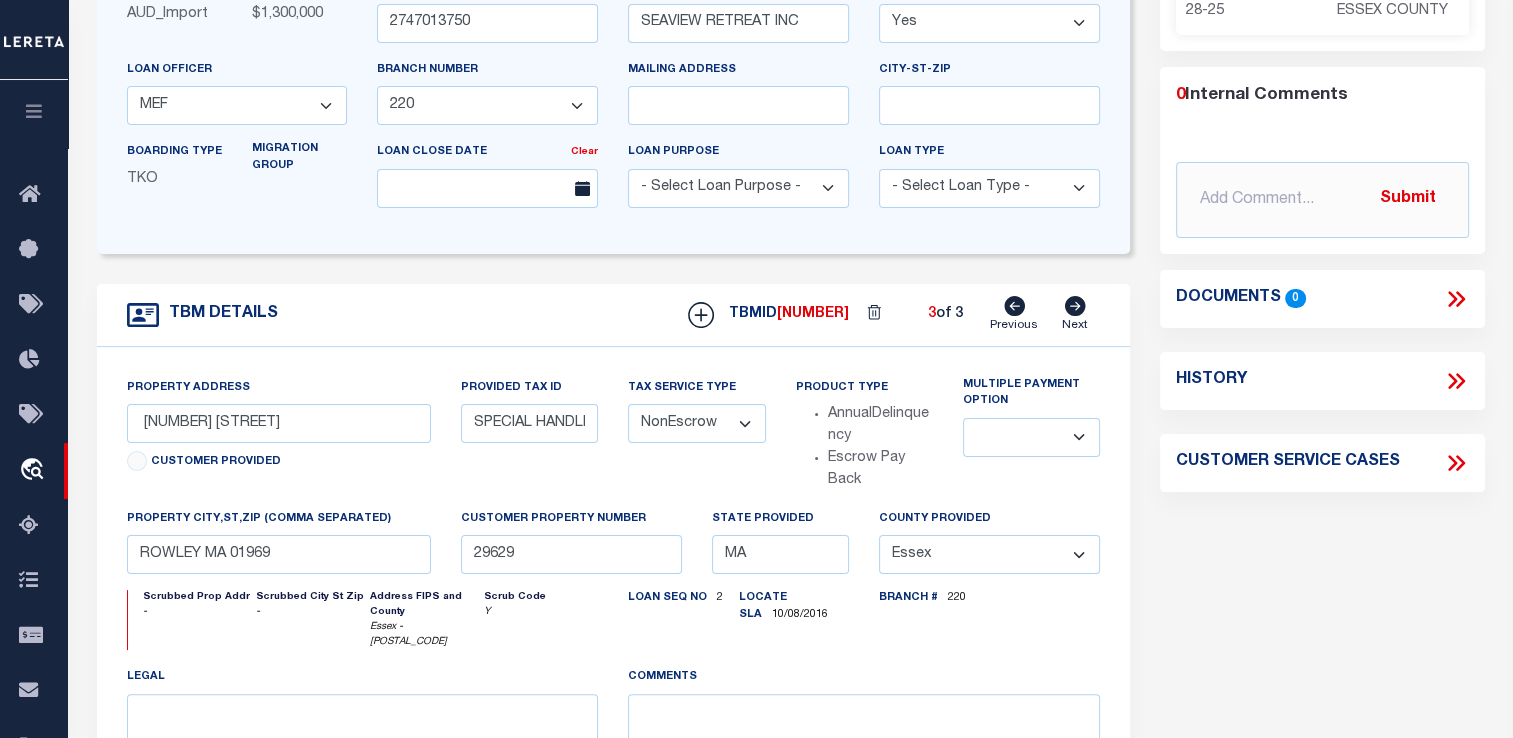select 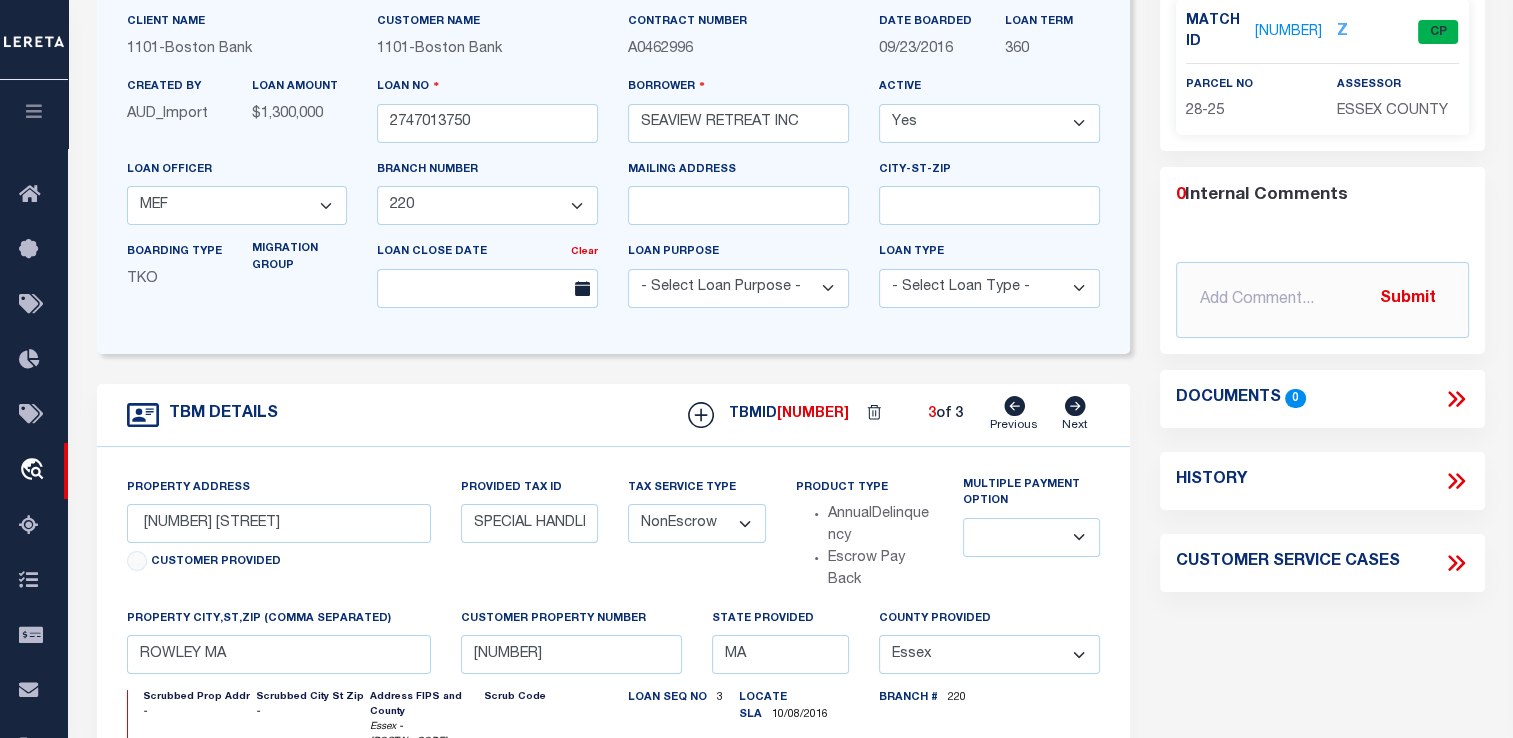 scroll, scrollTop: 100, scrollLeft: 0, axis: vertical 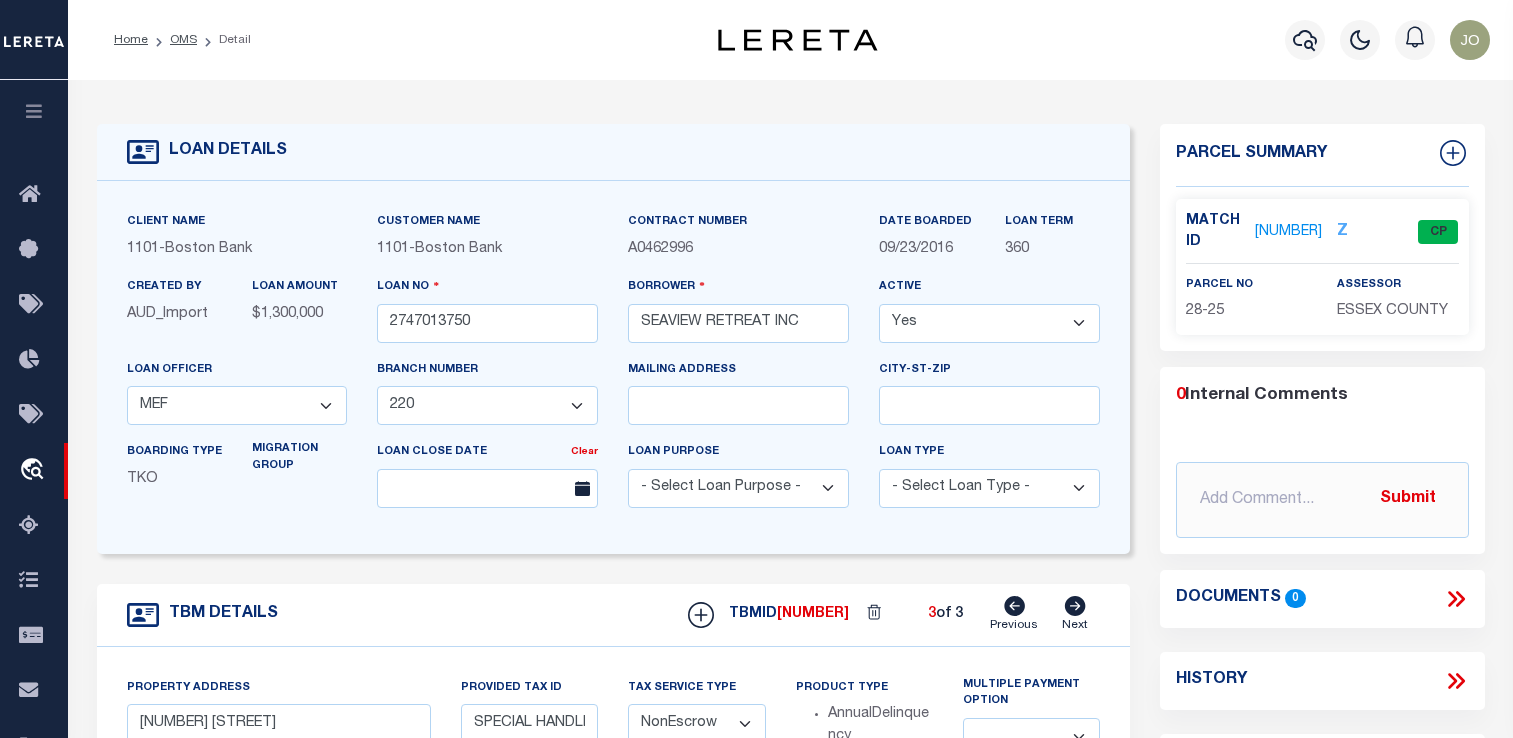 select on "3178" 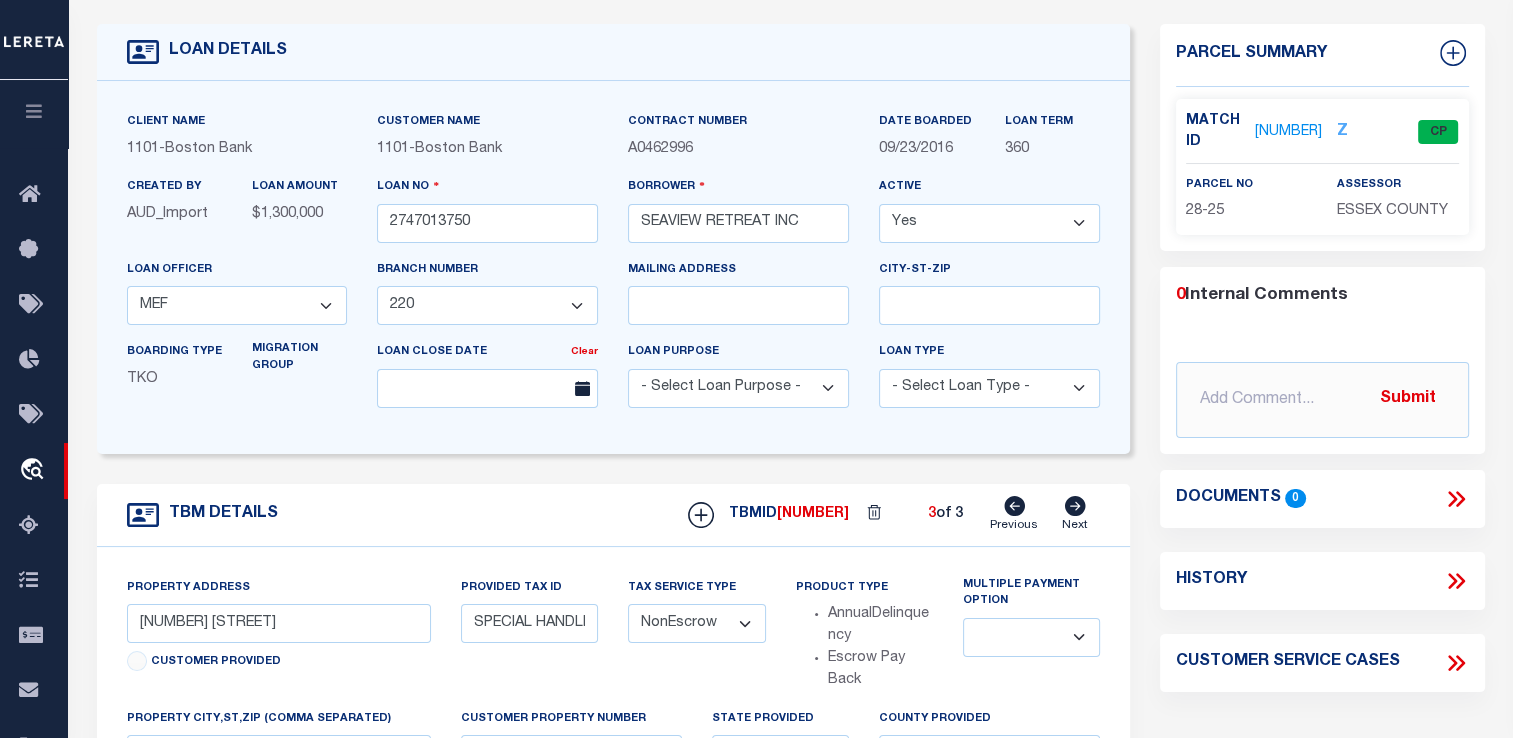 scroll, scrollTop: 100, scrollLeft: 0, axis: vertical 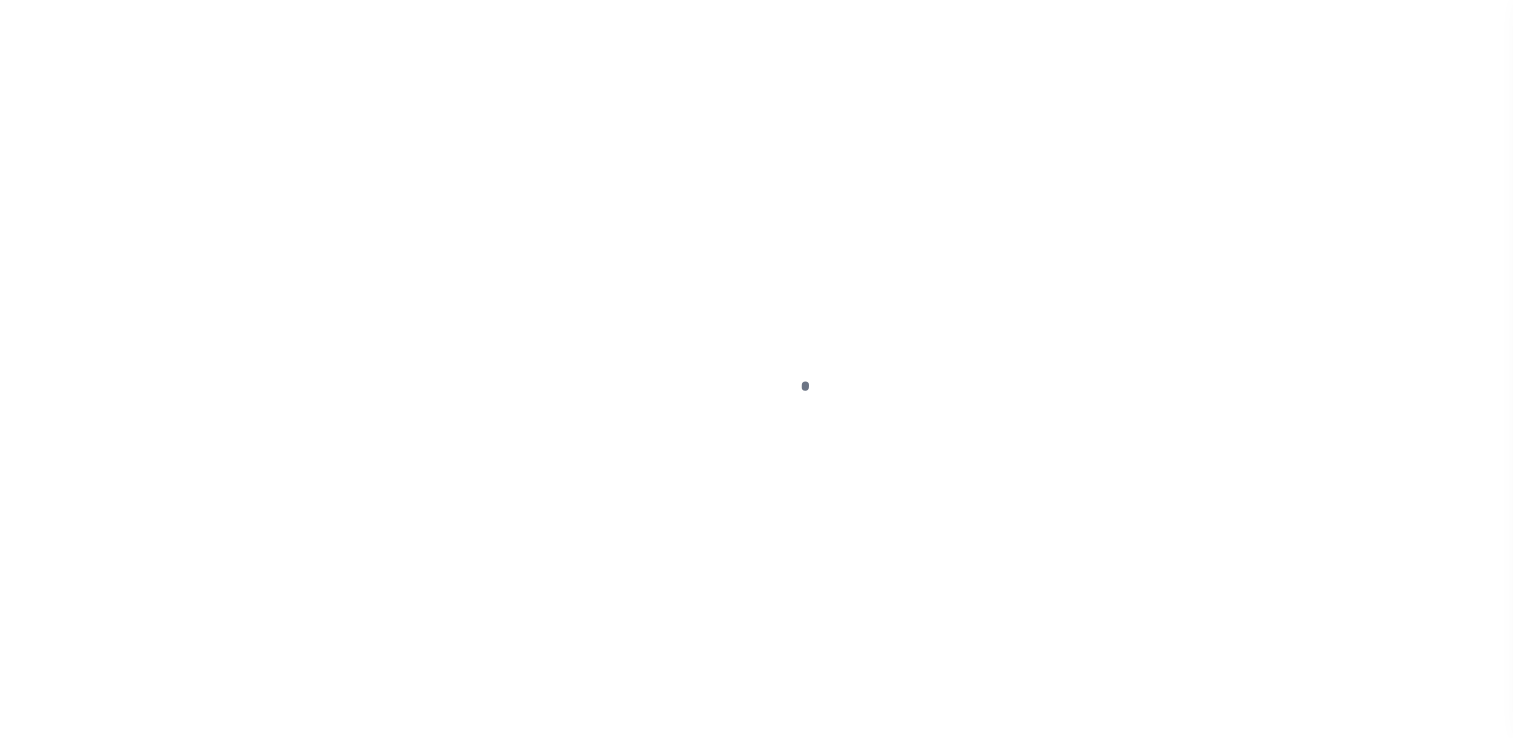 select on "PIF" 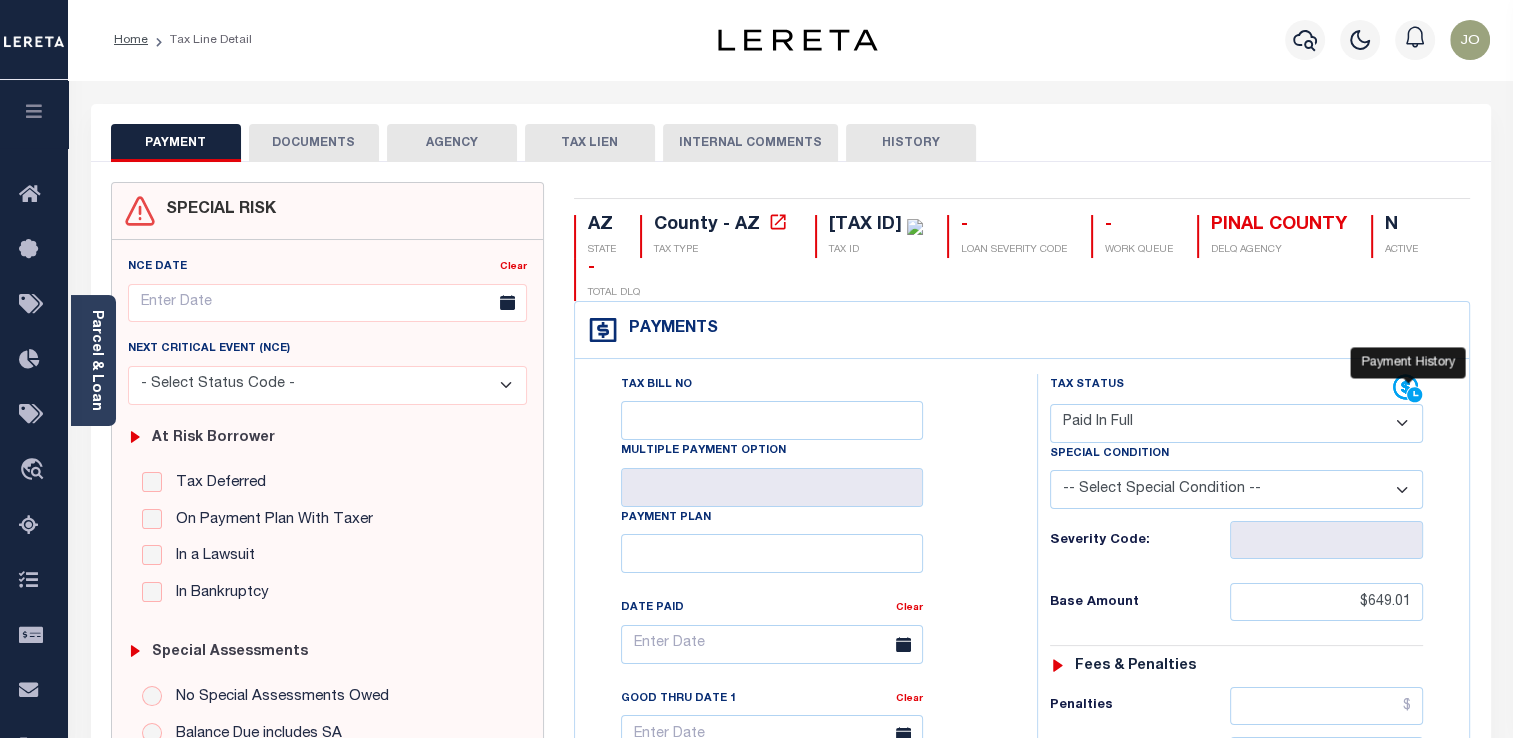 click 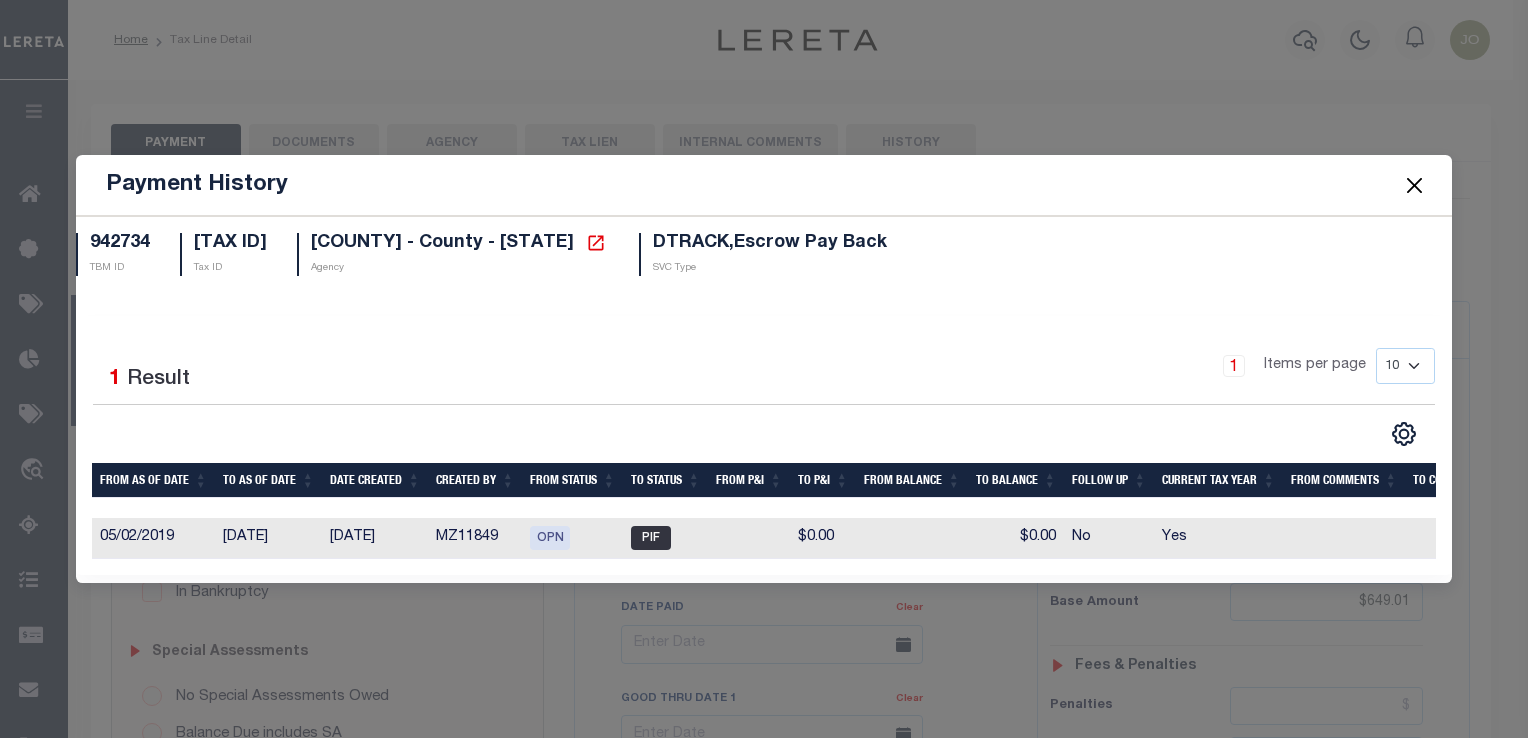 click at bounding box center [1414, 185] 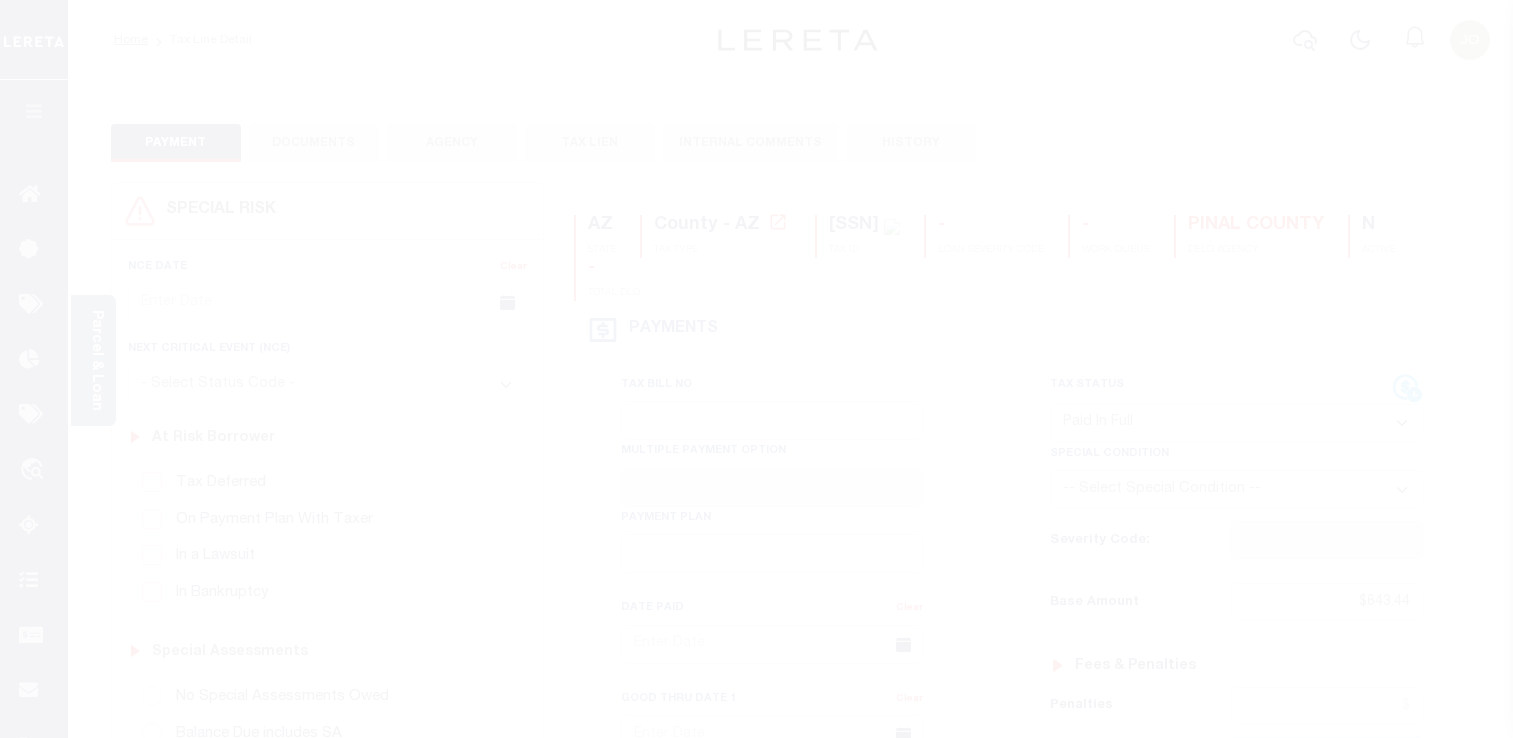 select on "PIF" 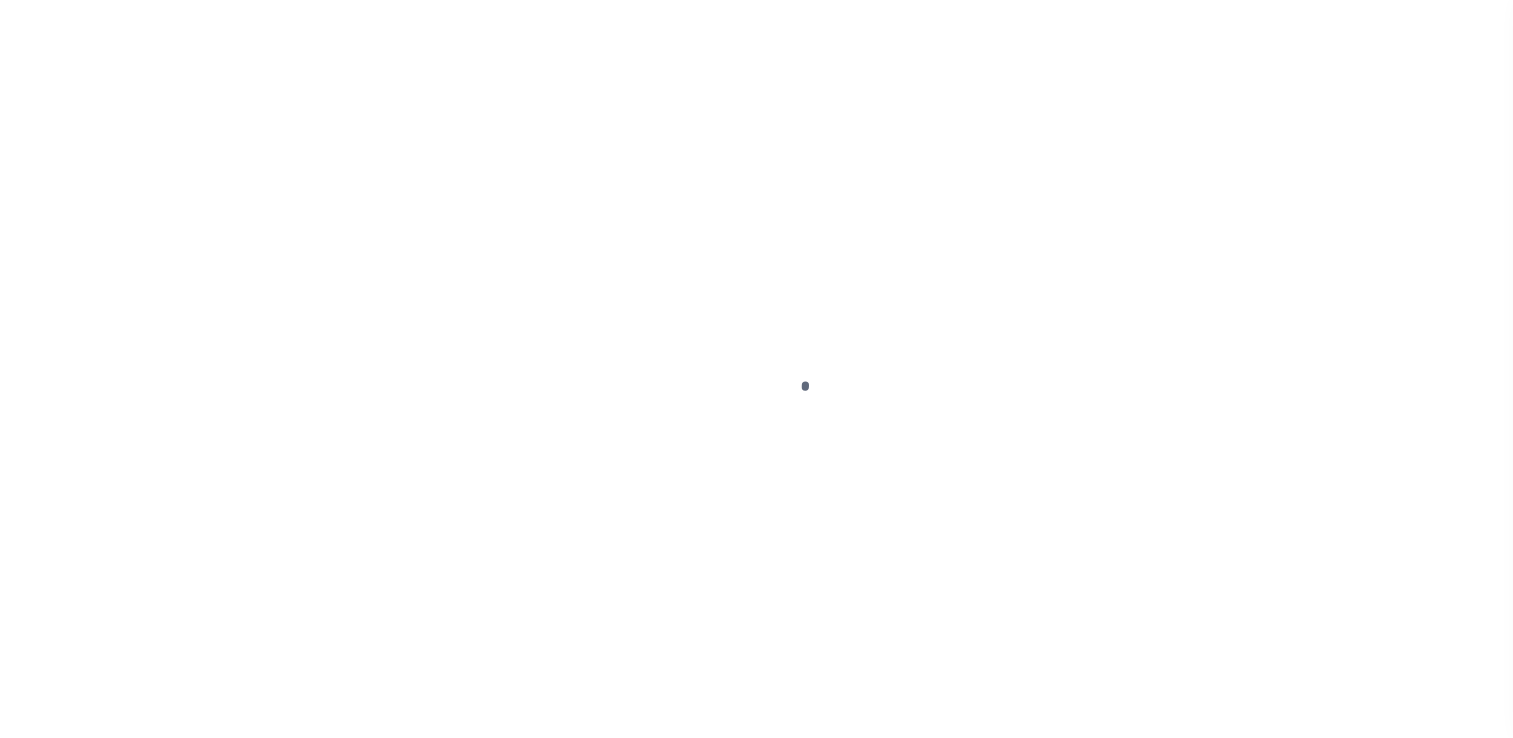 scroll, scrollTop: 0, scrollLeft: 0, axis: both 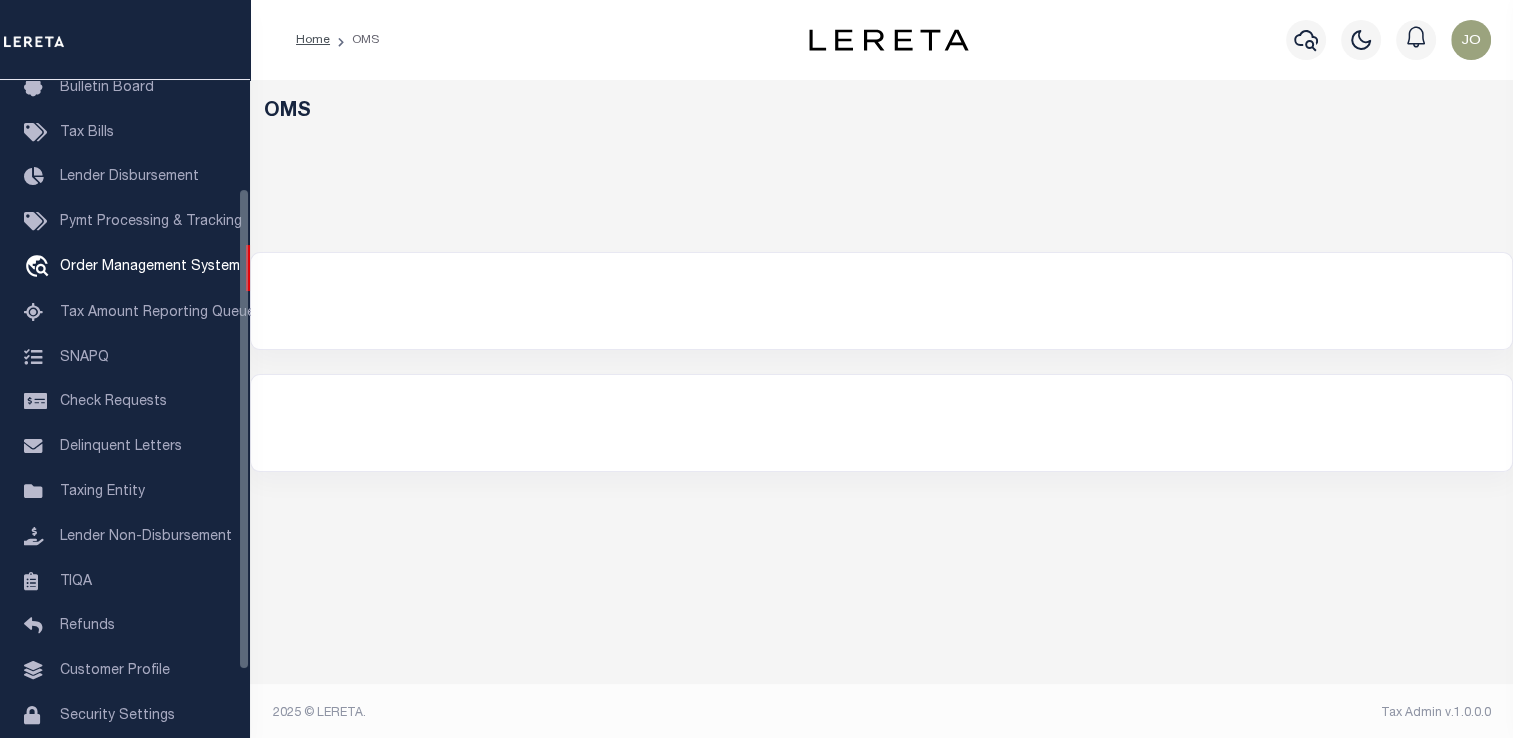 select on "200" 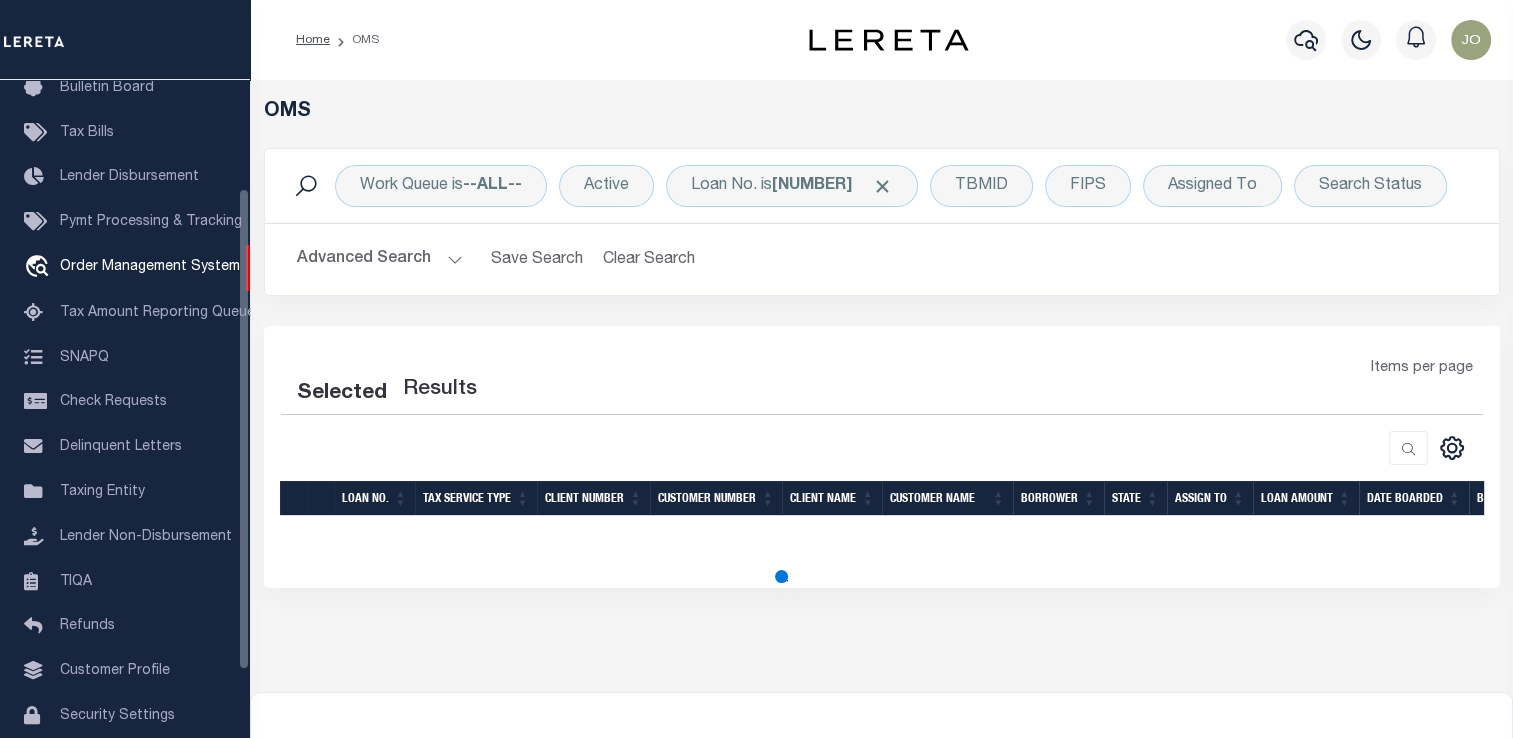 select on "200" 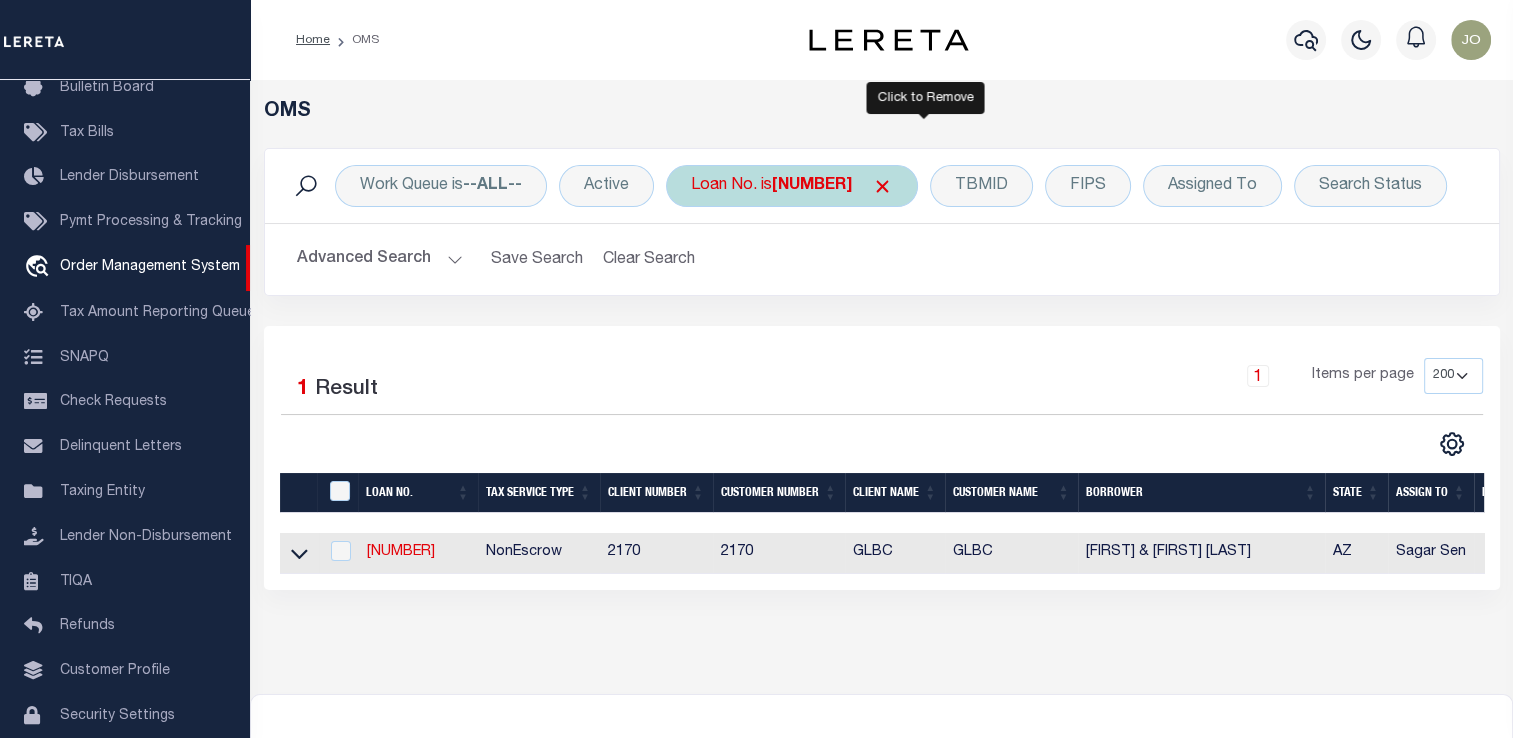 click at bounding box center [882, 186] 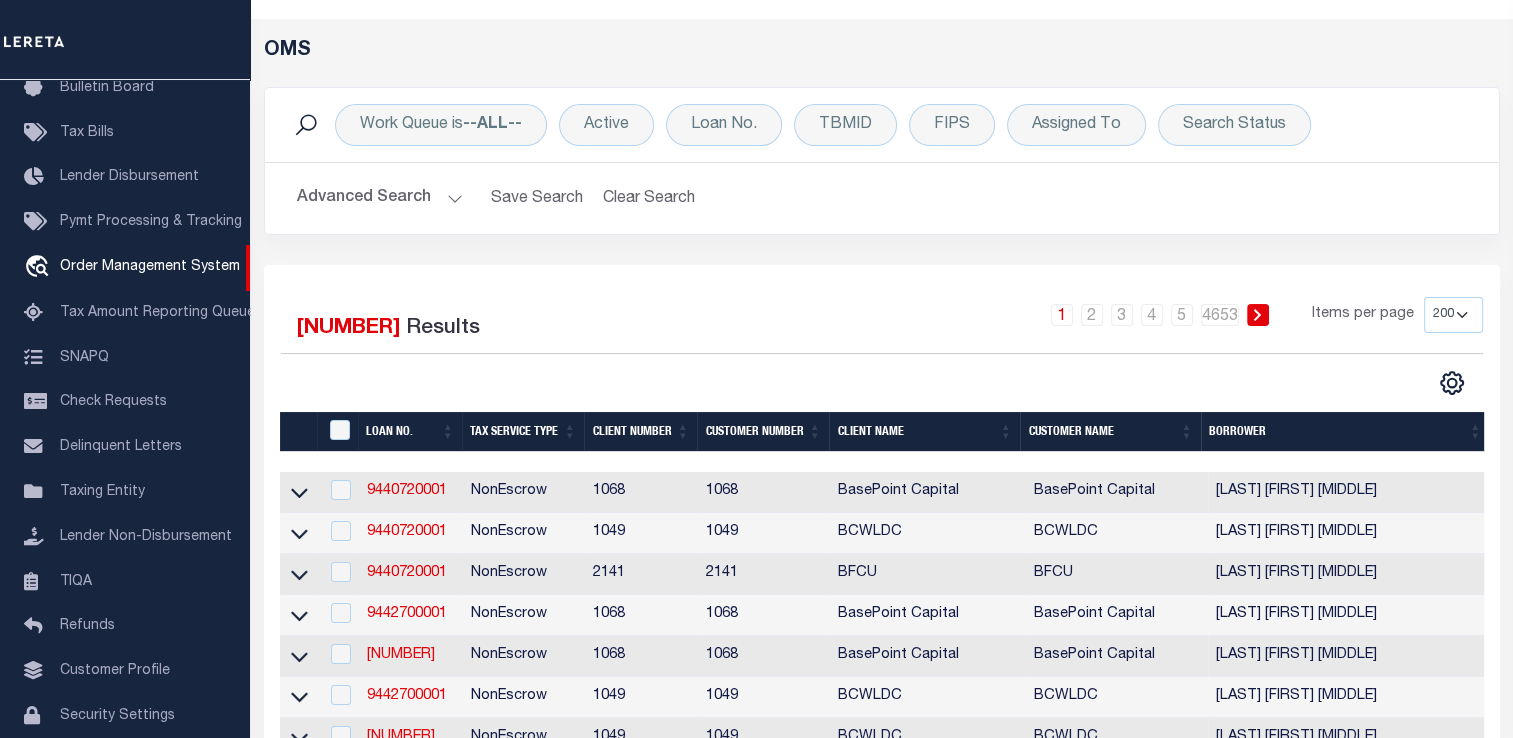 scroll, scrollTop: 98, scrollLeft: 0, axis: vertical 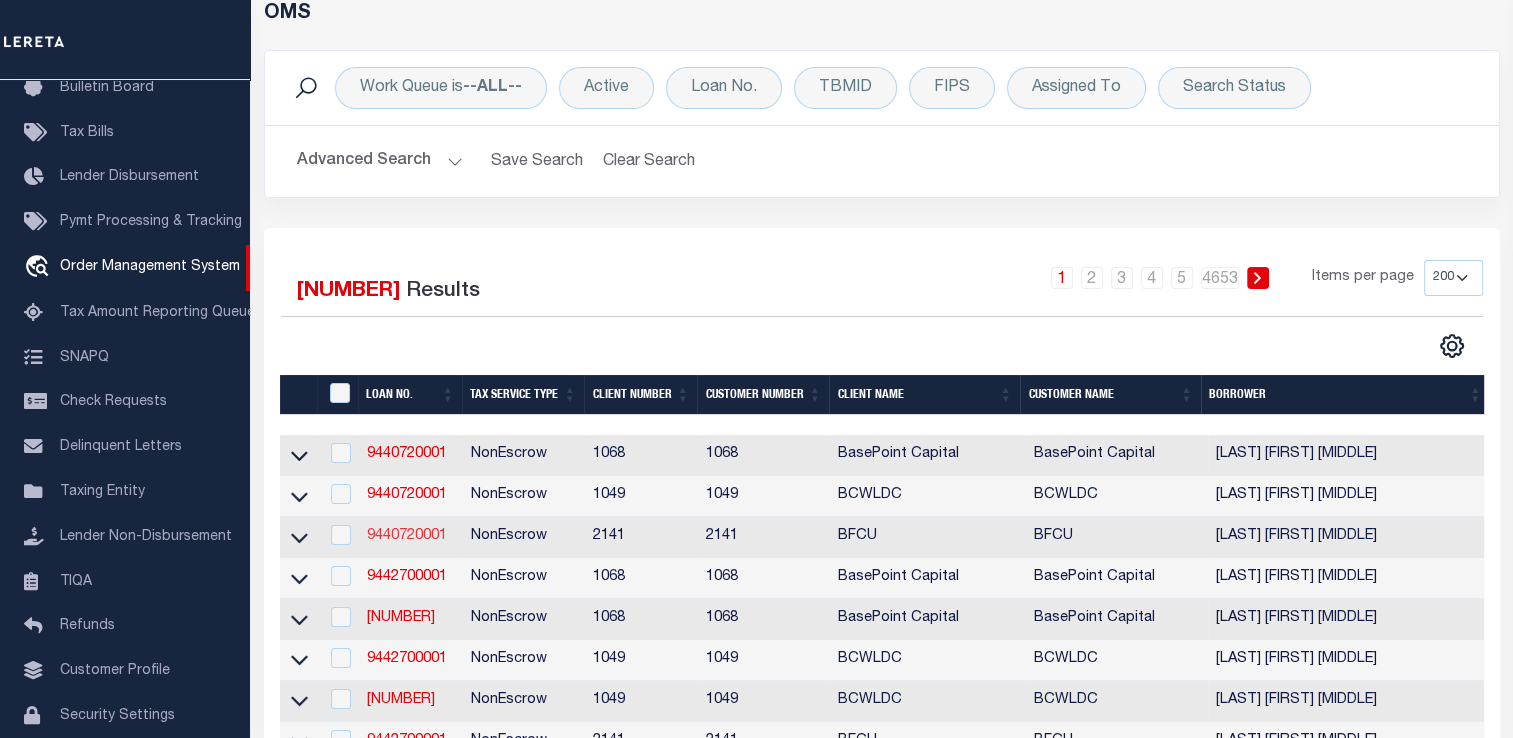 click on "9440720001" at bounding box center (407, 536) 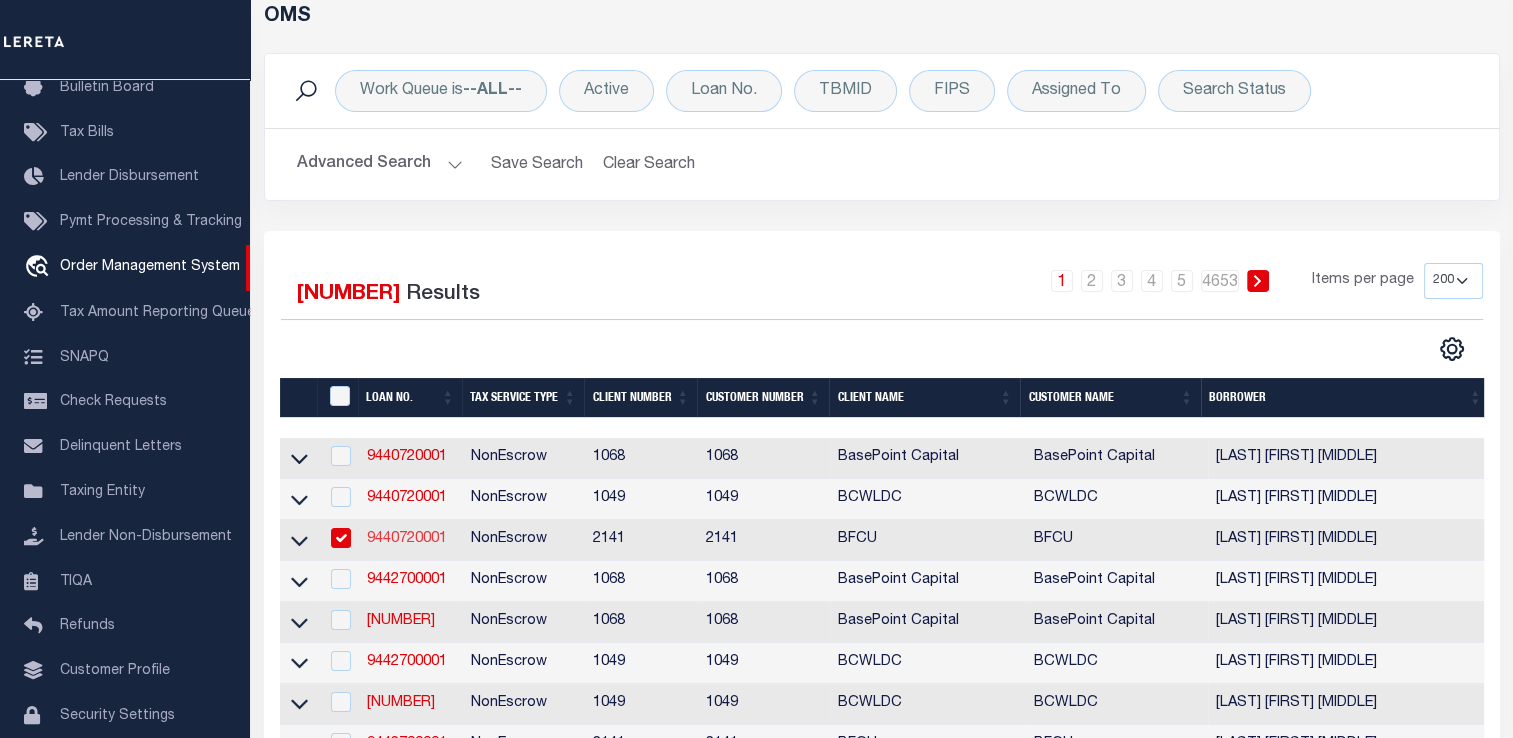 type on "9440720001" 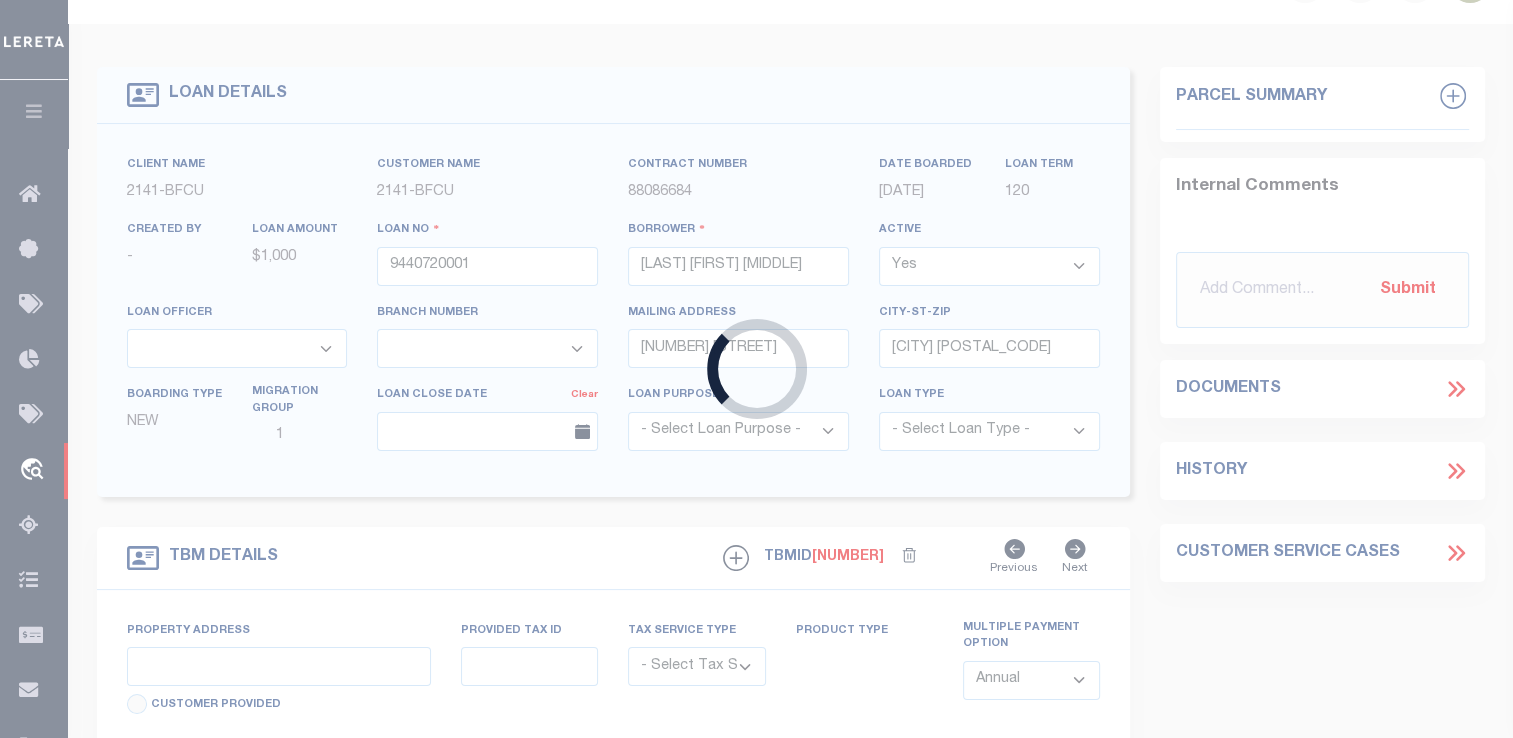 select on "8239" 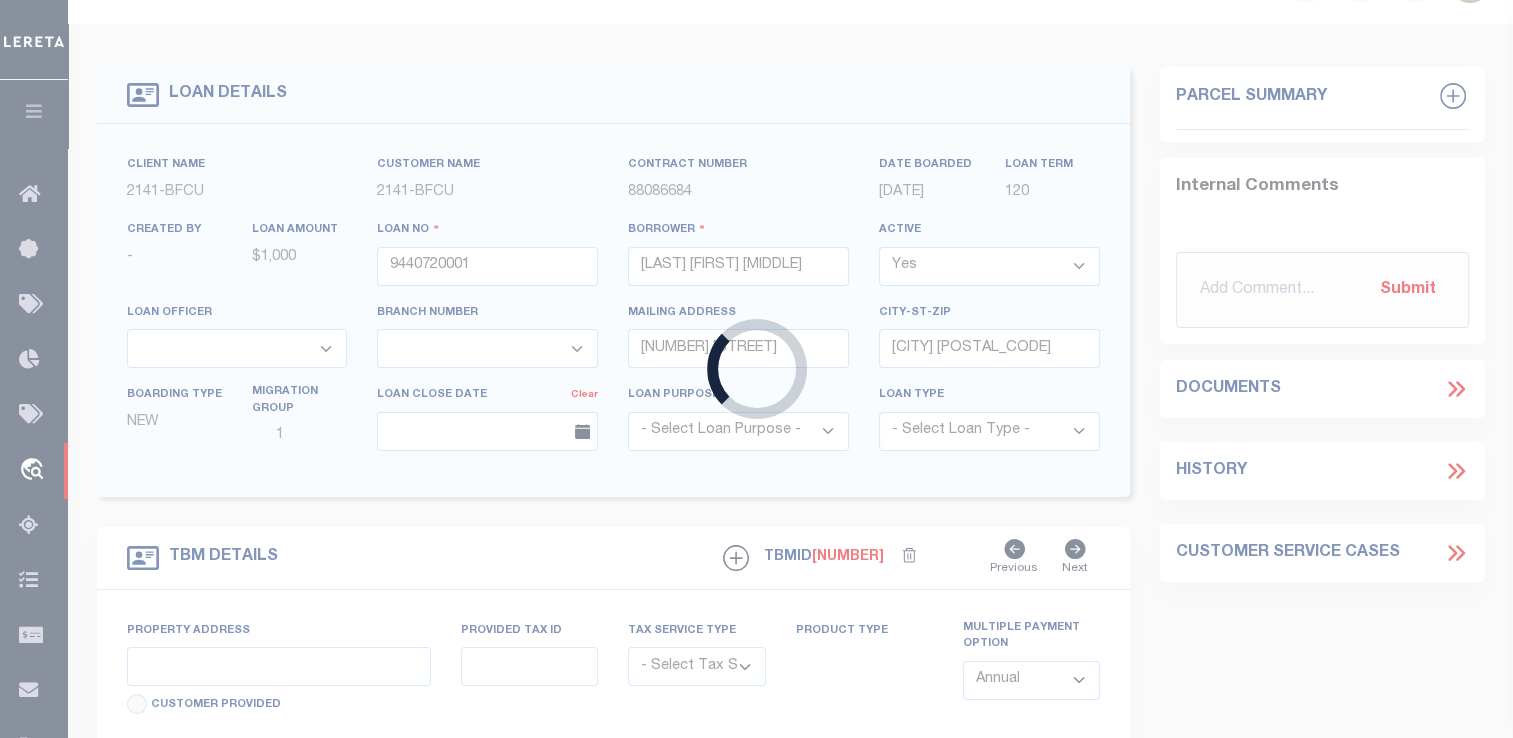 select on "3700" 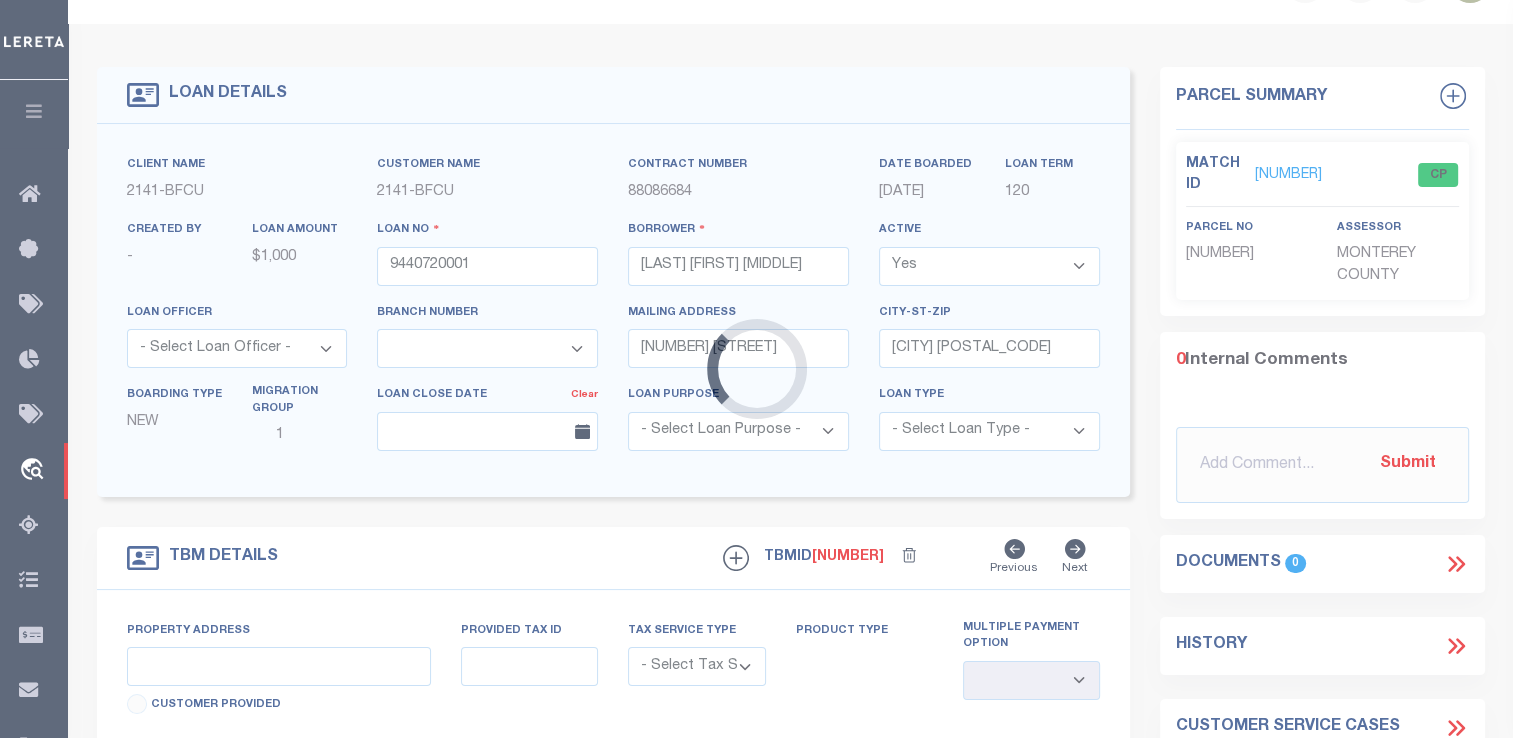 type on "[NUMBER]-[NUMBER] [STREET]" 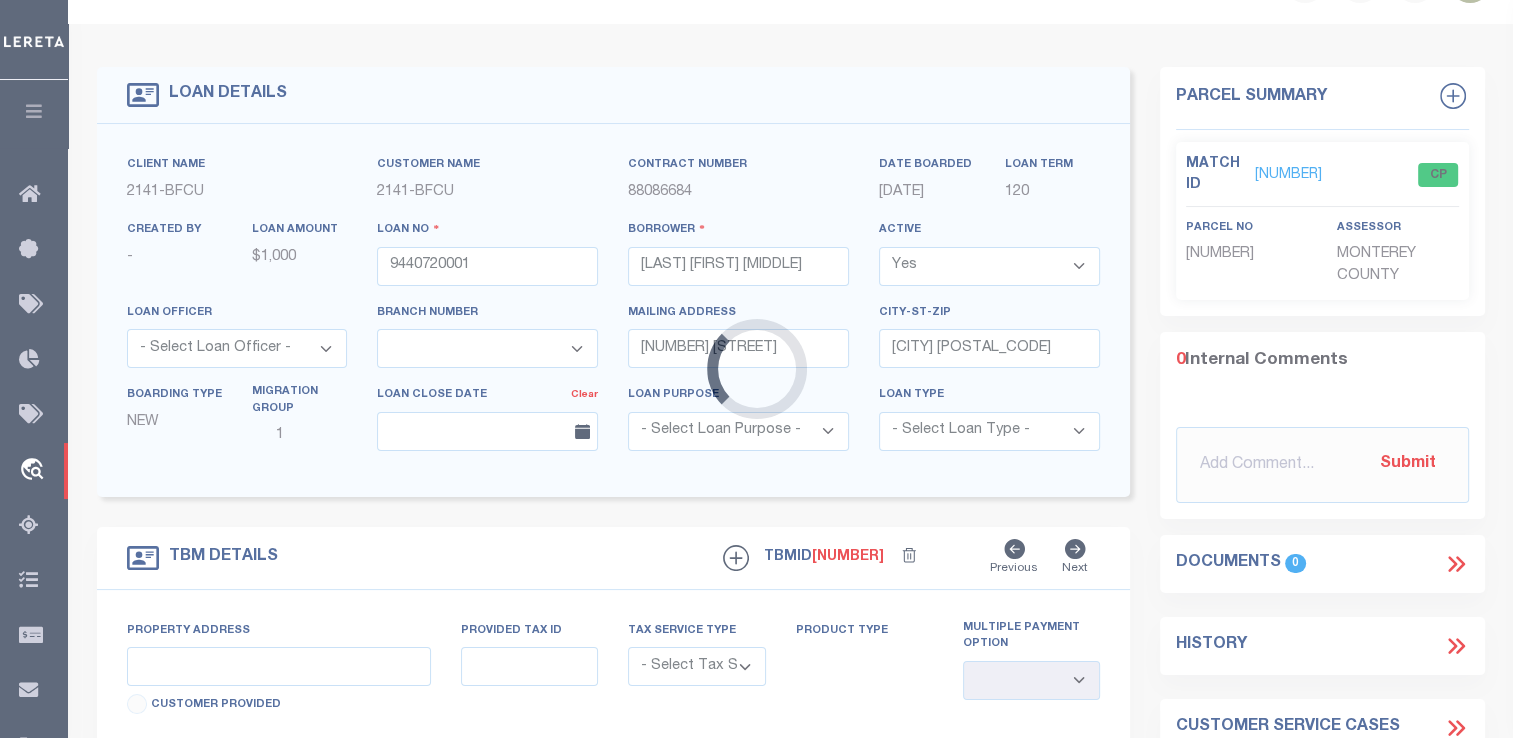 radio on "true" 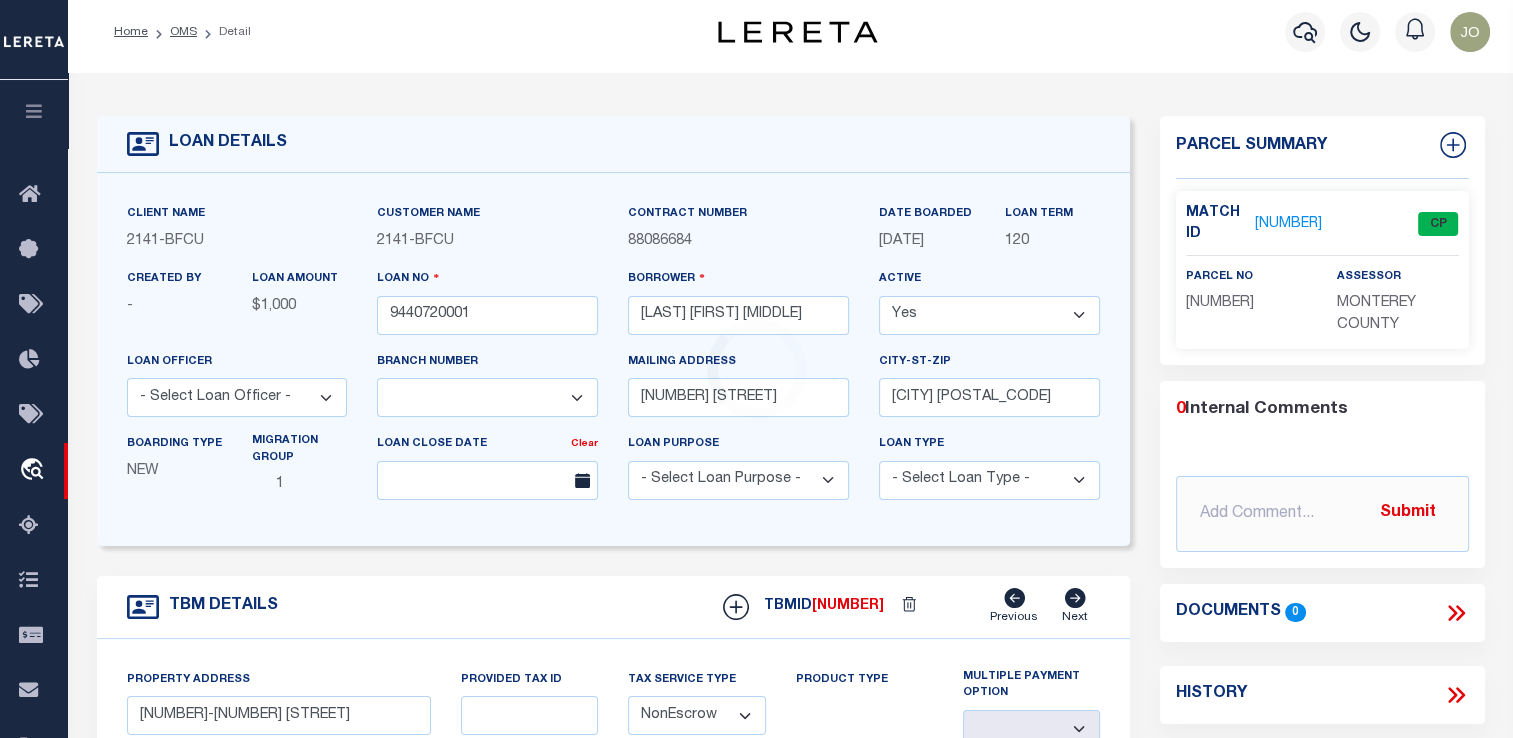 scroll, scrollTop: 0, scrollLeft: 0, axis: both 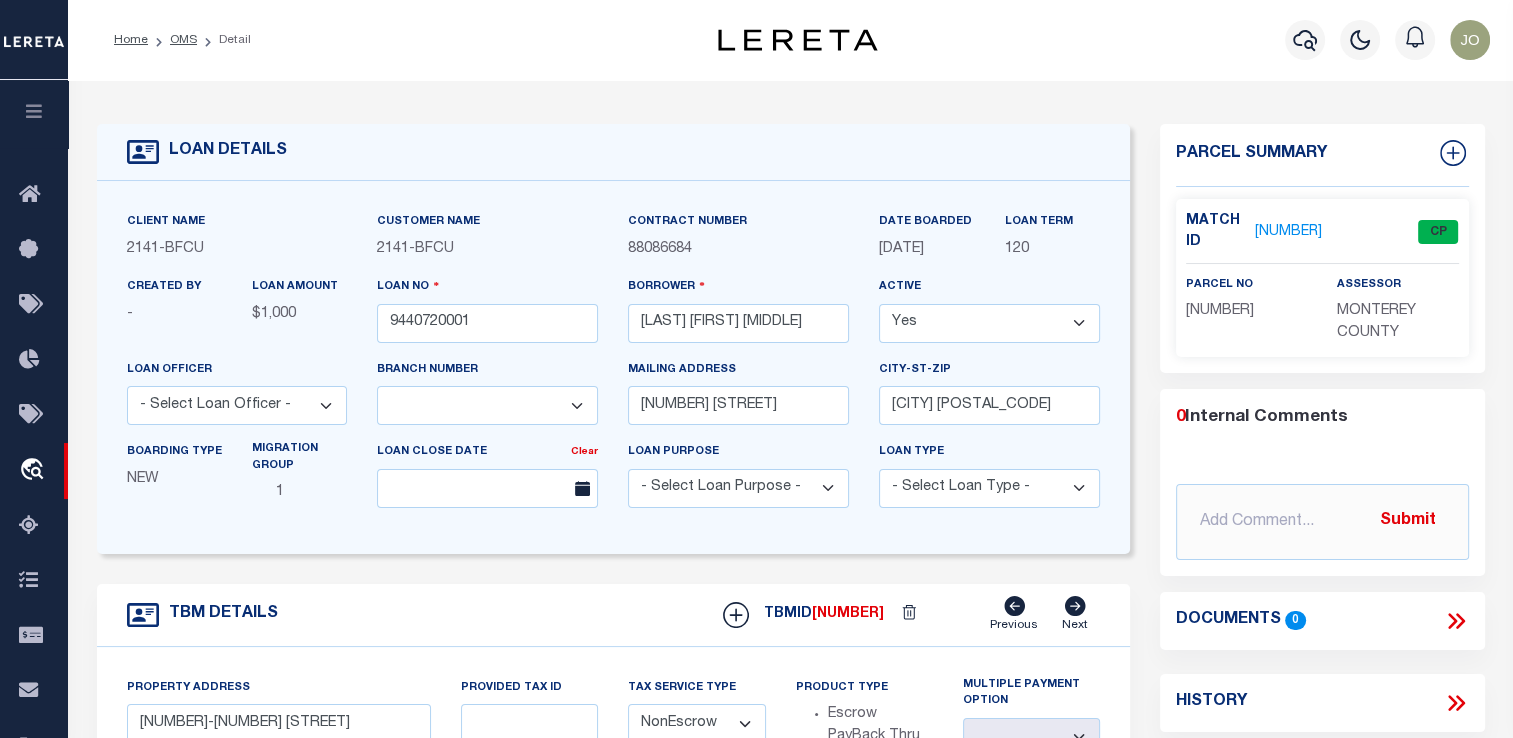 click on "2165129" at bounding box center [1288, 232] 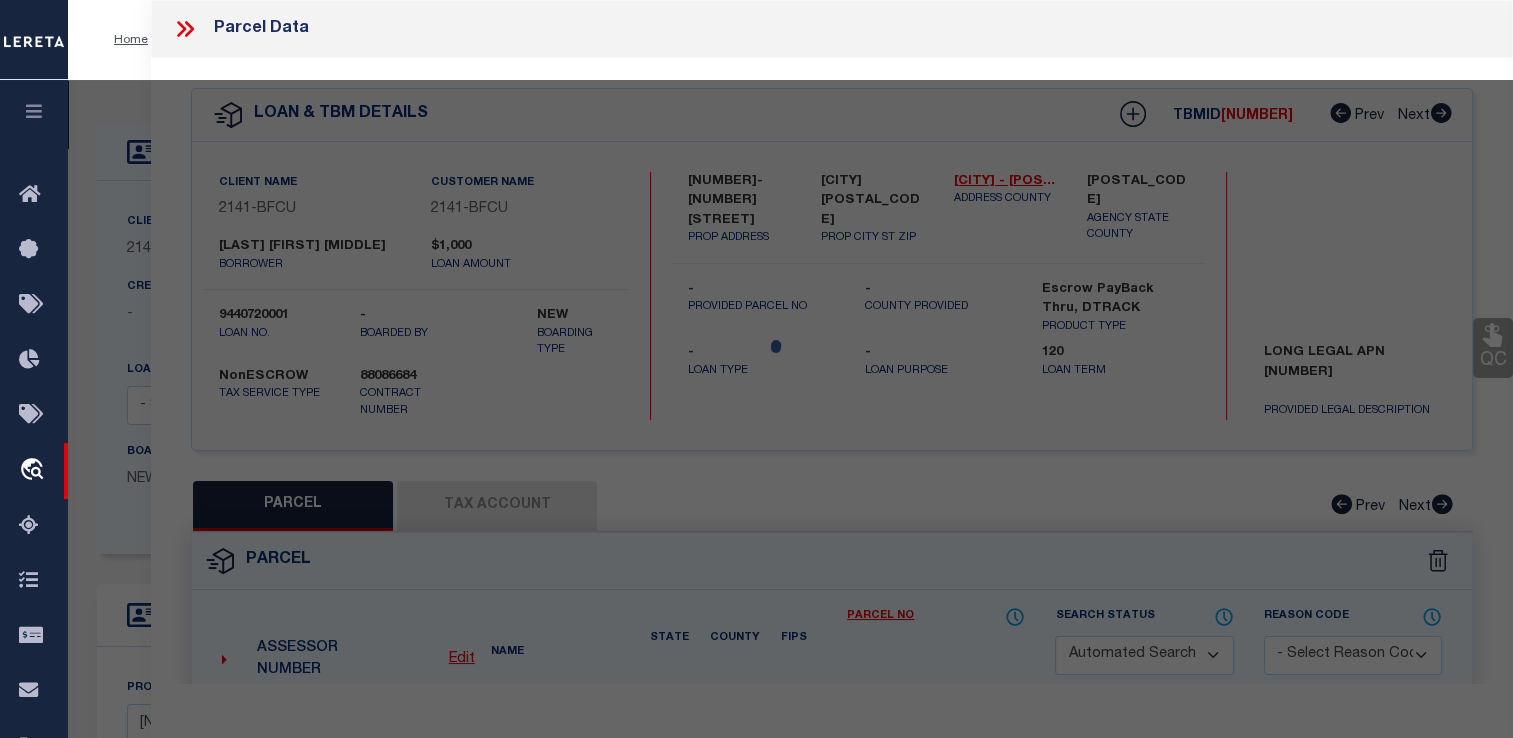 checkbox on "false" 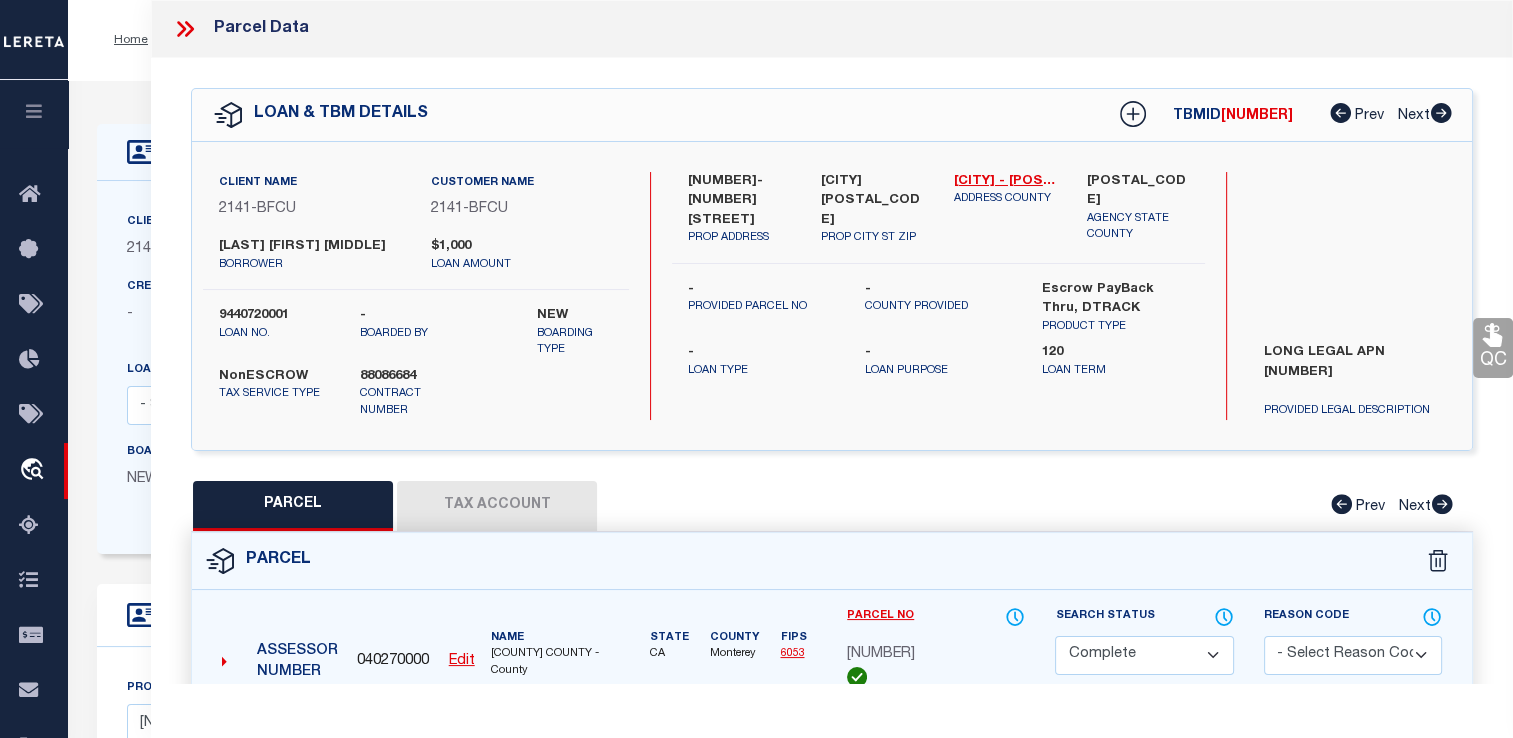 scroll, scrollTop: 239, scrollLeft: 0, axis: vertical 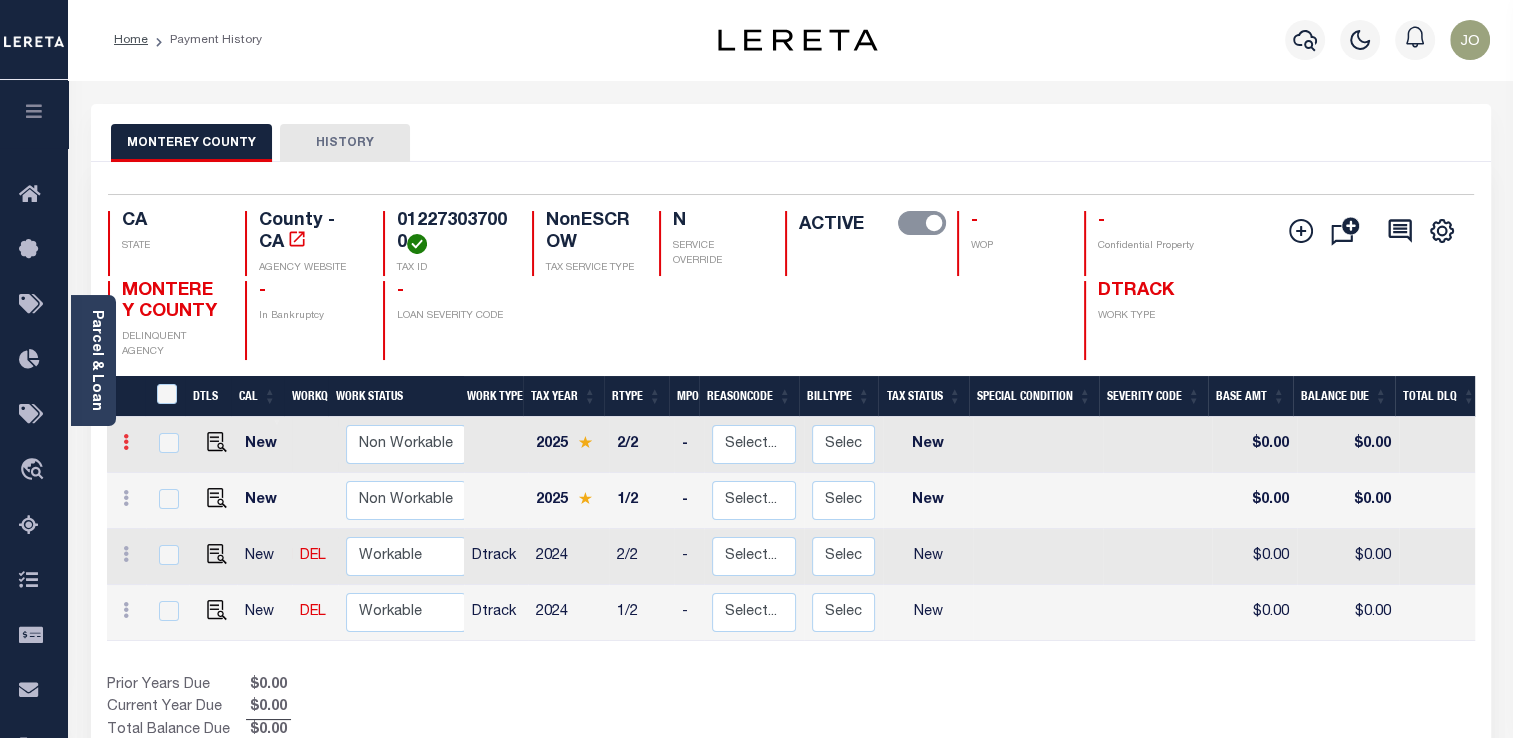 click at bounding box center [126, 445] 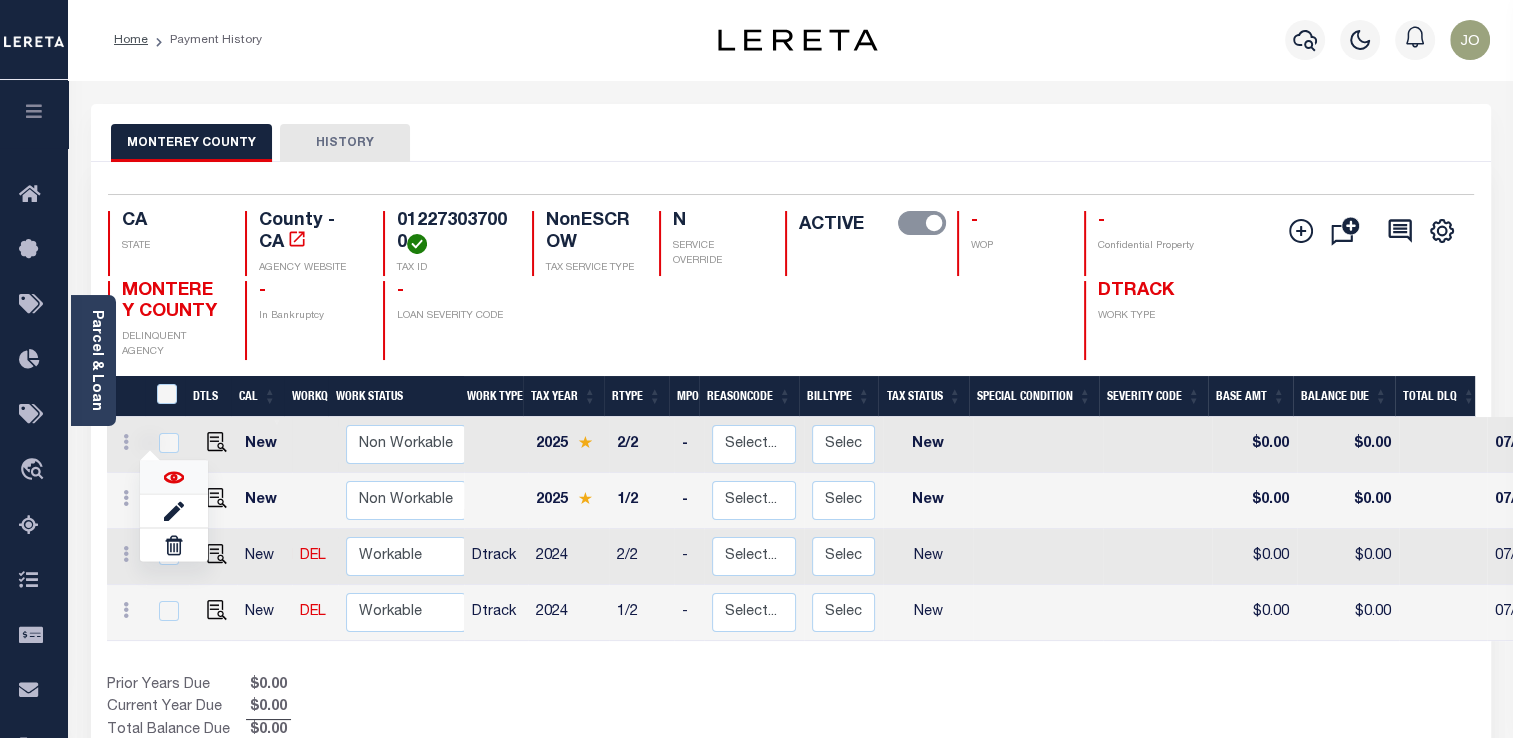 click at bounding box center [174, 477] 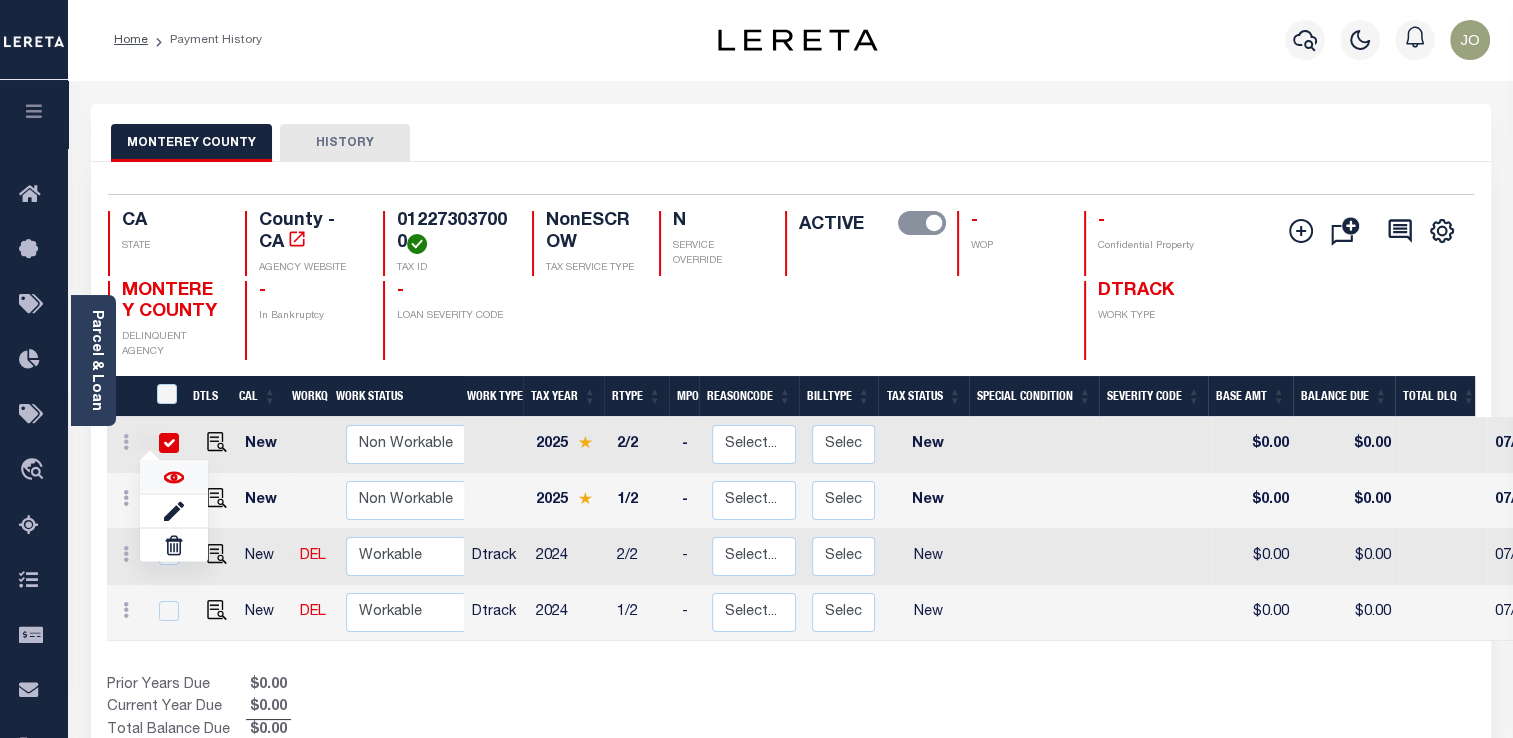 checkbox on "true" 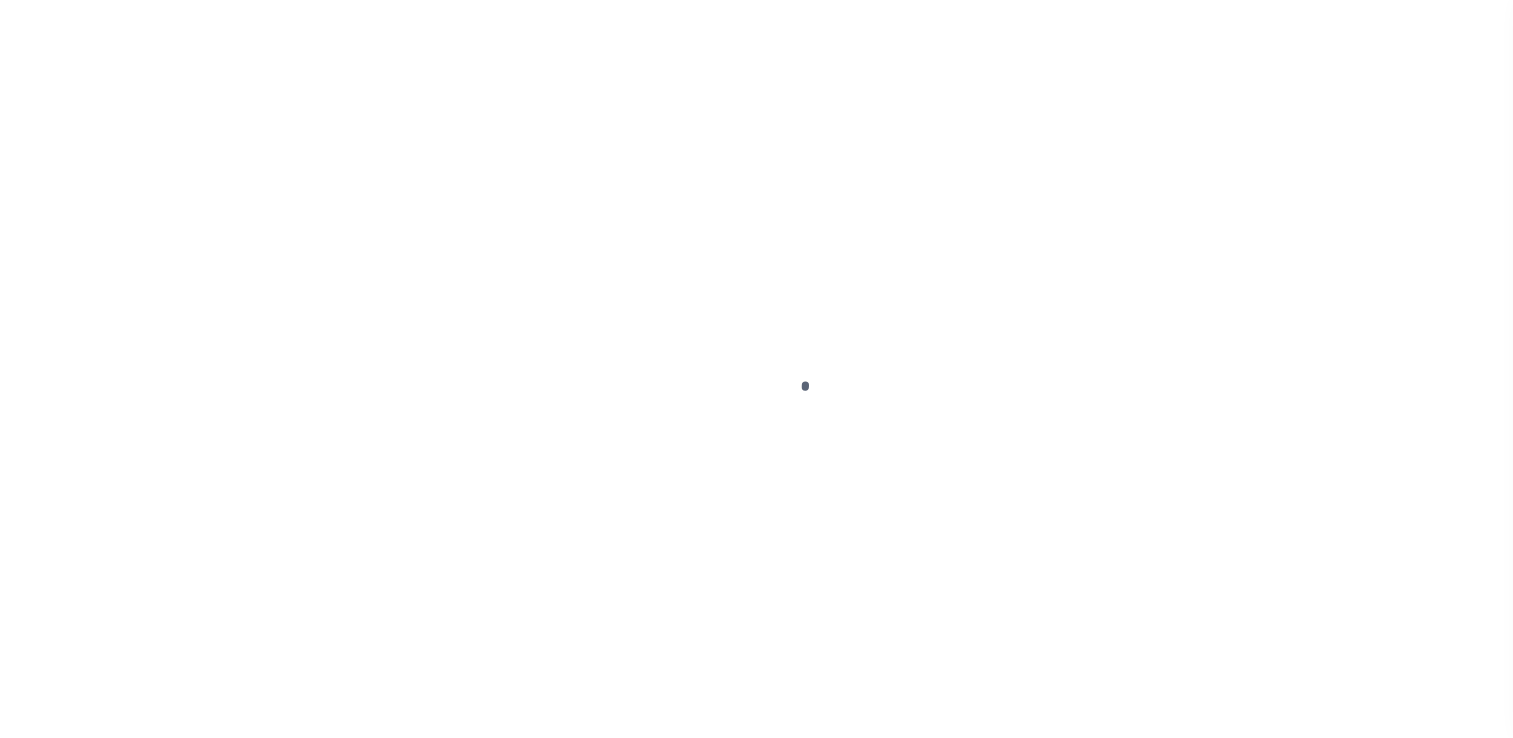 select on "NW2" 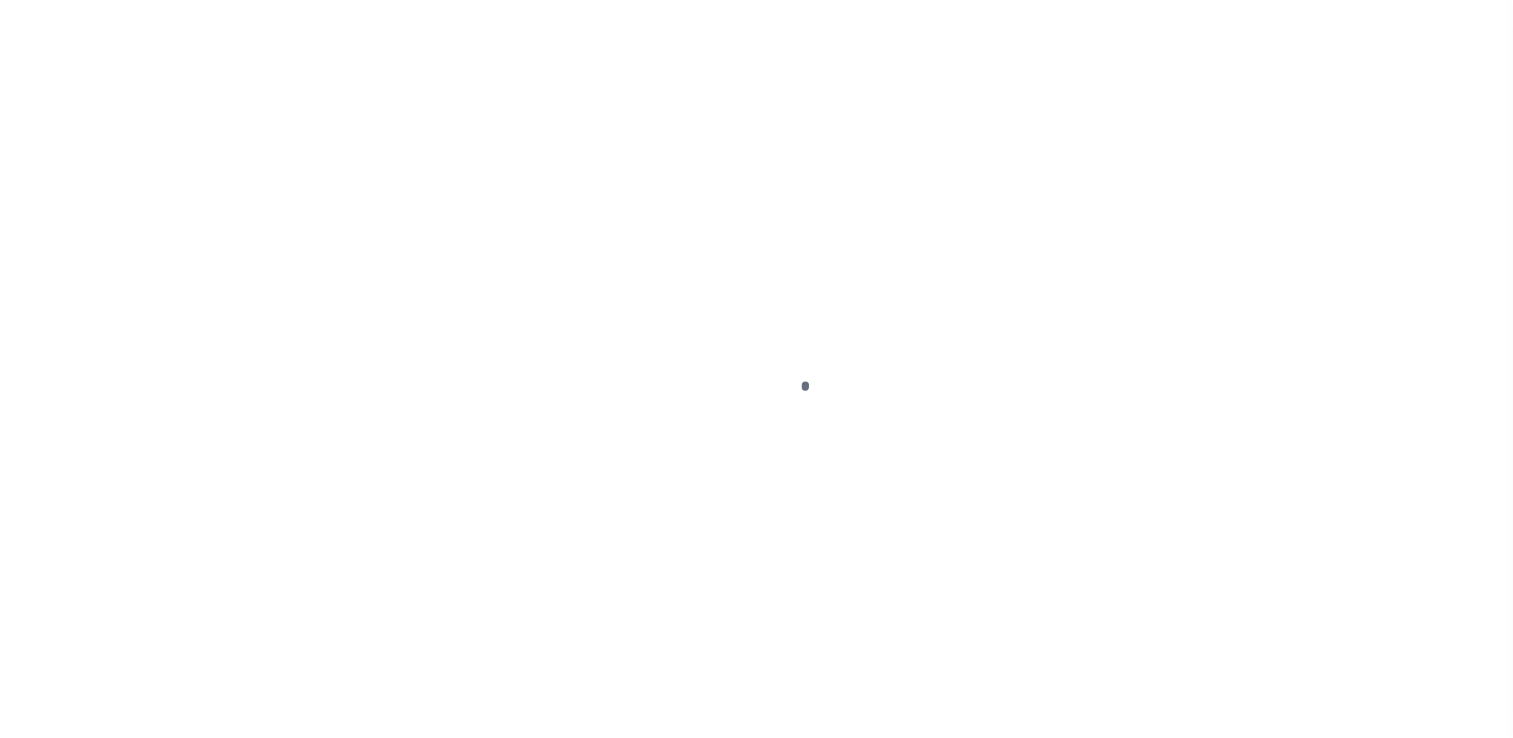 scroll, scrollTop: 0, scrollLeft: 0, axis: both 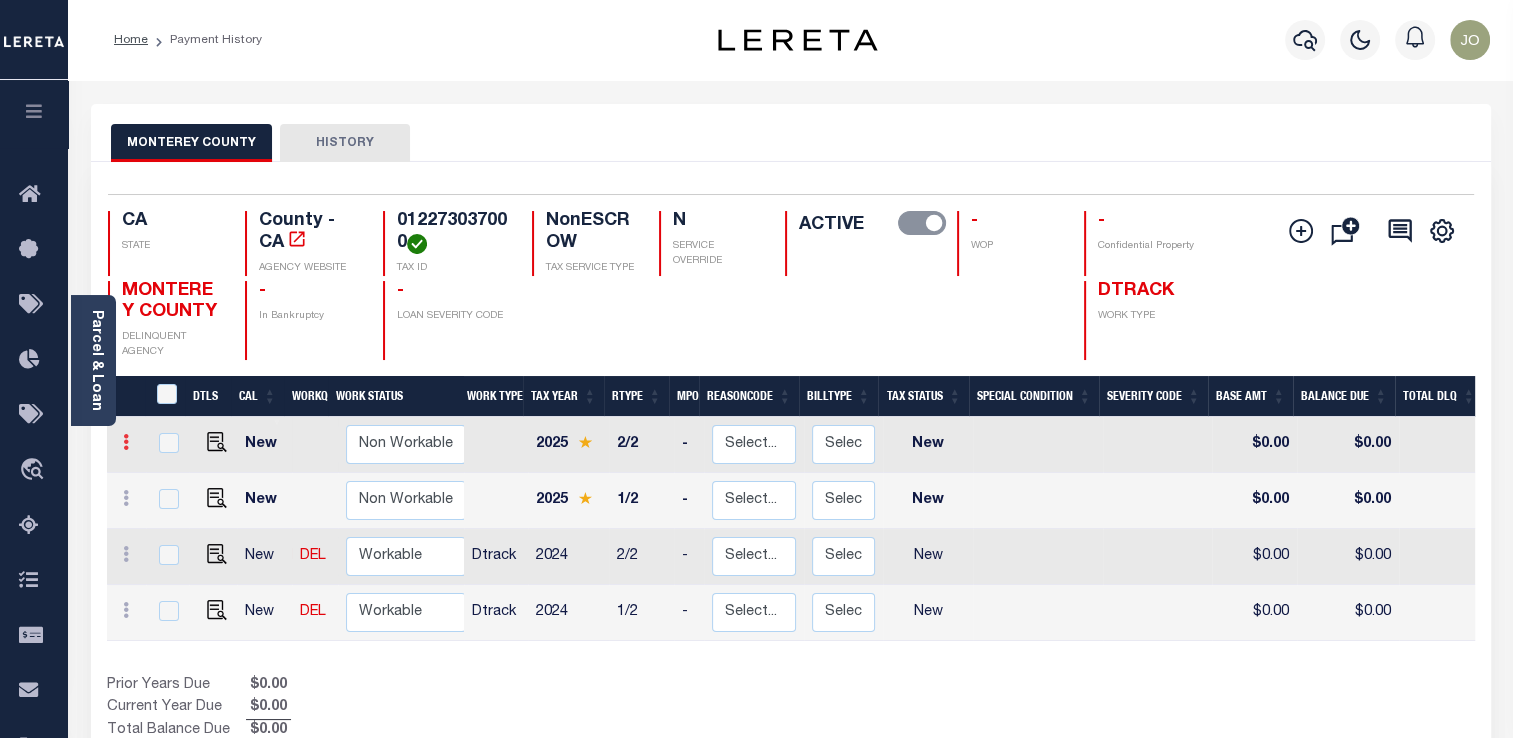 click at bounding box center (126, 442) 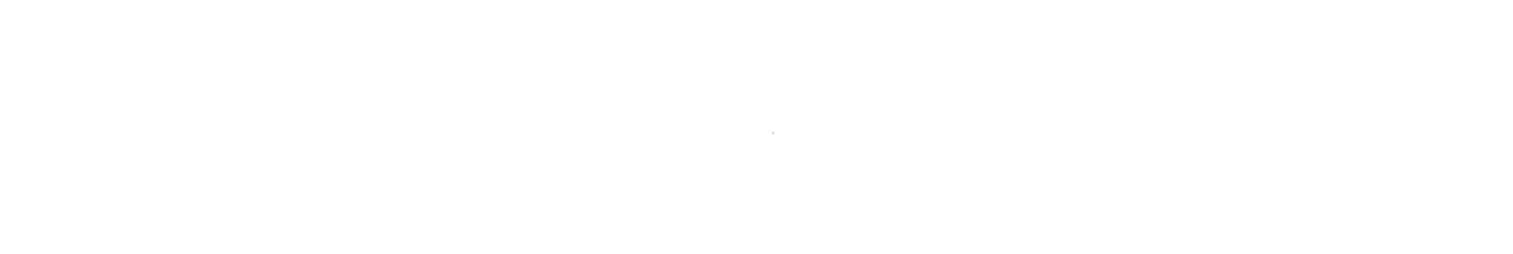 scroll, scrollTop: 0, scrollLeft: 0, axis: both 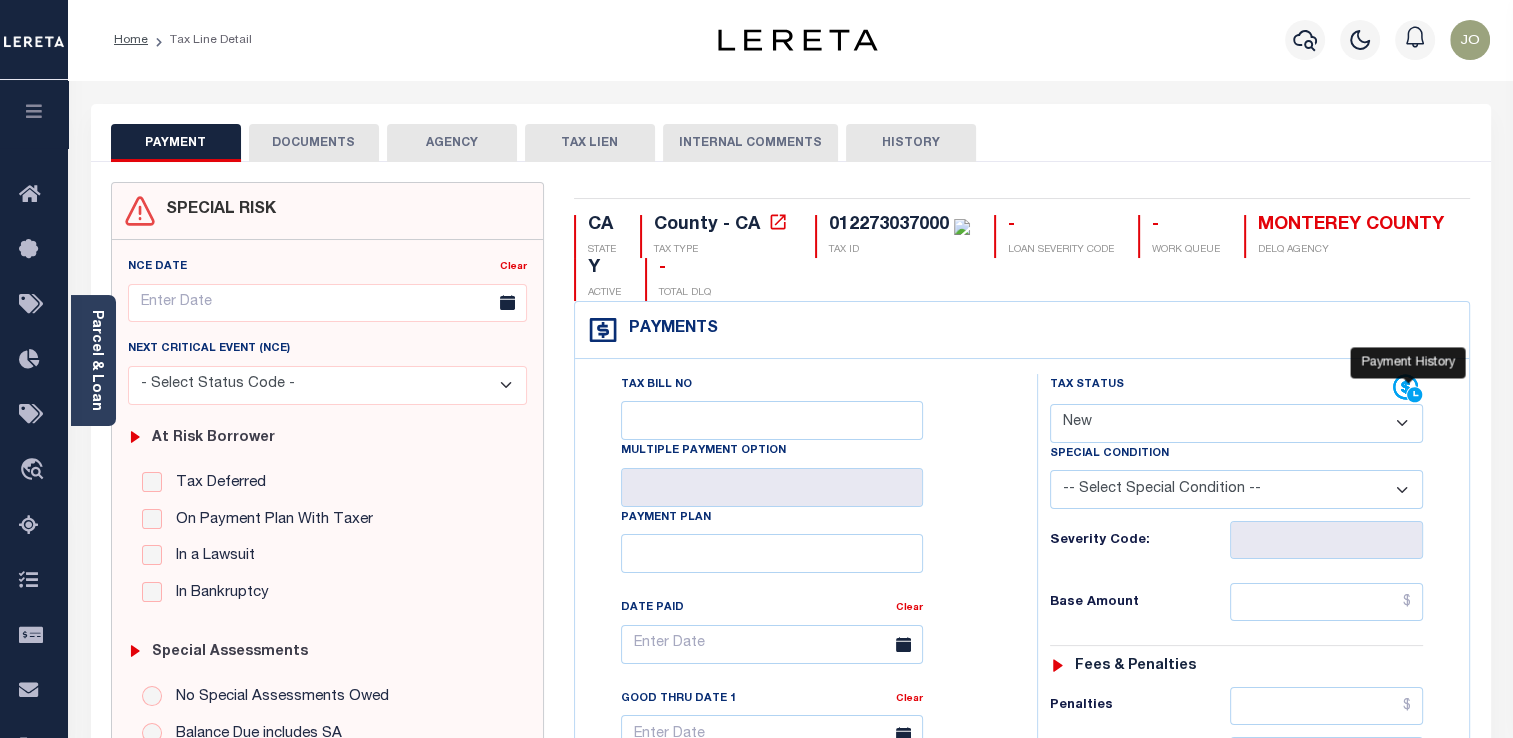 click 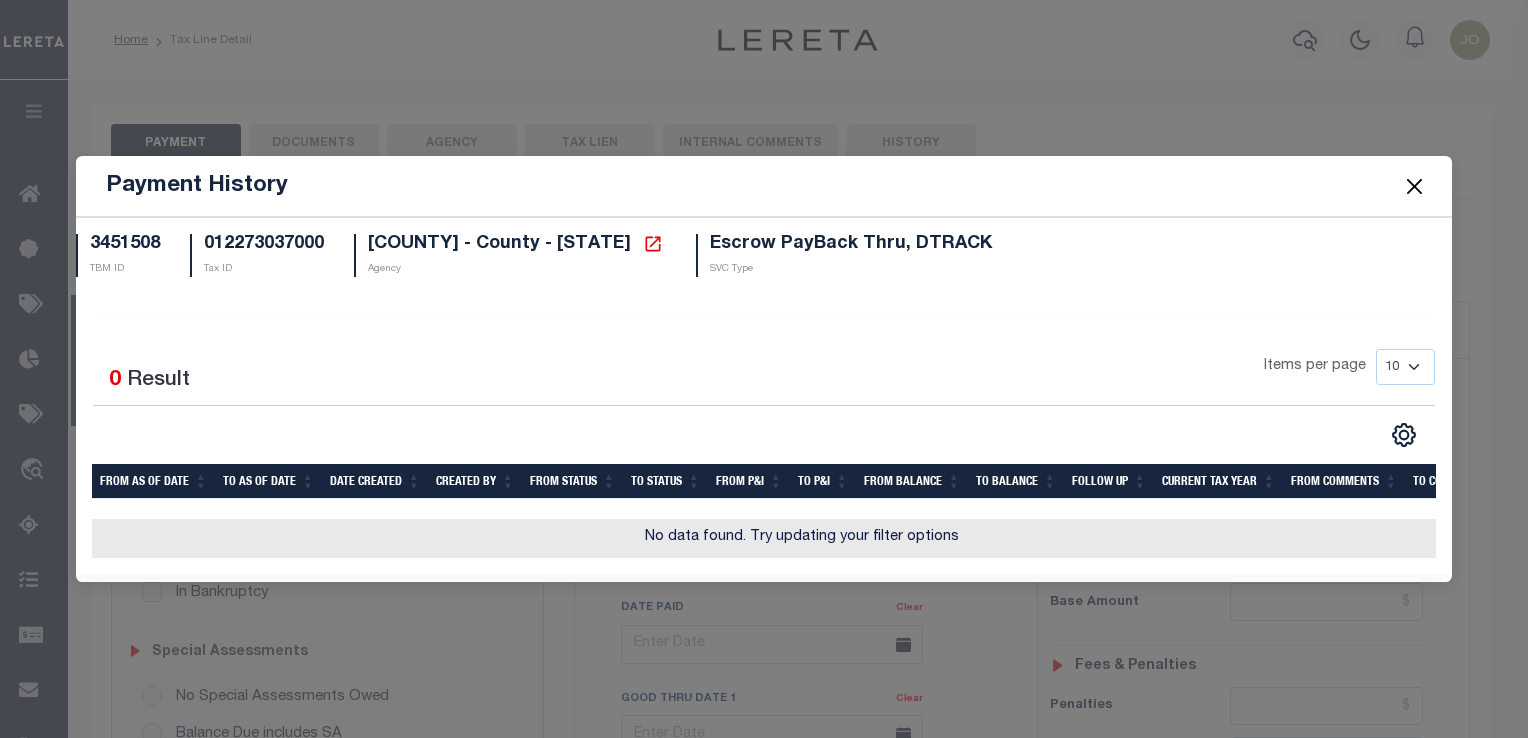 click at bounding box center [1414, 186] 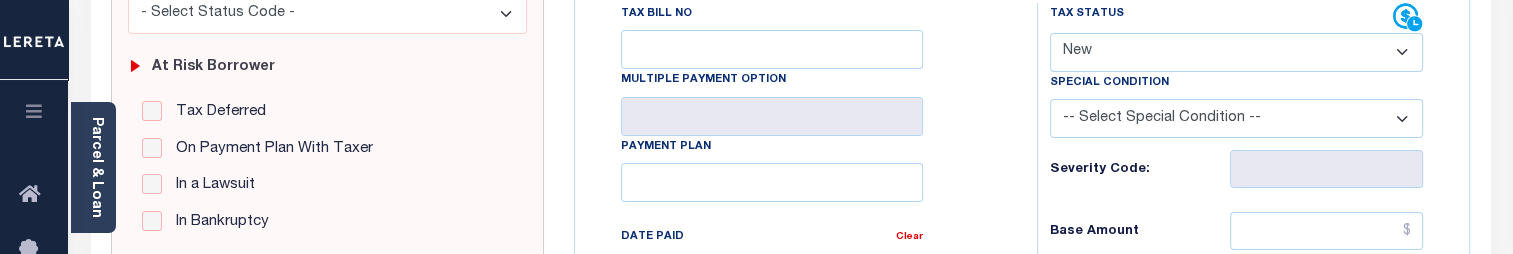 scroll, scrollTop: 368, scrollLeft: 0, axis: vertical 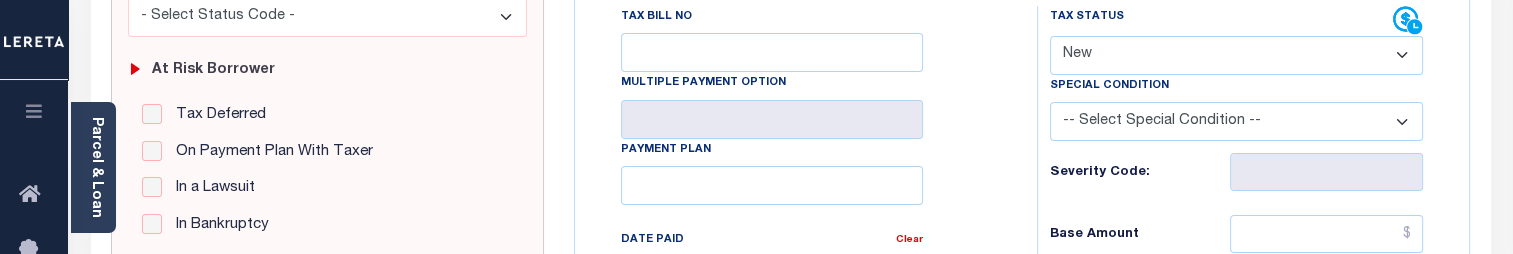 click on "- Select Status Code -
Open
Due/Unpaid
Paid
Incomplete
No Tax Due
Internal Refund Processed
New" at bounding box center (1236, 55) 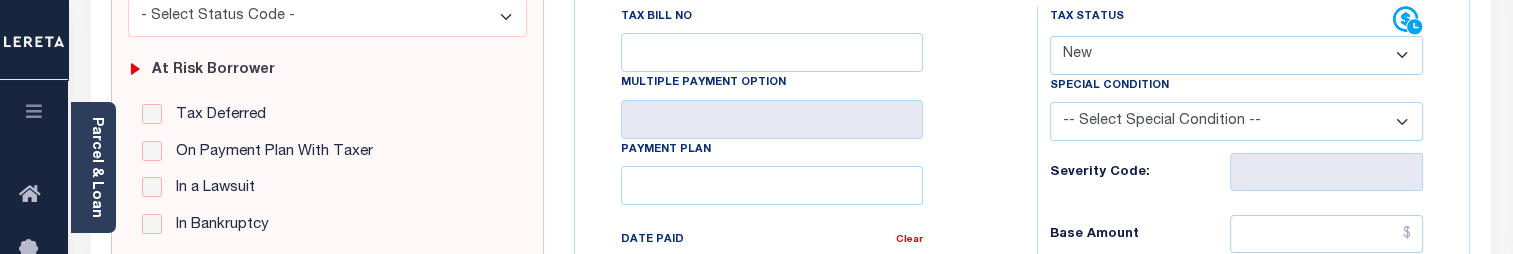 select on "OP2" 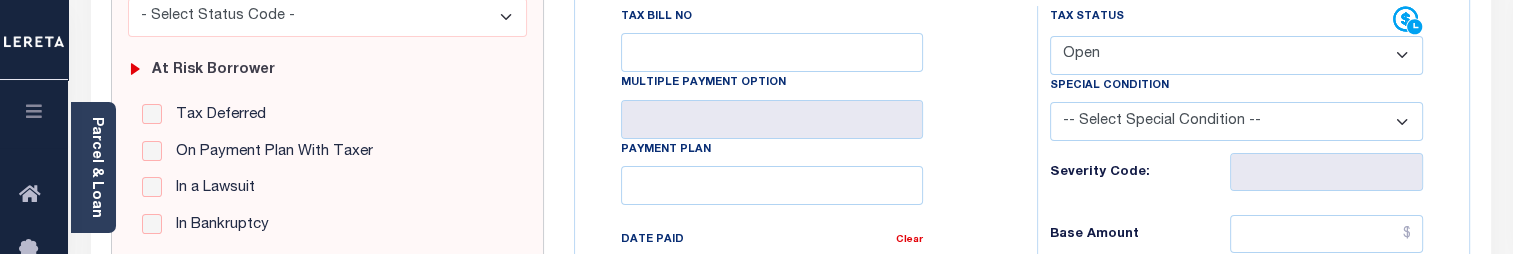 click on "- Select Status Code -
Open
Due/Unpaid
Paid
Incomplete
No Tax Due
Internal Refund Processed
New" at bounding box center [1236, 55] 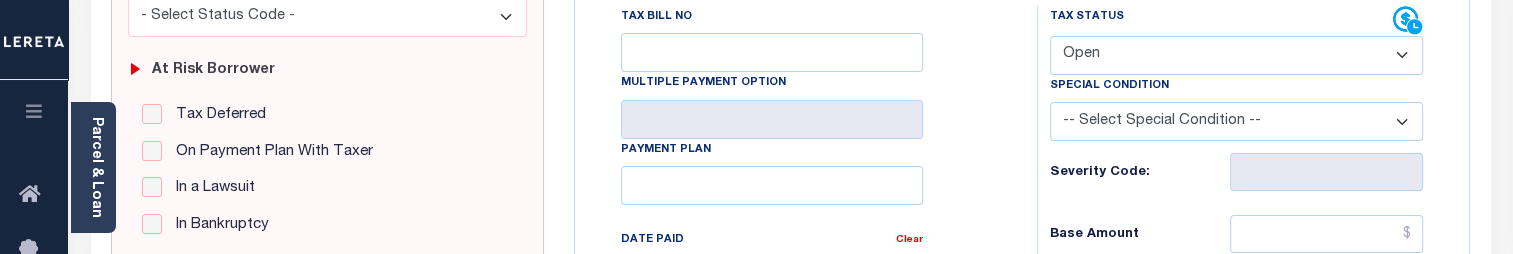 type on "08/08/2025" 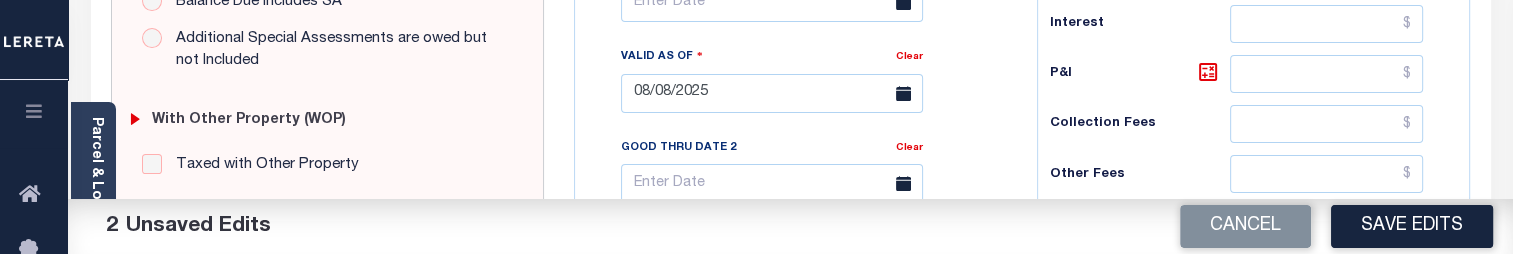 scroll, scrollTop: 750, scrollLeft: 0, axis: vertical 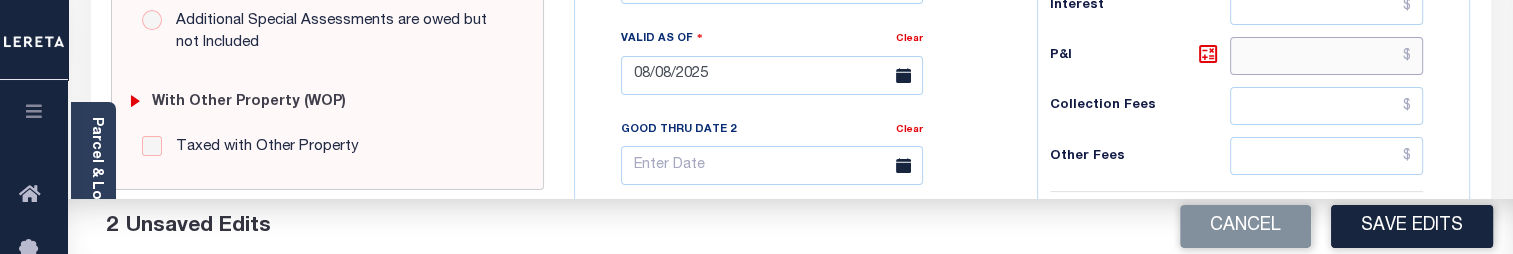click at bounding box center [1326, 56] 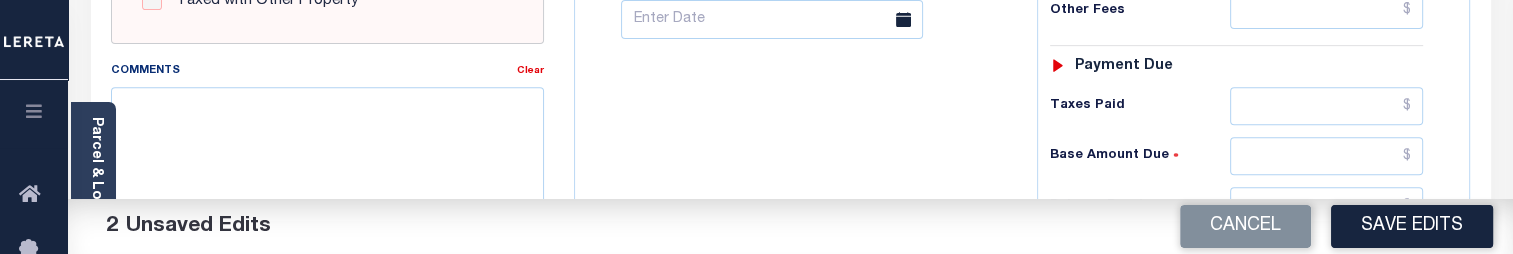 scroll, scrollTop: 899, scrollLeft: 0, axis: vertical 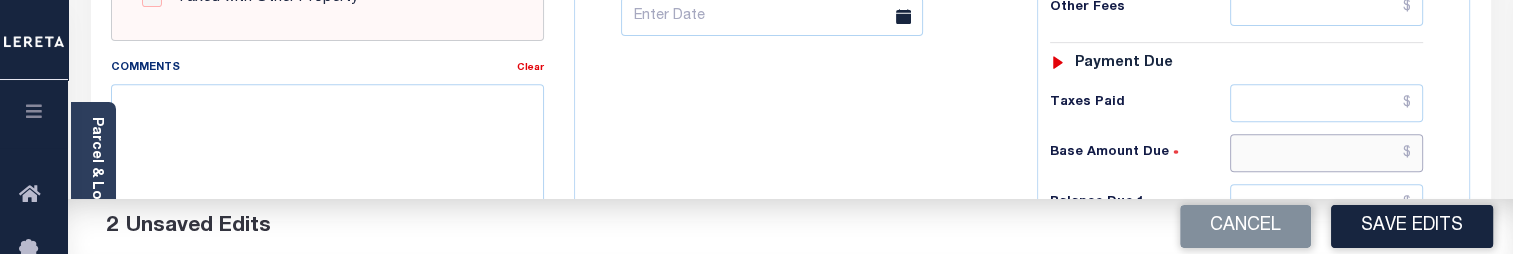 type on "$1.00" 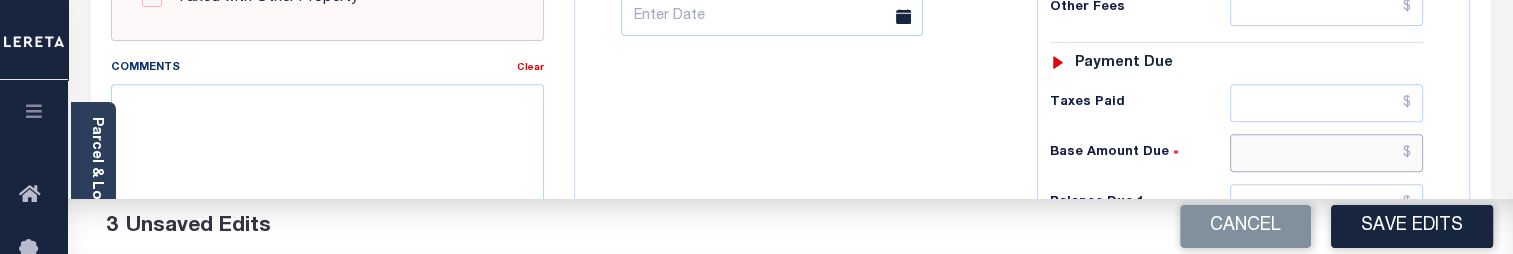 click at bounding box center [1326, 153] 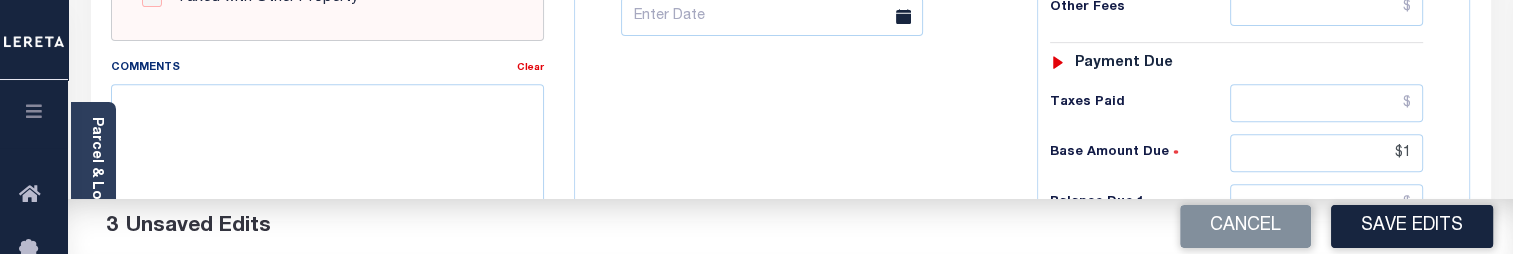 type on "$1.00" 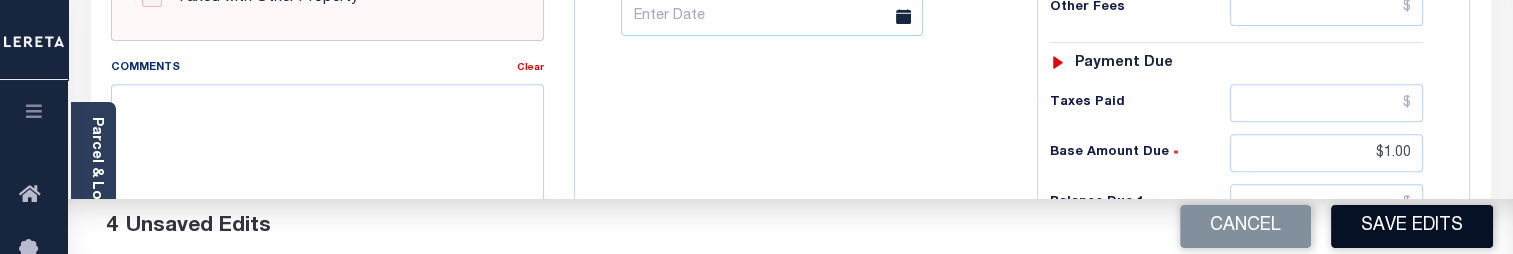 click on "Save Edits" at bounding box center (1412, 226) 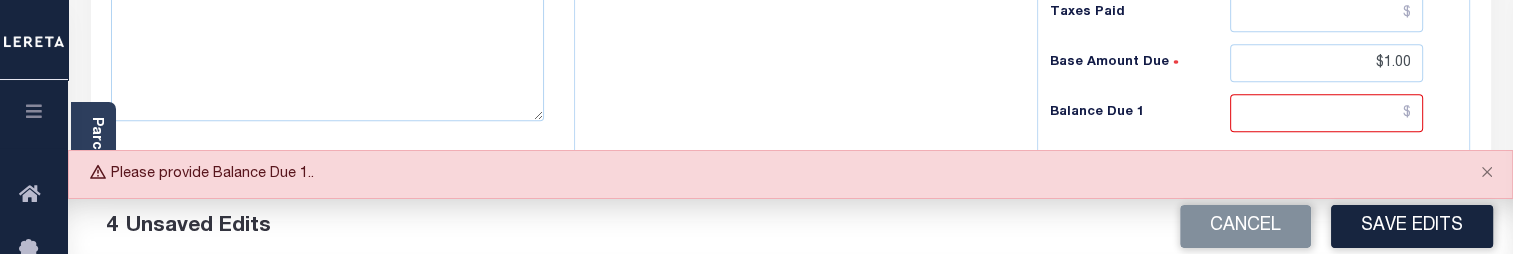 scroll, scrollTop: 996, scrollLeft: 0, axis: vertical 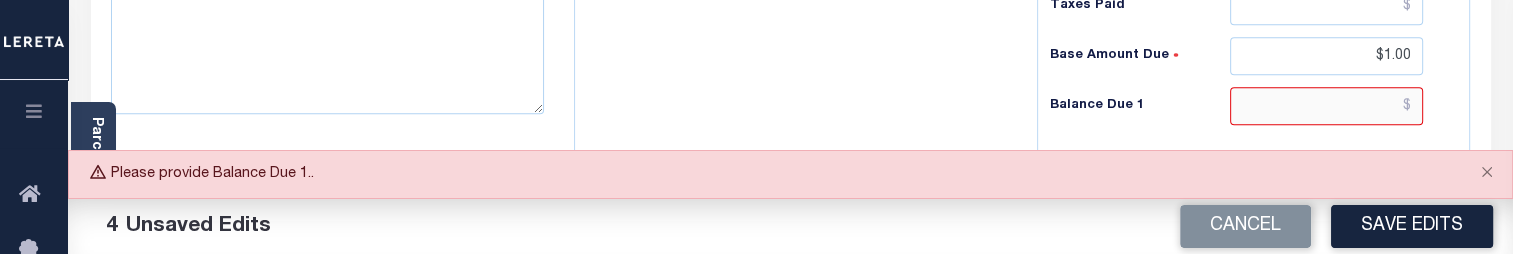 click at bounding box center [1326, 106] 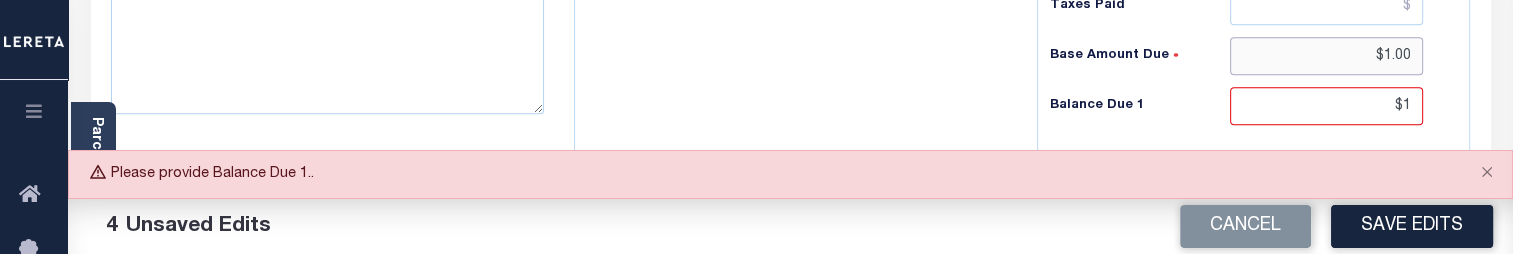 type on "$1.00" 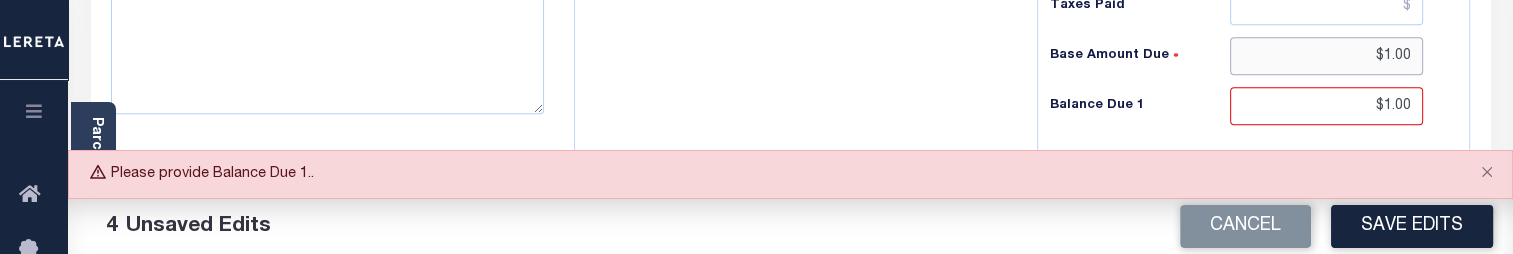 click on "$1.00" at bounding box center (1326, 56) 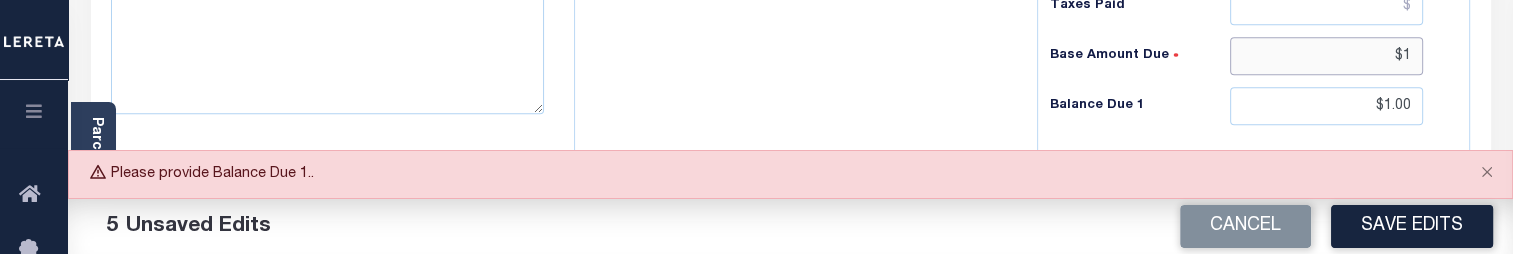 type on "$" 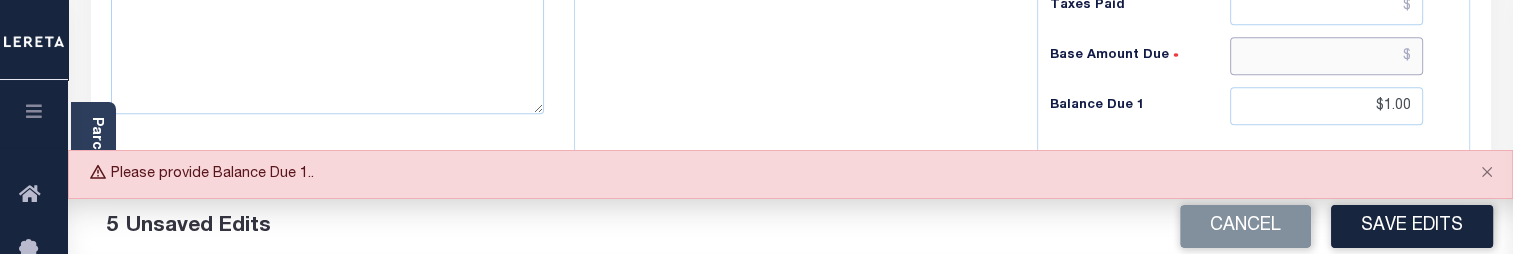 type 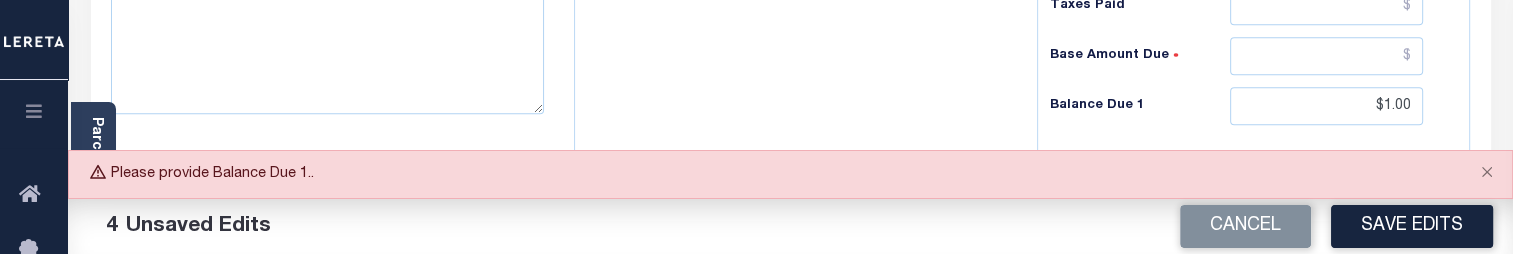 click on "Tax Bill No
Multiple Payment Option
Payment Plan" at bounding box center [1022, -181] 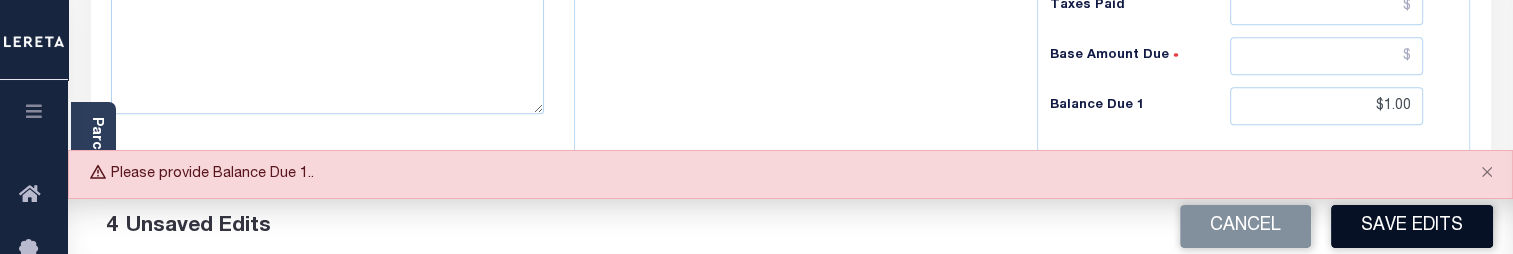 click on "Save Edits" at bounding box center [1412, 226] 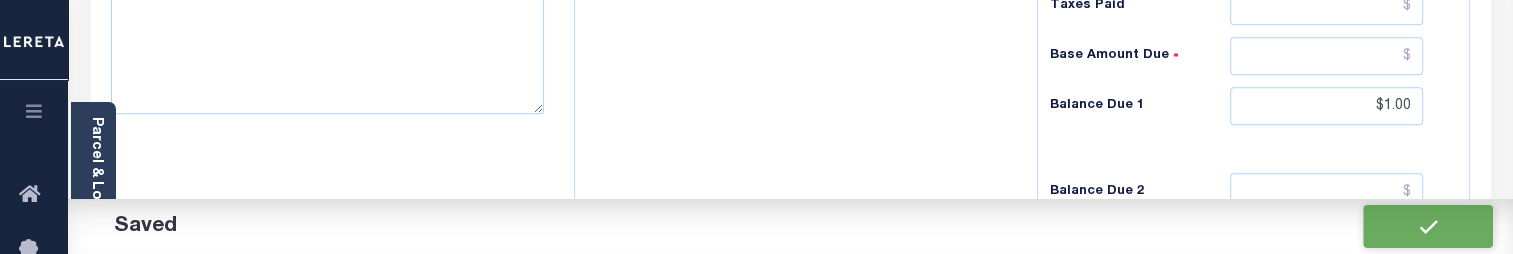 checkbox on "false" 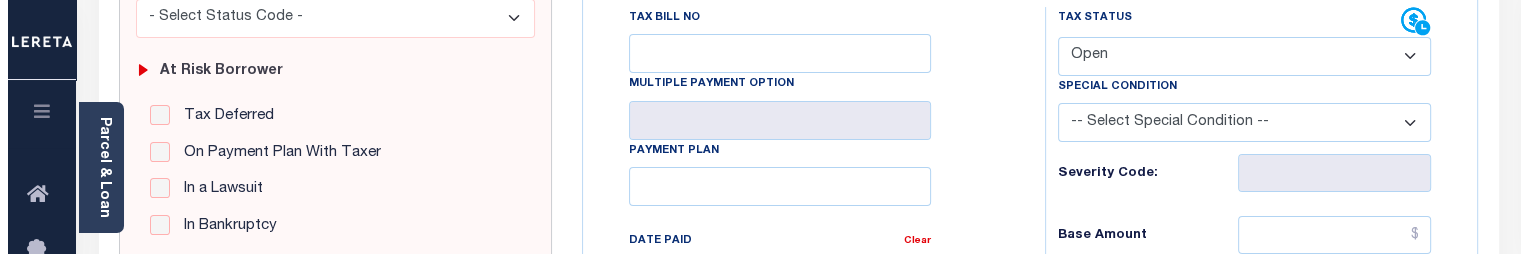 scroll, scrollTop: 362, scrollLeft: 0, axis: vertical 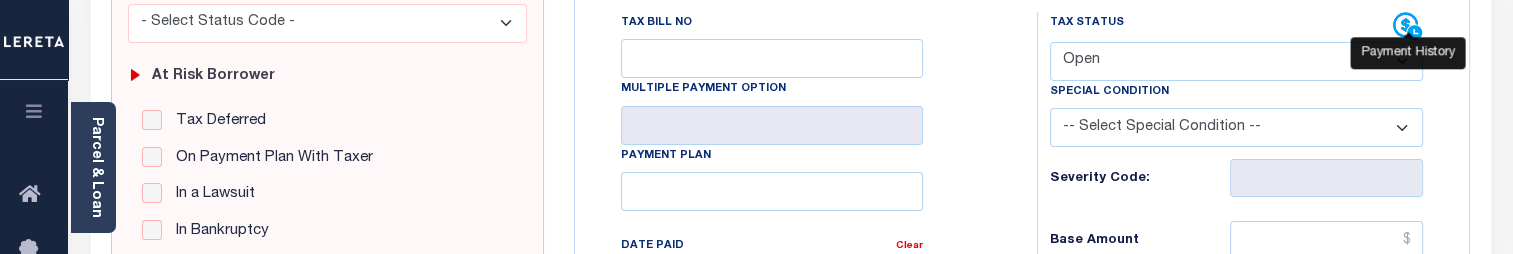 click 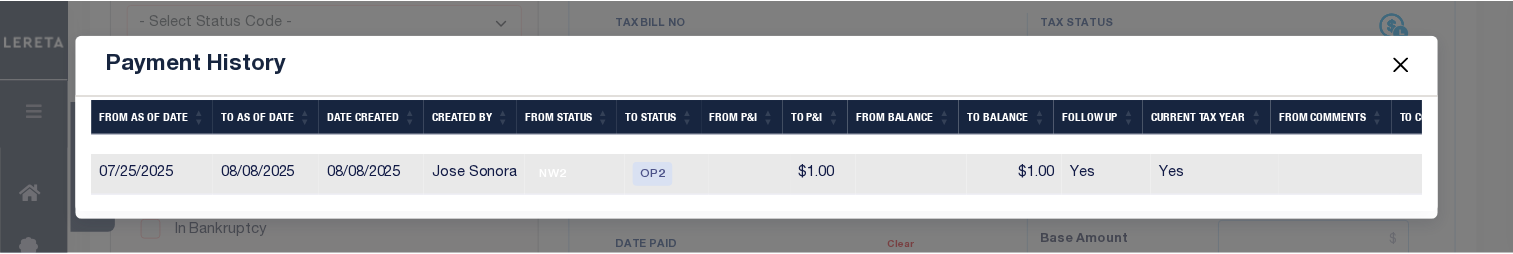 scroll, scrollTop: 240, scrollLeft: 0, axis: vertical 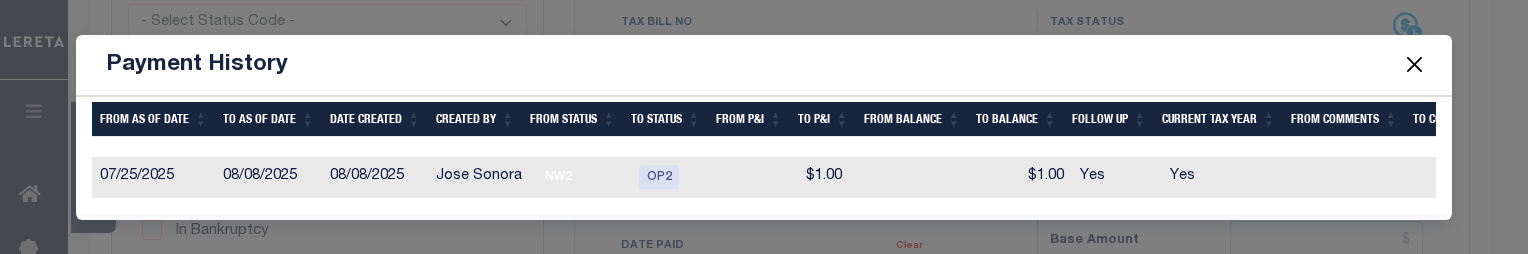 click at bounding box center [1414, 65] 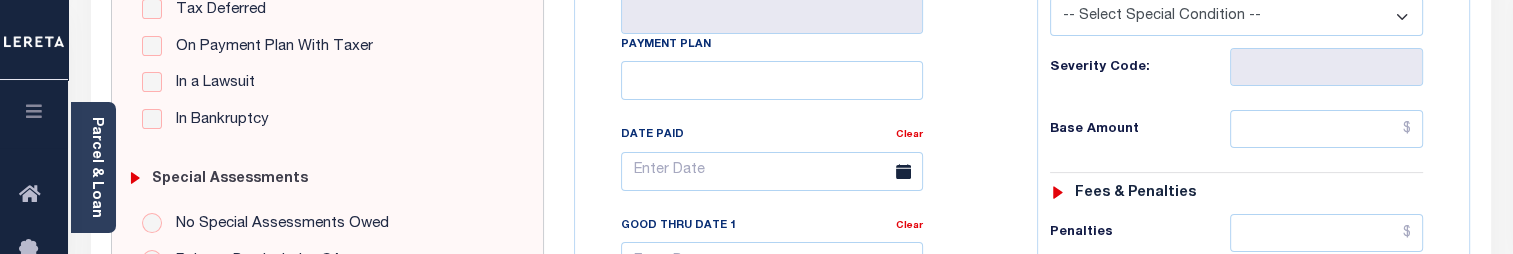 scroll, scrollTop: 463, scrollLeft: 0, axis: vertical 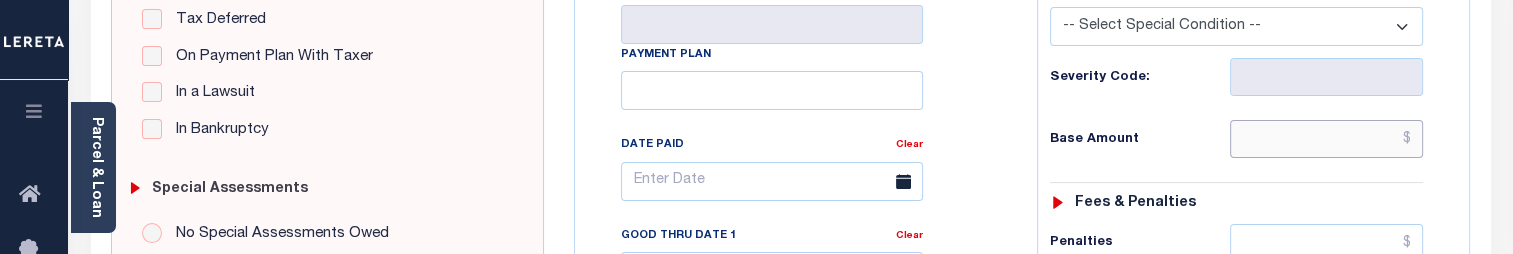 click at bounding box center (1326, 139) 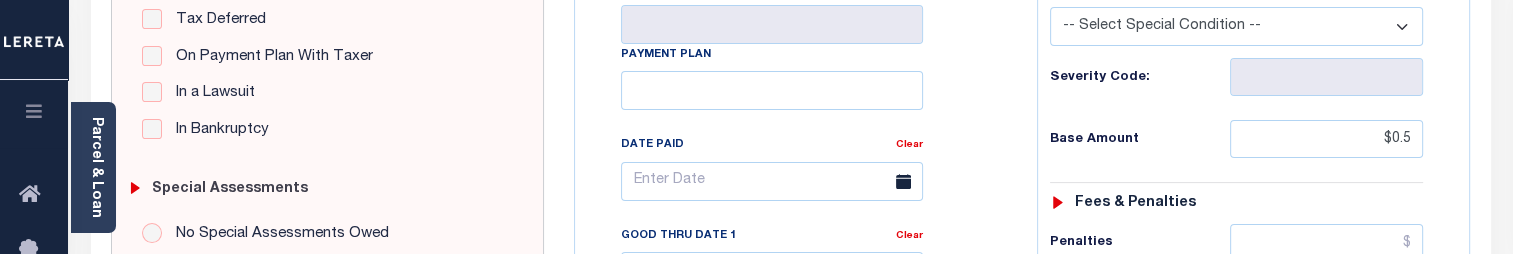 type on "$0.50" 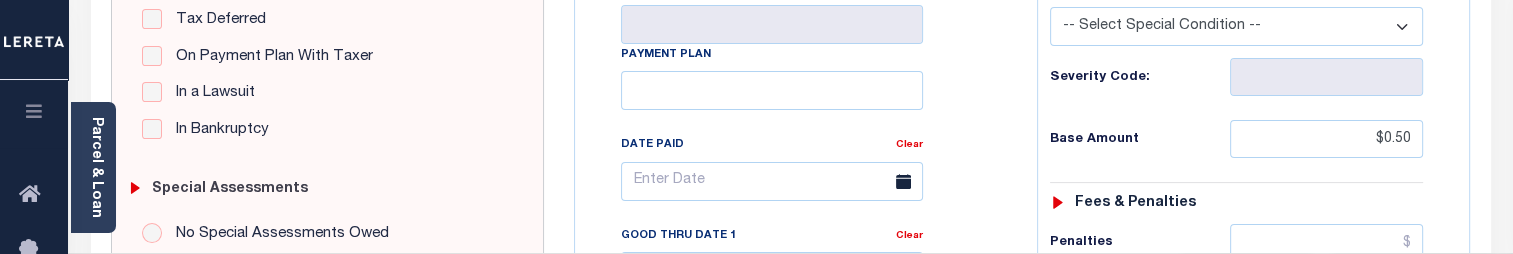 click on "Tax Status
Status" at bounding box center [1243, 352] 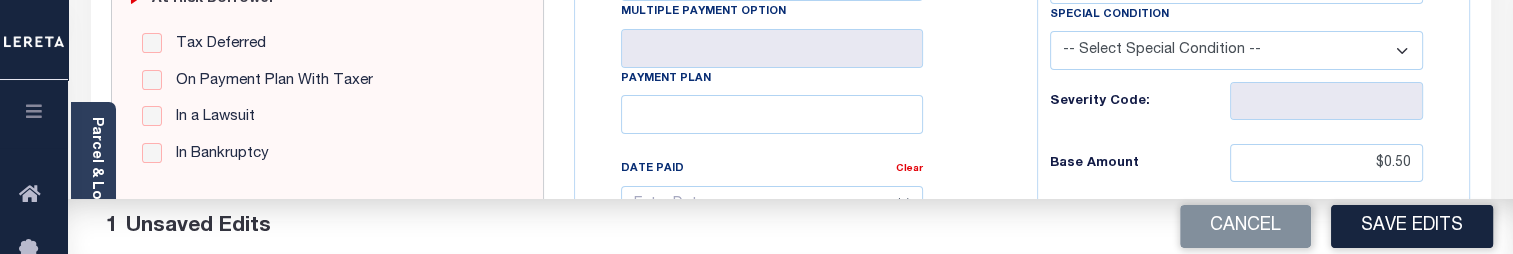 scroll, scrollTop: 432, scrollLeft: 0, axis: vertical 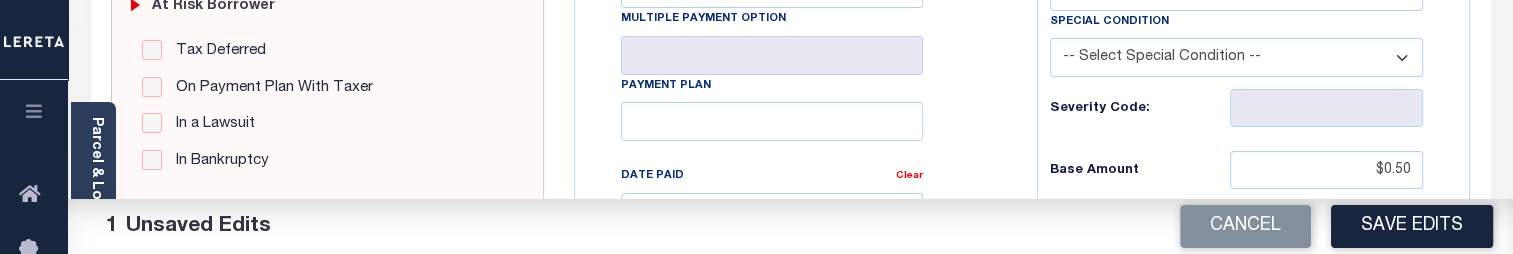 click on "-- Select Special Condition --
3RD PARTY TAX LIEN
AGENCY TAX LIEN (A.K.A Inside Lien)
BALANCE FORWARD
BANKRUPTCY
BILL W/ OTHER PARCEL
CONFIDENTIAL ACCOUNT
DEFERRED
DELAYED BILLING
DELQ CURRENT TAX YEAR INSTALLMENT(S) EXIST
DELQ PRIOR YEAR(S) EXIST
EXEMPT
HOMEOWNER AUTHORIZATION
IN DISPUTE/UNDER PROTEST
INCLUDES PRIOR UNPAID
INCLUDES RE-LEVIED TAX
INSTALLMENT PLAN
LITIGATION
LOST PROPERTY (FORECLOSED/DEEDED)
LOW ASSESSMENT
LOW TAX THRESHOLD
MULTIPLE TAXIDS
NEW PROPERTY
NOT ASSESSED
NOT CERTIFIED
OTHER FEES INVOLVED
OVERPAYMENT - POSSIBLE REFUND DUE
PARTIAL PAYMENT MAY EXIST
Pay Plan
RE-LEVIED TO ANOTHER AGENCY
REDEMP AMTS NOT AVAILABLE
REPORTED ON LEGACY RTYPE
SUBJECT TO FORECLOSURE
TAX LIEN RELEASED
TAX SALE-SUBJECT TO POWER TO SELL" at bounding box center (1236, 57) 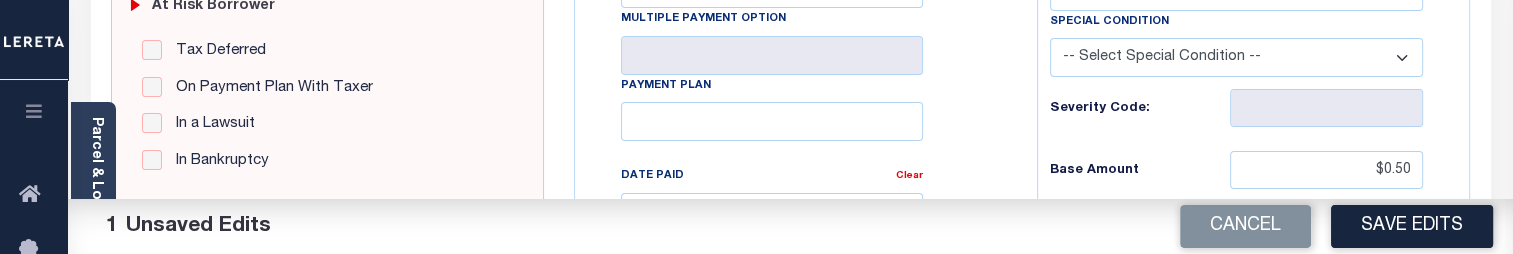 click on "Tax Status
Status" at bounding box center (1243, 383) 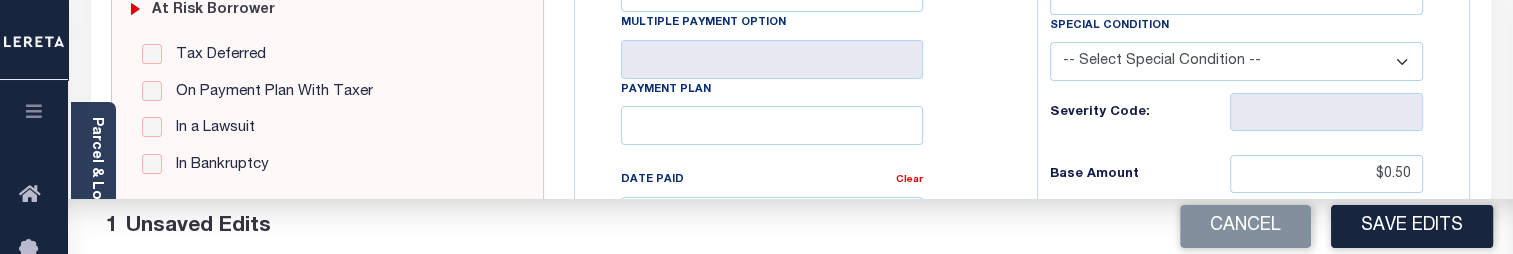 scroll, scrollTop: 396, scrollLeft: 0, axis: vertical 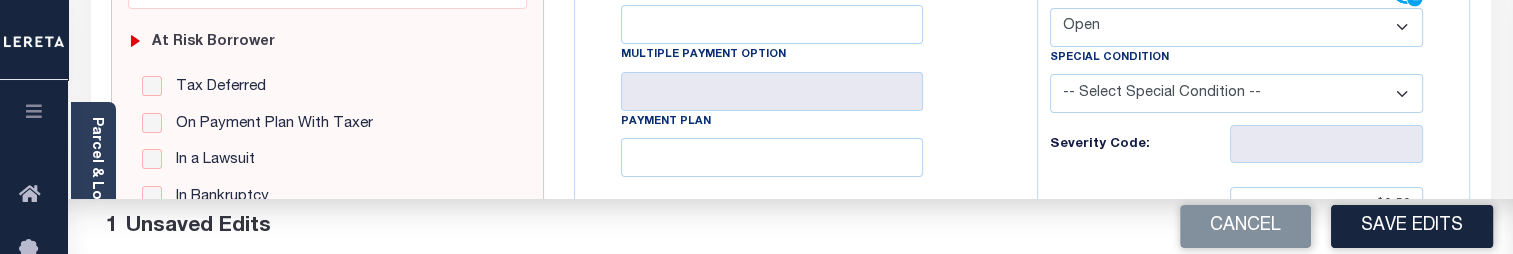 click on "- Select Status Code -
Open
Due/Unpaid
Paid
Incomplete
No Tax Due
Internal Refund Processed
New" at bounding box center [1236, 27] 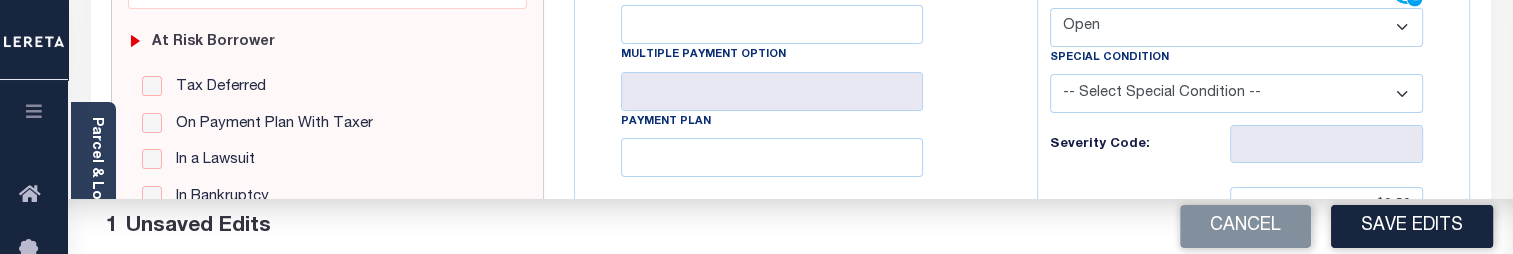 select on "DUE" 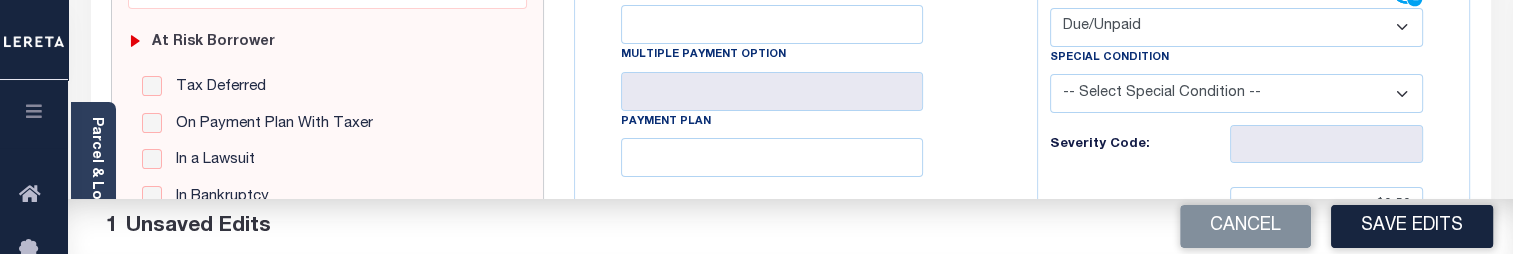 click on "- Select Status Code -
Open
Due/Unpaid
Paid
Incomplete
No Tax Due
Internal Refund Processed
New" at bounding box center [1236, 27] 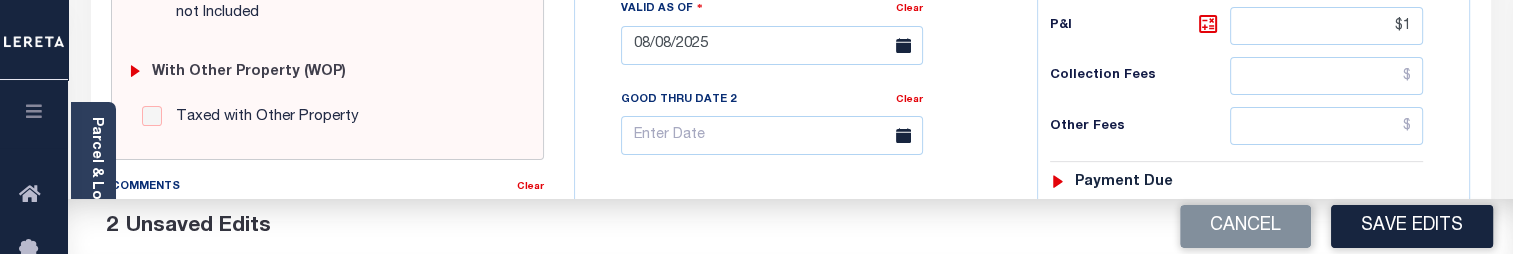 scroll, scrollTop: 783, scrollLeft: 0, axis: vertical 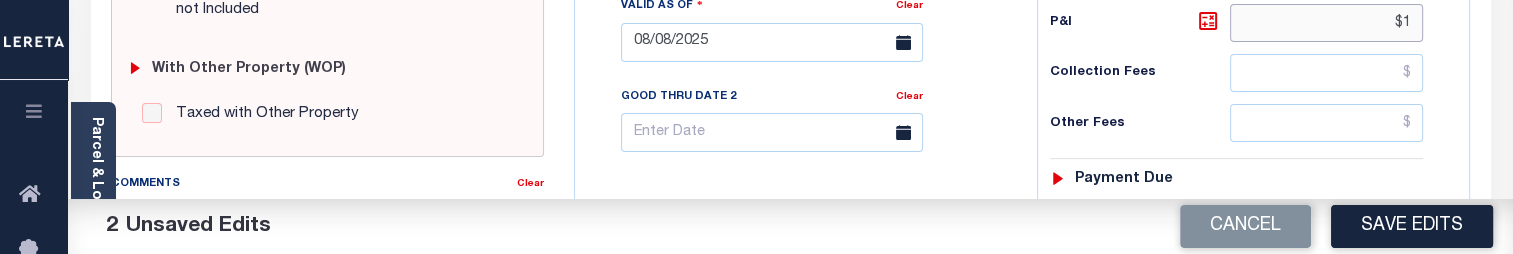 click on "$1" at bounding box center (1326, 23) 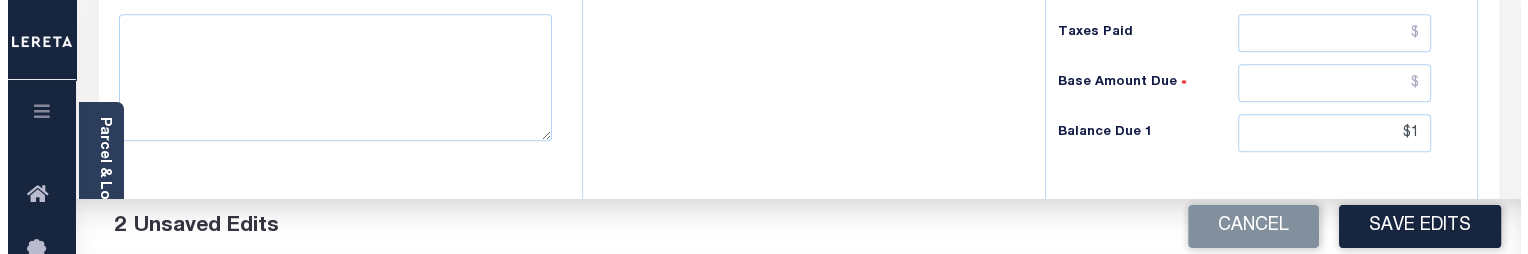 scroll, scrollTop: 982, scrollLeft: 0, axis: vertical 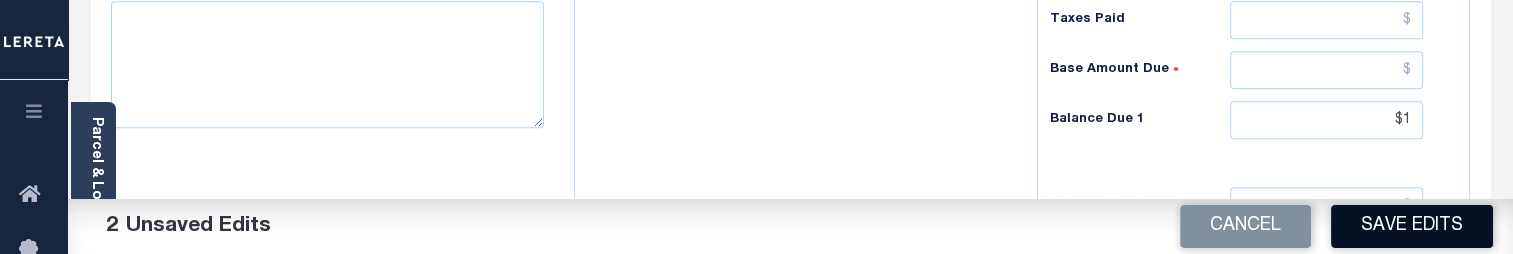 type on "$1.55" 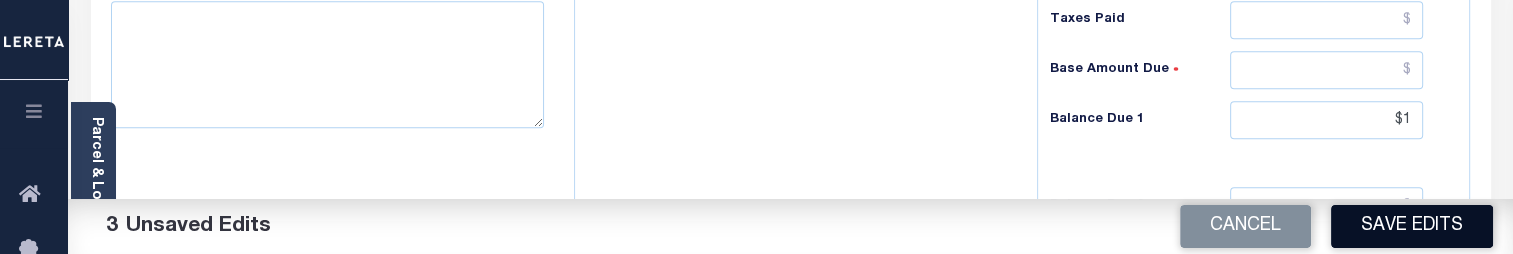 click on "Save Edits" at bounding box center [1412, 226] 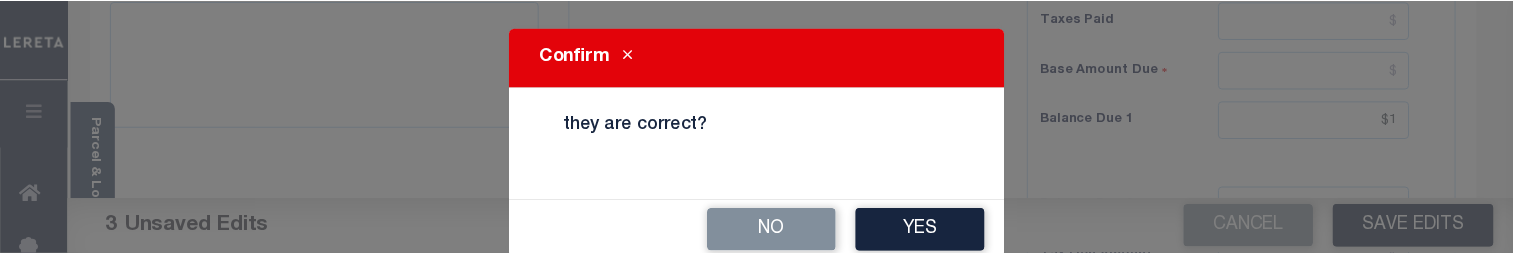 scroll, scrollTop: 0, scrollLeft: 0, axis: both 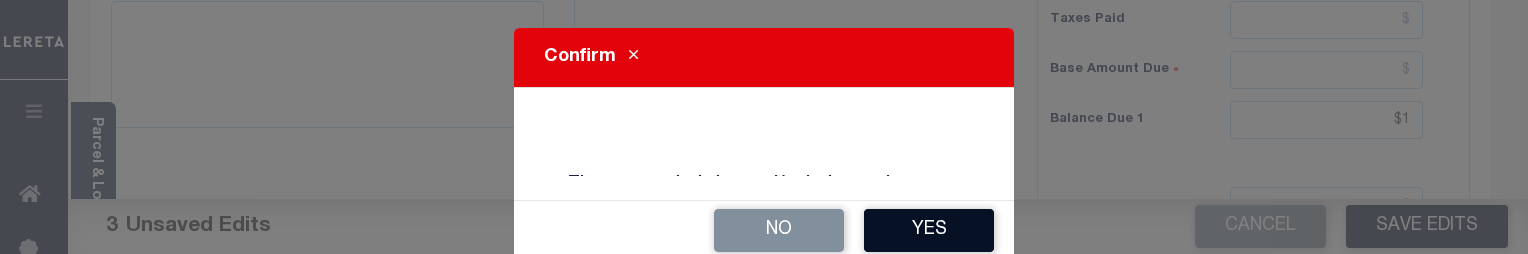 click on "Yes" at bounding box center (929, 230) 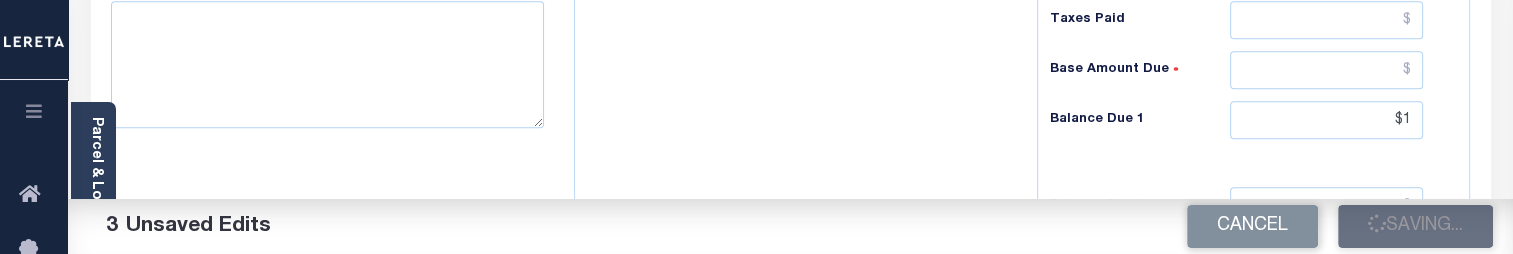 checkbox on "false" 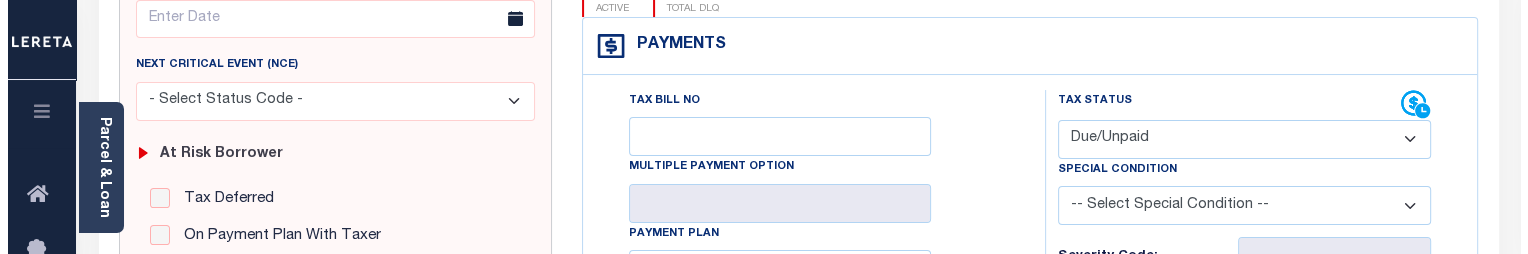 scroll, scrollTop: 282, scrollLeft: 0, axis: vertical 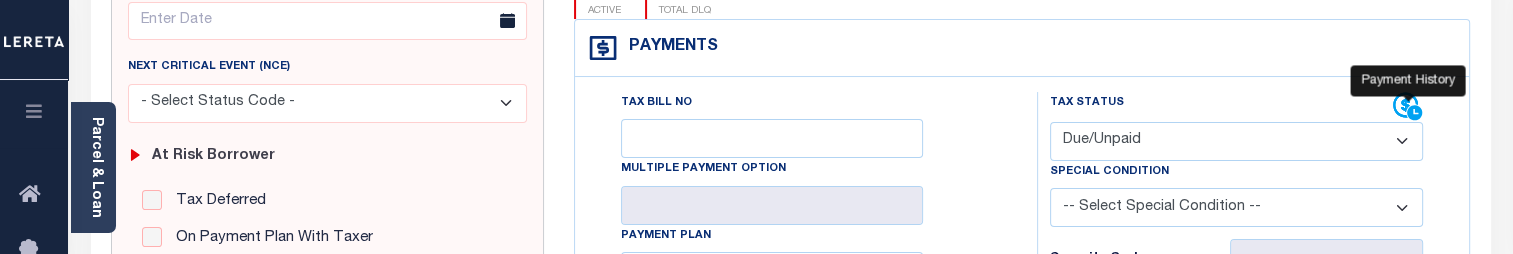 click 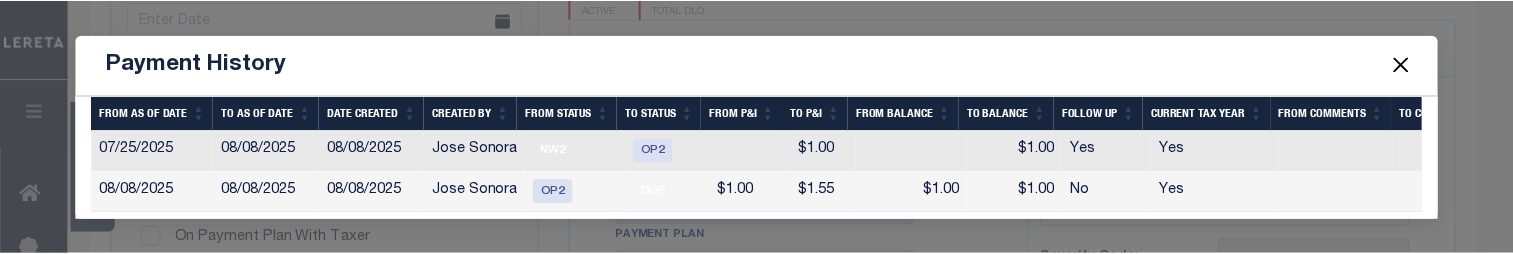 scroll, scrollTop: 264, scrollLeft: 0, axis: vertical 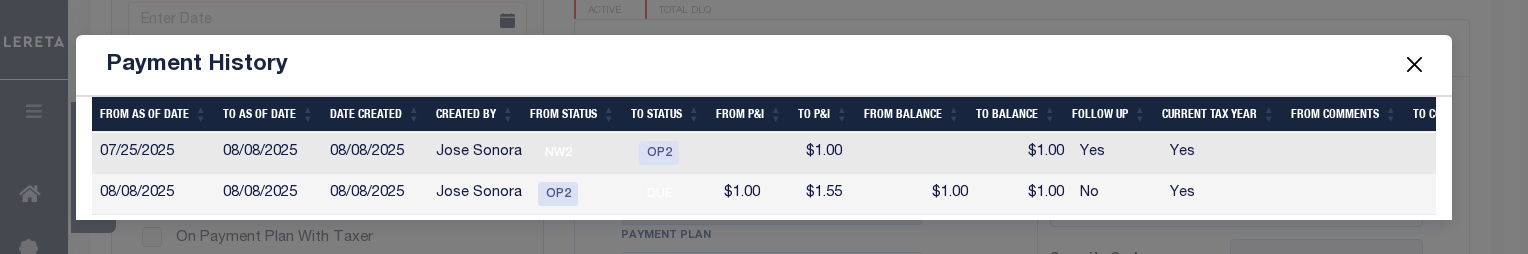 click at bounding box center [1414, 65] 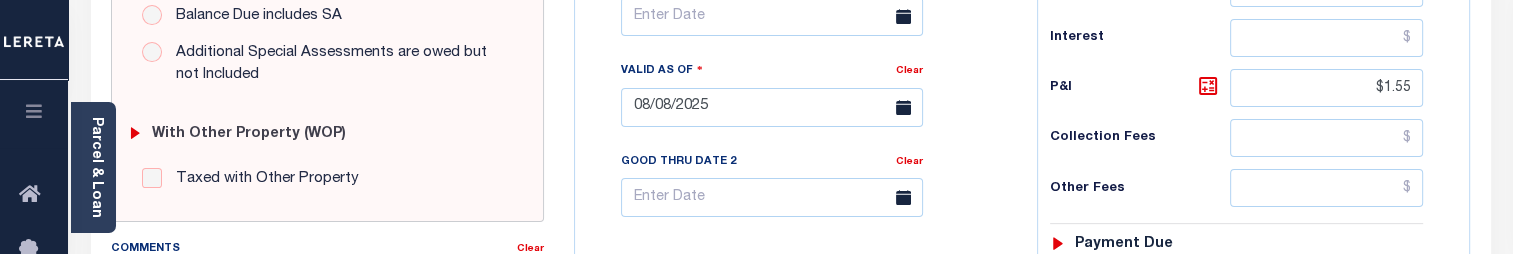 scroll, scrollTop: 722, scrollLeft: 0, axis: vertical 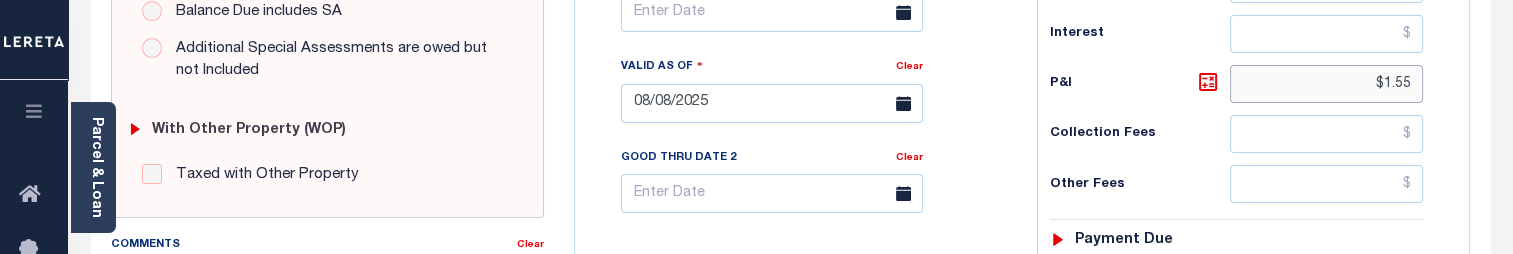 click on "$1.55" at bounding box center (1326, 84) 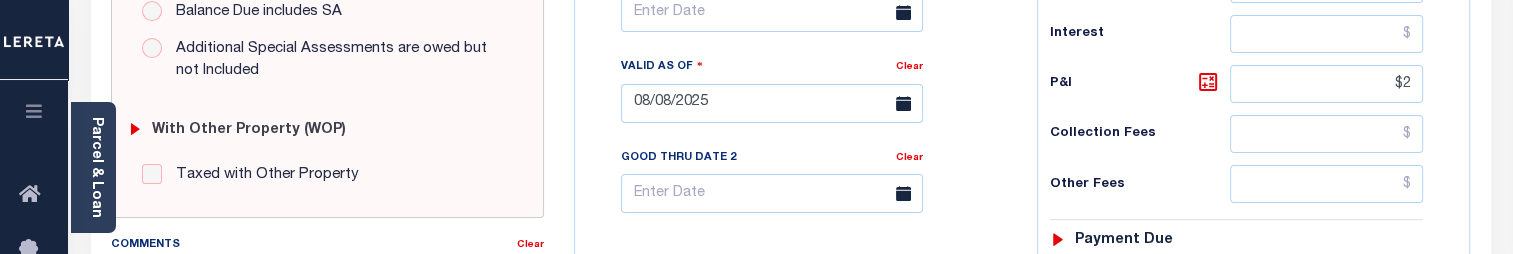 type on "$2.00" 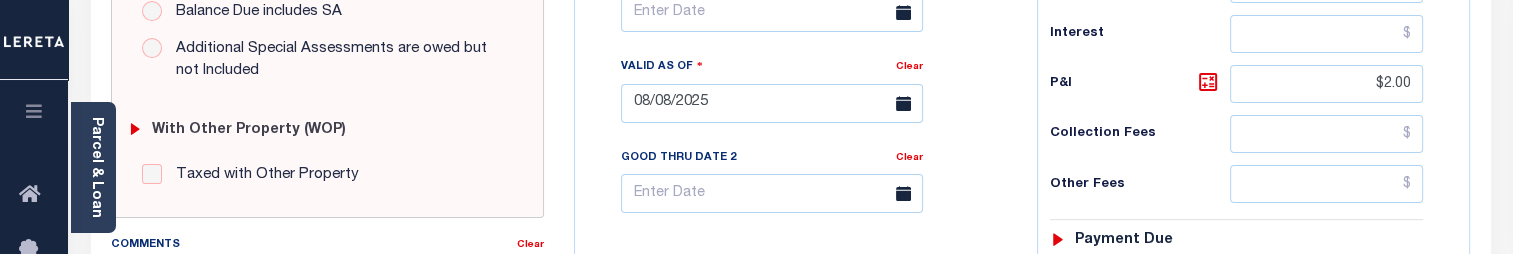 click on "Tax Bill No
Multiple Payment Option
Payment Plan" at bounding box center (1022, 93) 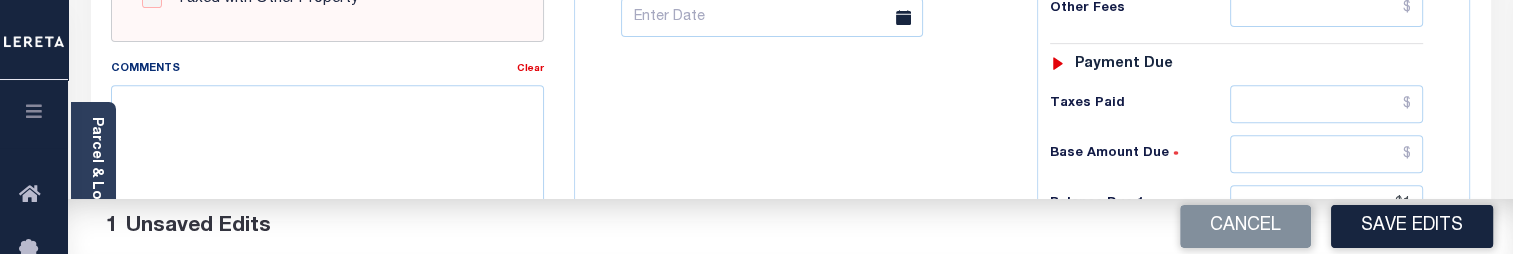 scroll, scrollTop: 901, scrollLeft: 0, axis: vertical 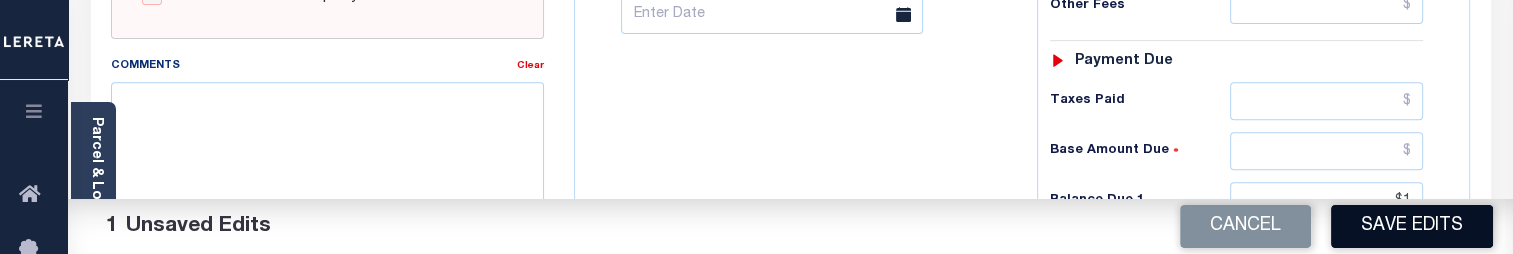 click on "Save Edits" at bounding box center [1412, 226] 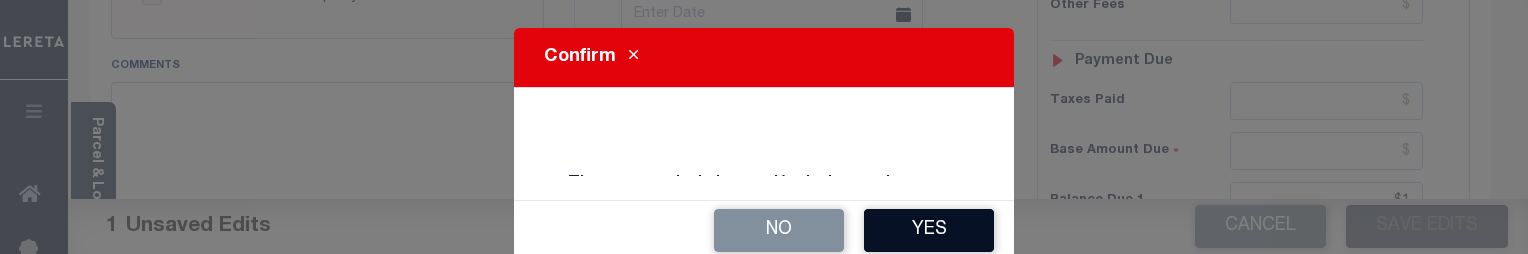 click on "Yes" at bounding box center (929, 230) 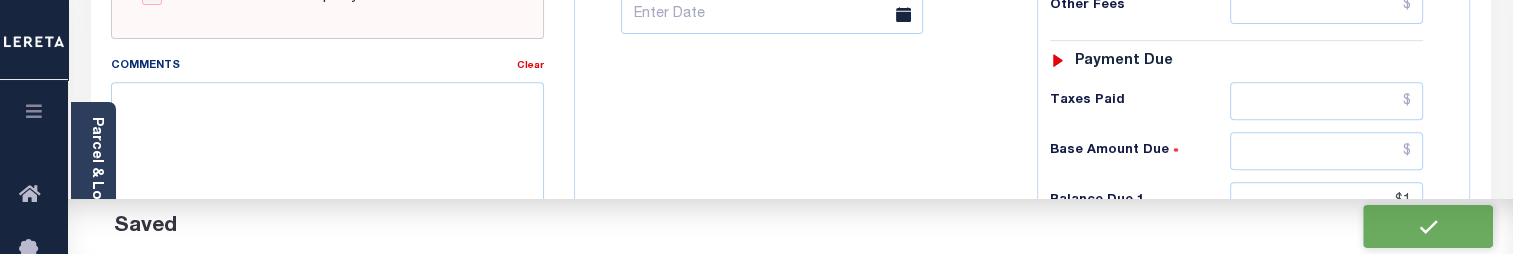checkbox on "false" 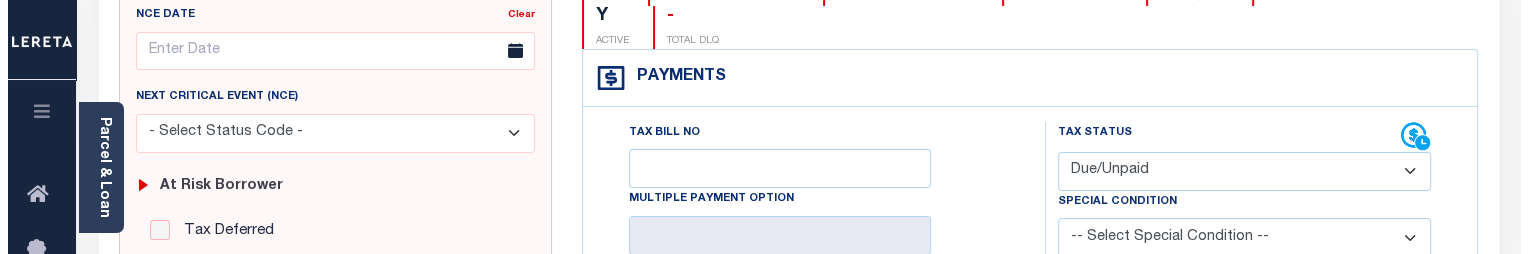scroll, scrollTop: 247, scrollLeft: 0, axis: vertical 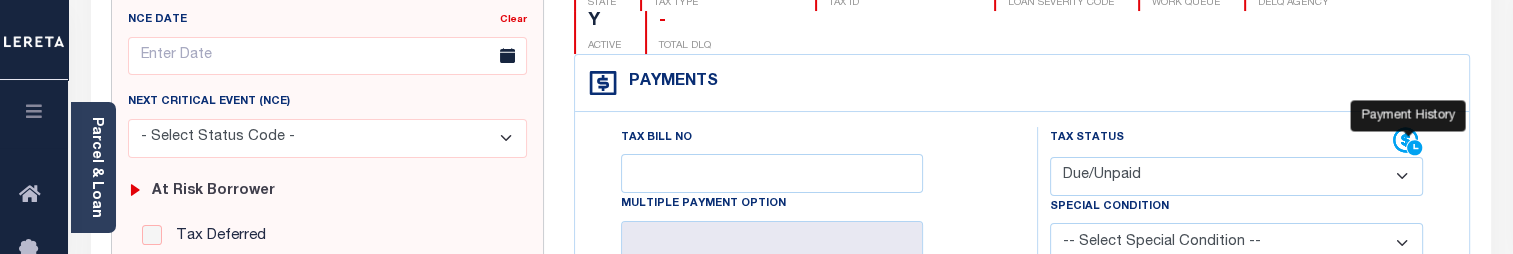 click 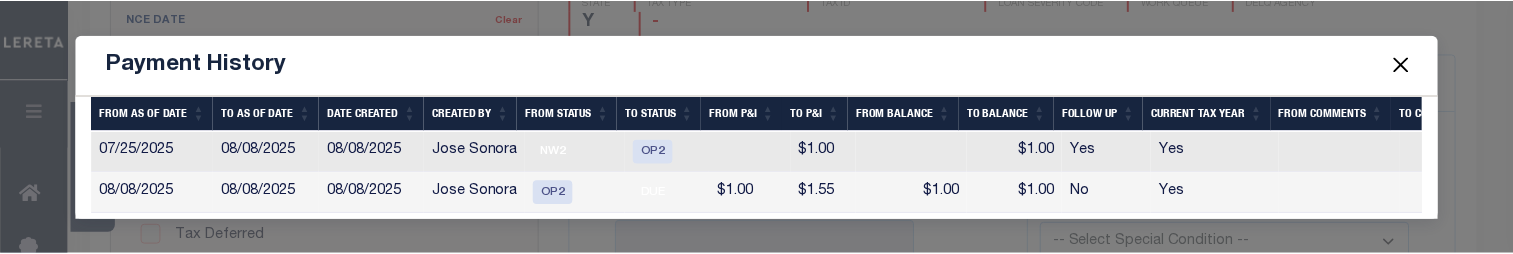 scroll, scrollTop: 271, scrollLeft: 0, axis: vertical 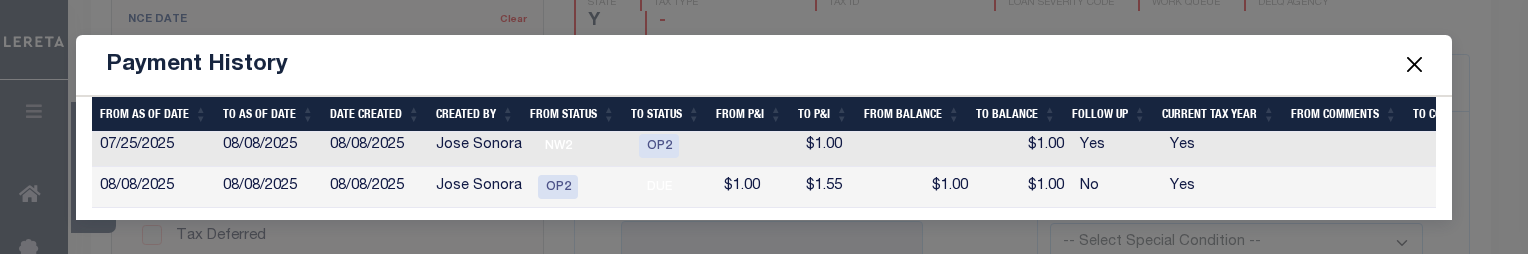 click at bounding box center (1414, 65) 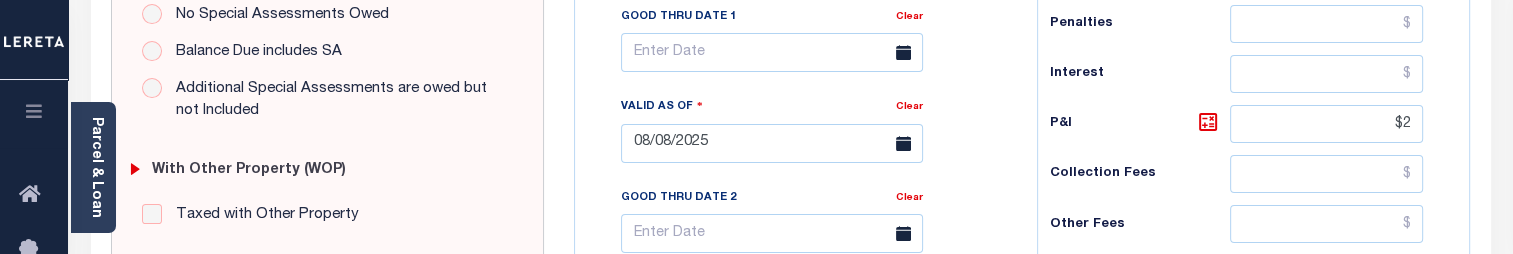 scroll, scrollTop: 687, scrollLeft: 0, axis: vertical 